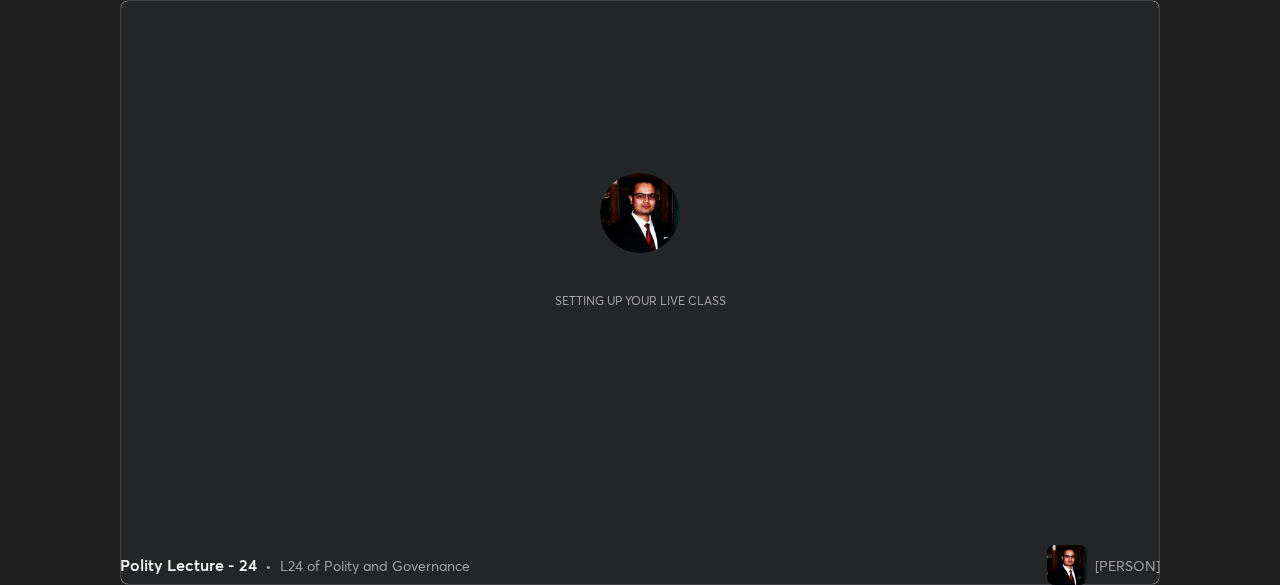 scroll, scrollTop: 0, scrollLeft: 0, axis: both 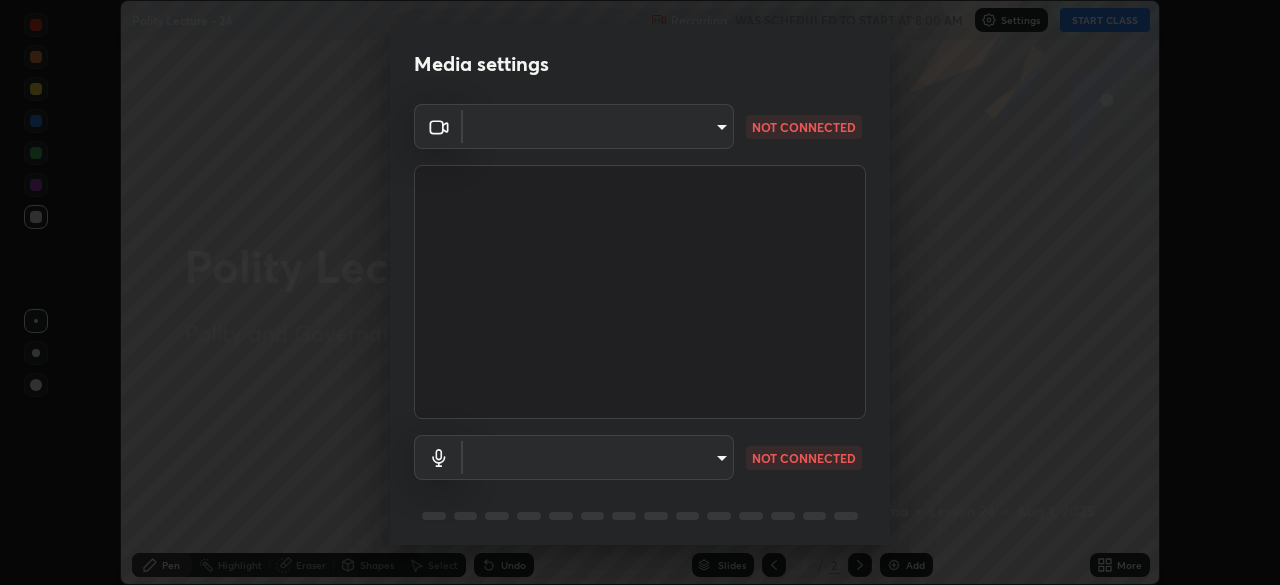 click on "Erase all Polity Lecture - 24 Recording WAS SCHEDULED TO START AT  8:00 AM Settings START CLASS Setting up your live class Polity Lecture - 24 • L24 of Polity and Governance [PERSON] Pen Highlight Eraser Shapes Select Undo Slides 2 / 2 Add More Enable hand raising Enable raise hand to speak to learners. Once enabled, chat will be turned off temporarily. Enable x   No doubts shared Encourage your learners to ask a doubt for better clarity Report an issue Reason for reporting Buffering Chat not working Audio - Video sync issue Educator video quality low ​ Attach an image Report Media settings ​ NOT CONNECTED ​ NOT CONNECTED 1 / 5 Next" at bounding box center (640, 292) 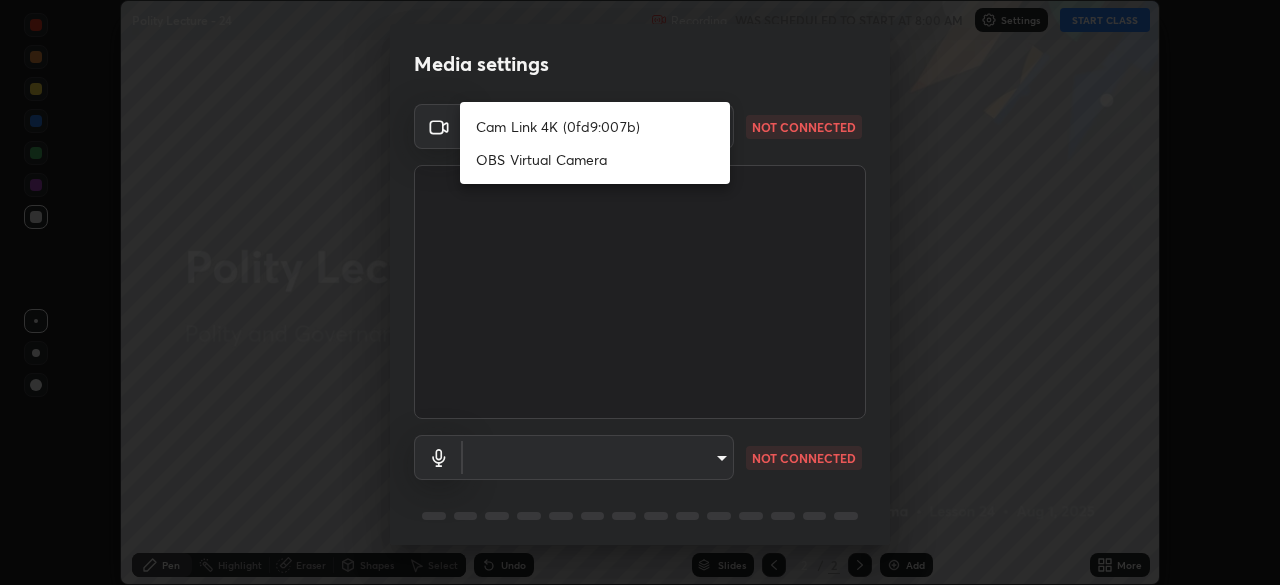 click on "Cam Link 4K (0fd9:007b)" at bounding box center (595, 126) 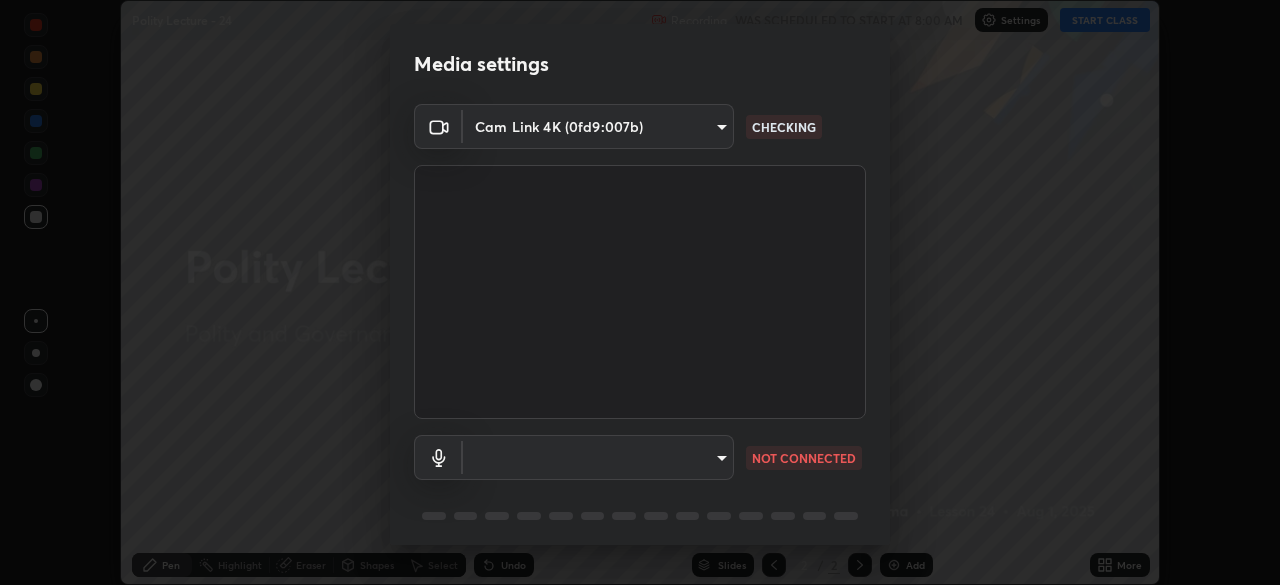 click on "Erase all Polity Lecture - 24 Recording WAS SCHEDULED TO START AT  8:00 AM Settings START CLASS Setting up your live class Polity Lecture - 24 • L24 of Polity and Governance [PERSON] Pen Highlight Eraser Shapes Select Undo Slides 2 / 2 Add More Enable hand raising Enable raise hand to speak to learners. Once enabled, chat will be turned off temporarily. Enable x   No doubts shared Encourage your learners to ask a doubt for better clarity Report an issue Reason for reporting Buffering Chat not working Audio - Video sync issue Educator video quality low ​ Attach an image Report Media settings Cam Link 4K ([HASH]) ​ NOT CONNECTED 1 / 5 Next" at bounding box center (640, 292) 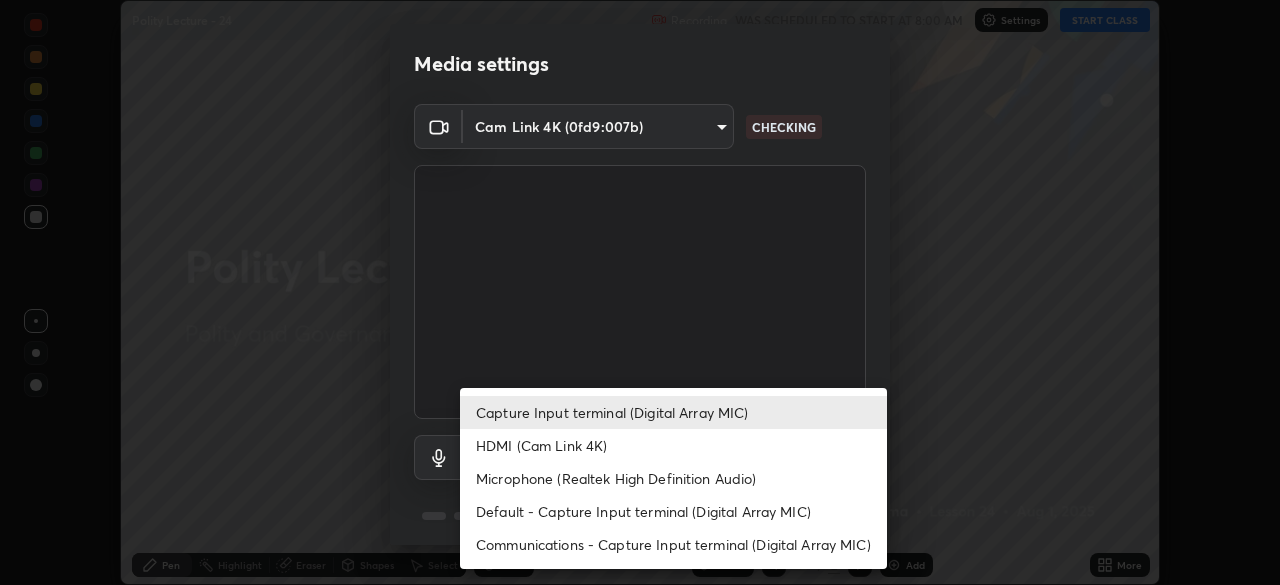 click on "HDMI (Cam Link 4K)" at bounding box center [673, 445] 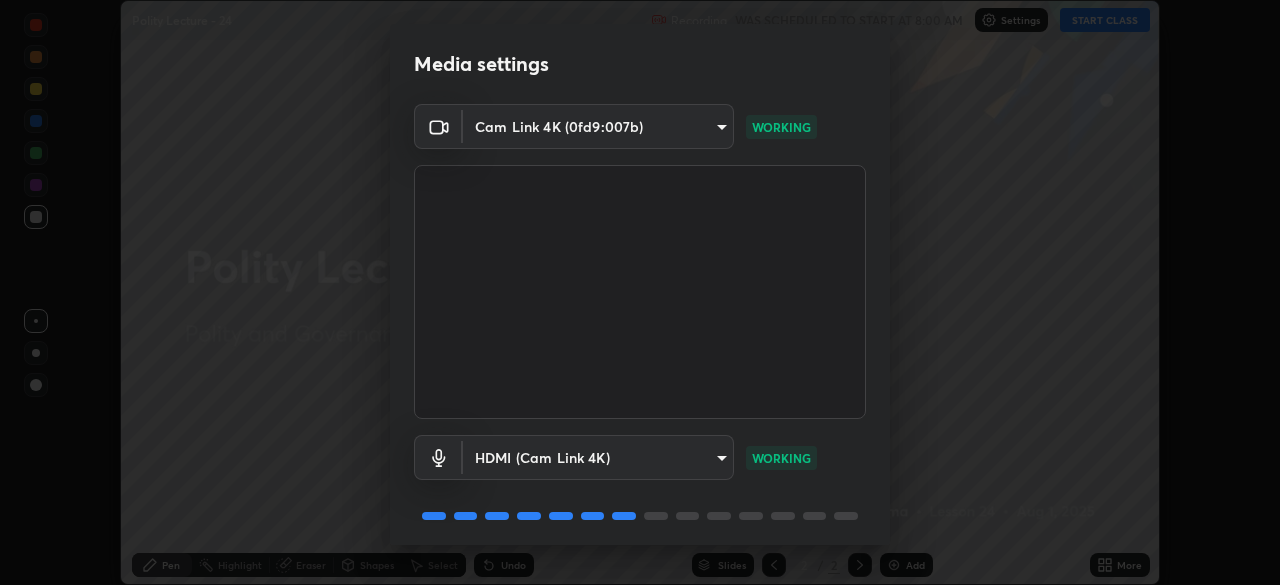 scroll, scrollTop: 71, scrollLeft: 0, axis: vertical 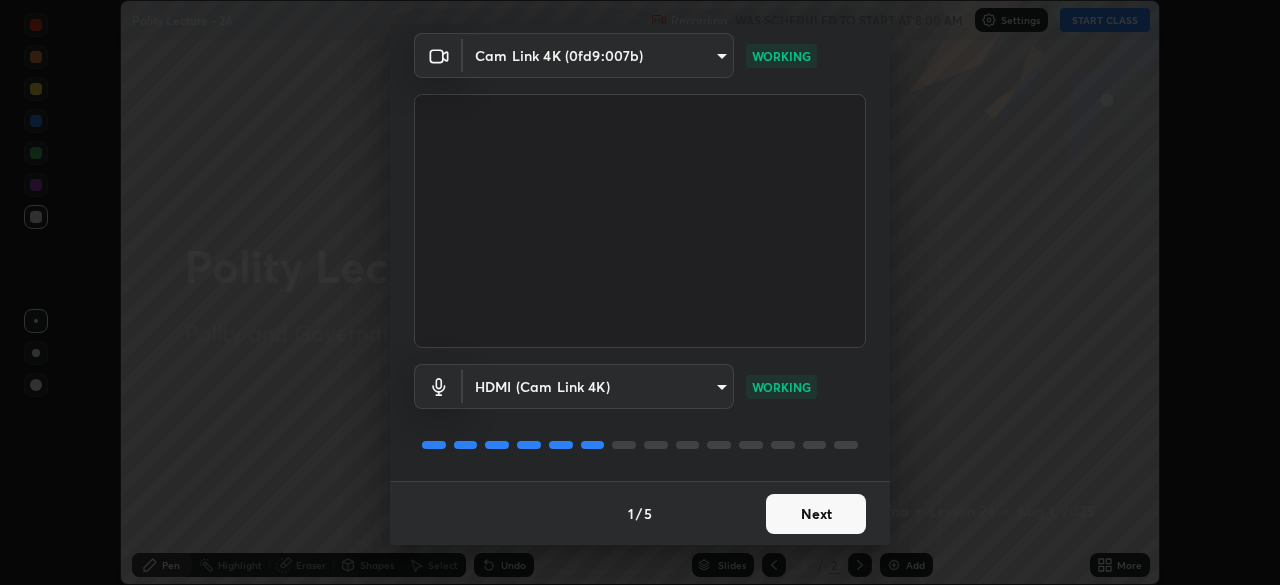 click on "Next" at bounding box center [816, 514] 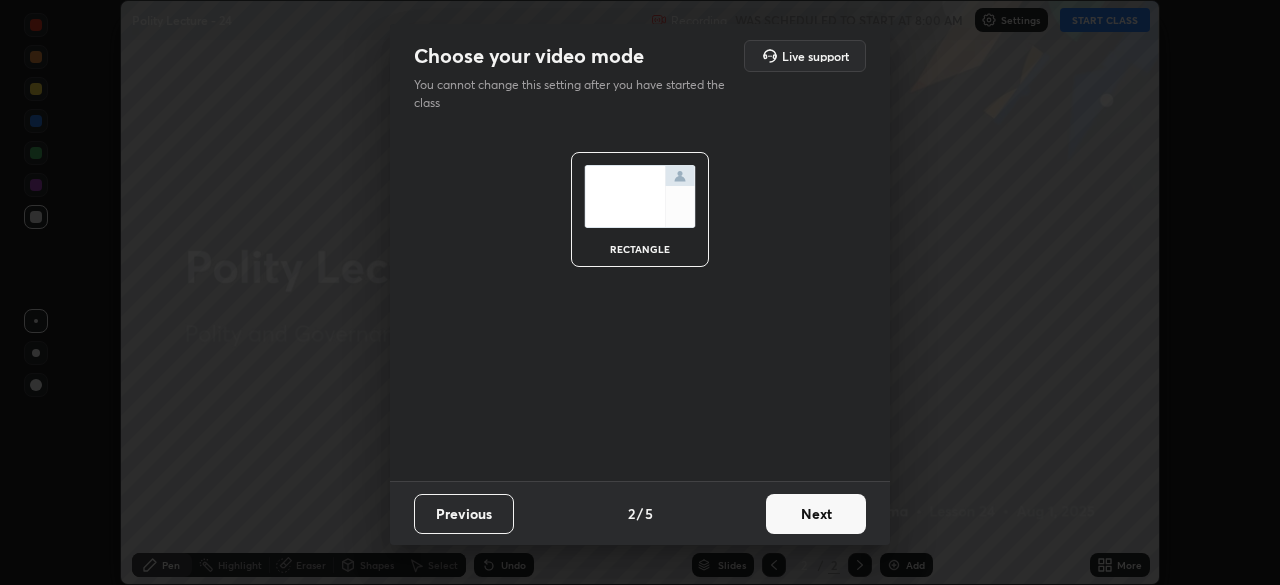 scroll, scrollTop: 0, scrollLeft: 0, axis: both 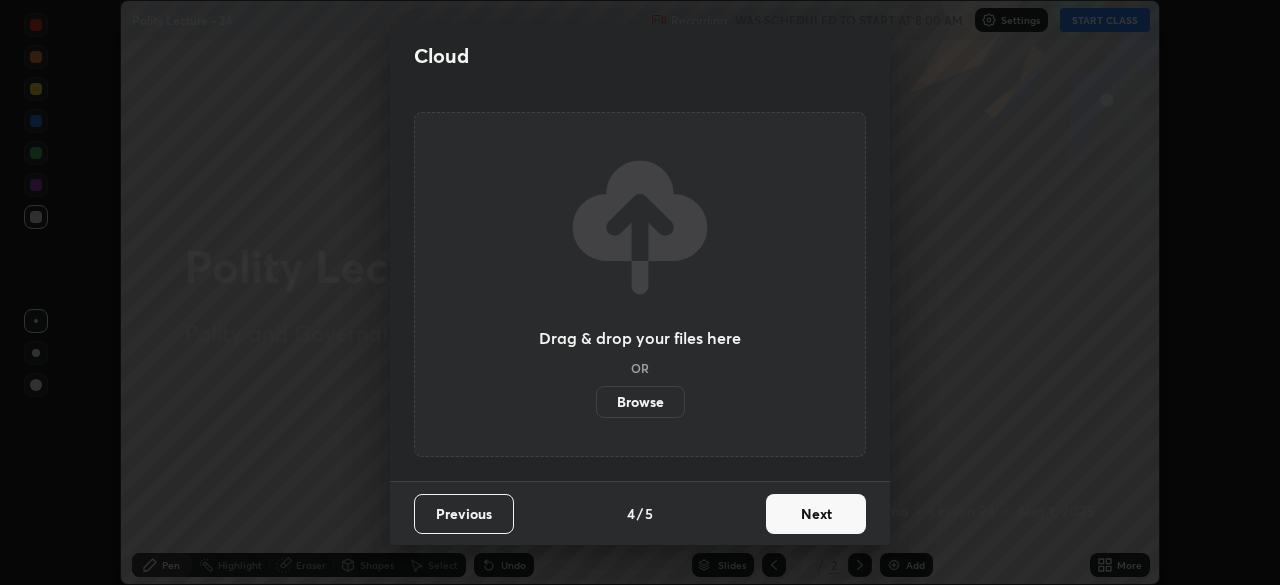 click on "Next" at bounding box center (816, 514) 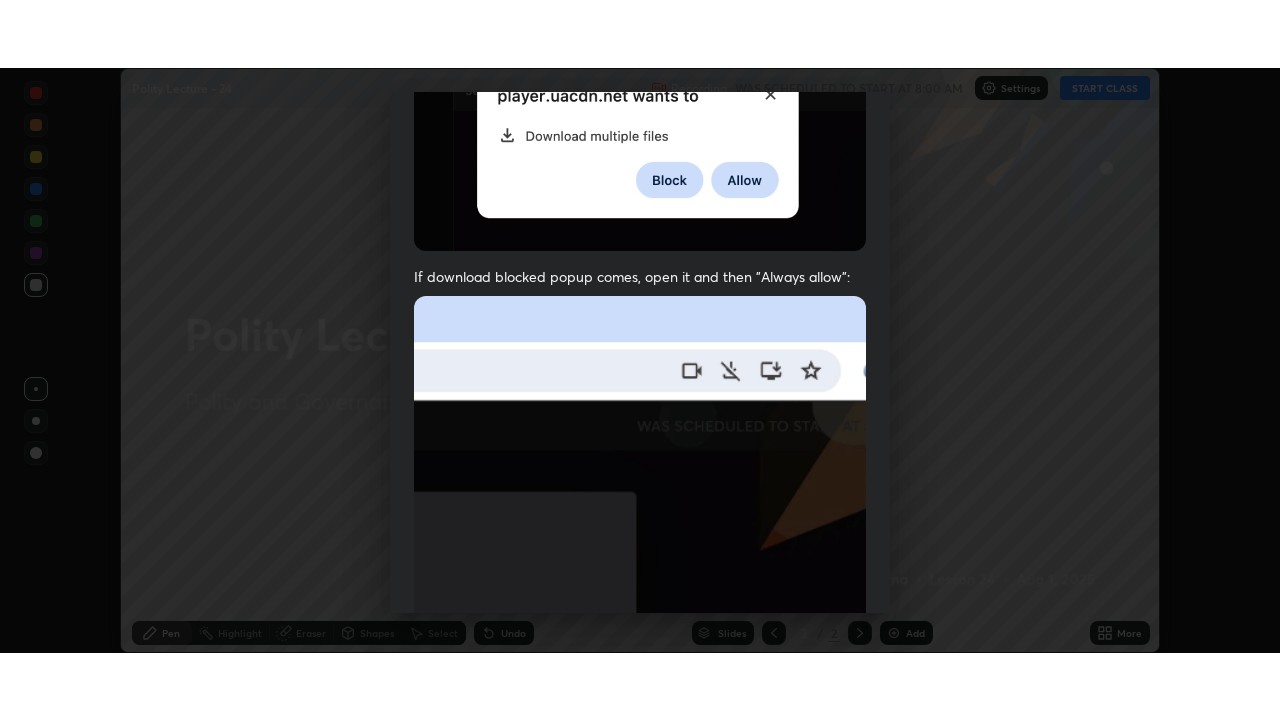 scroll, scrollTop: 479, scrollLeft: 0, axis: vertical 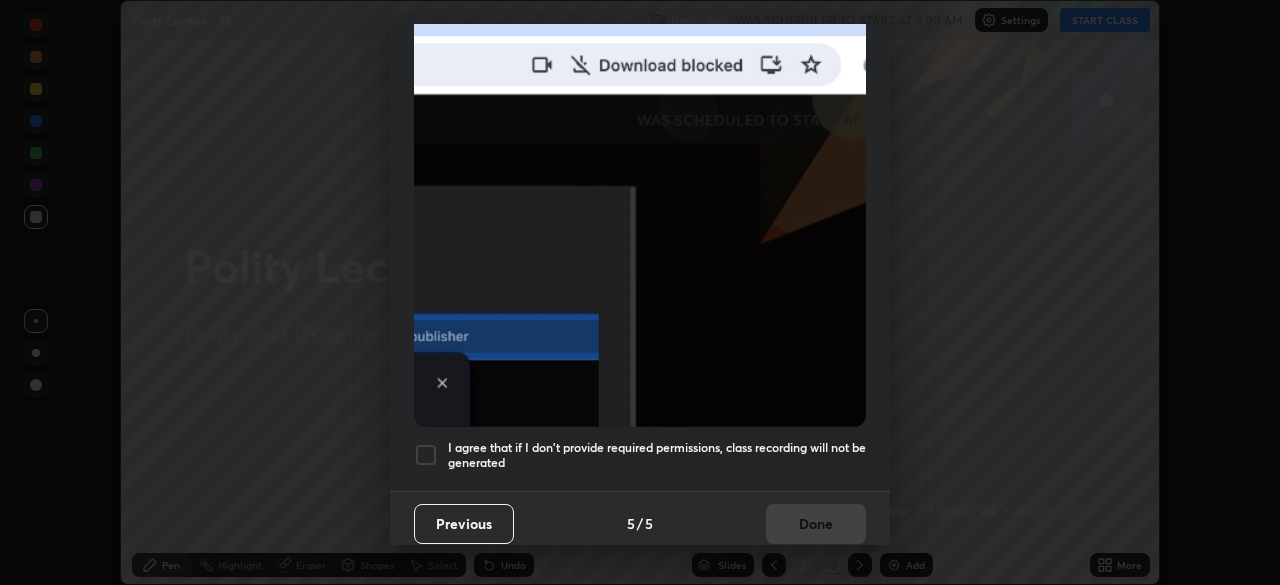 click at bounding box center [426, 455] 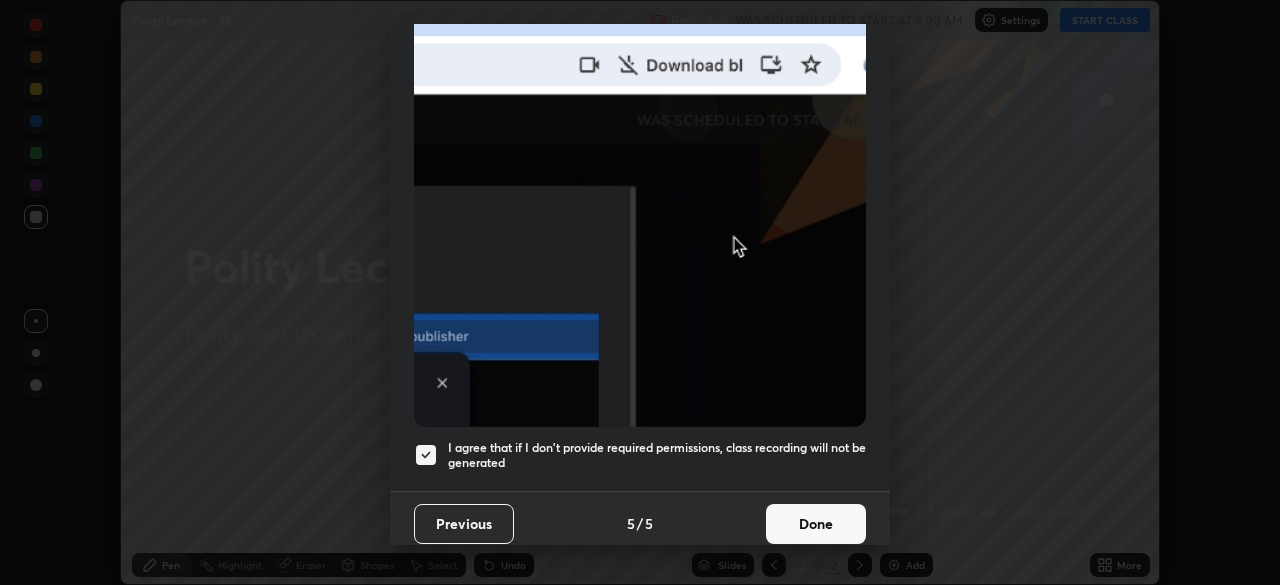 click on "Done" at bounding box center [816, 524] 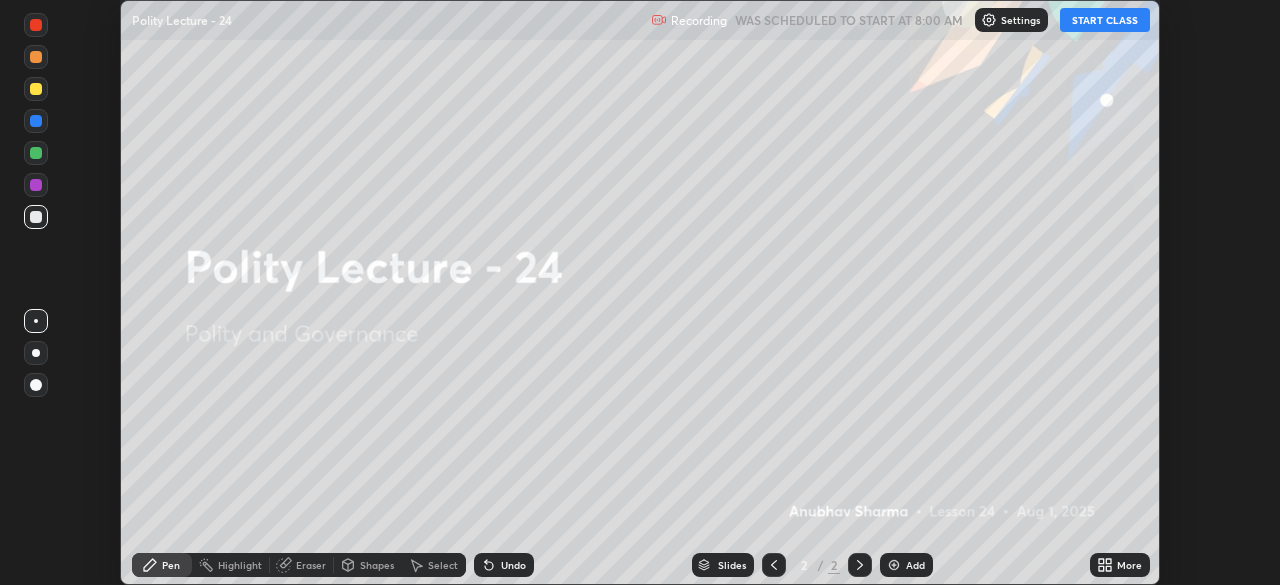 click 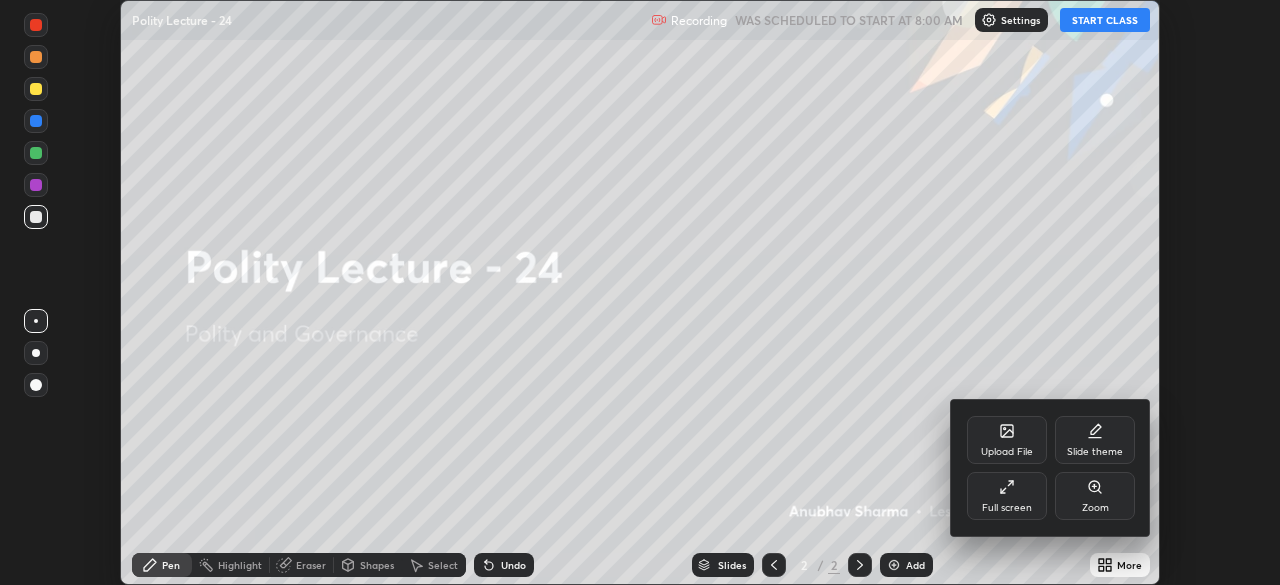 click 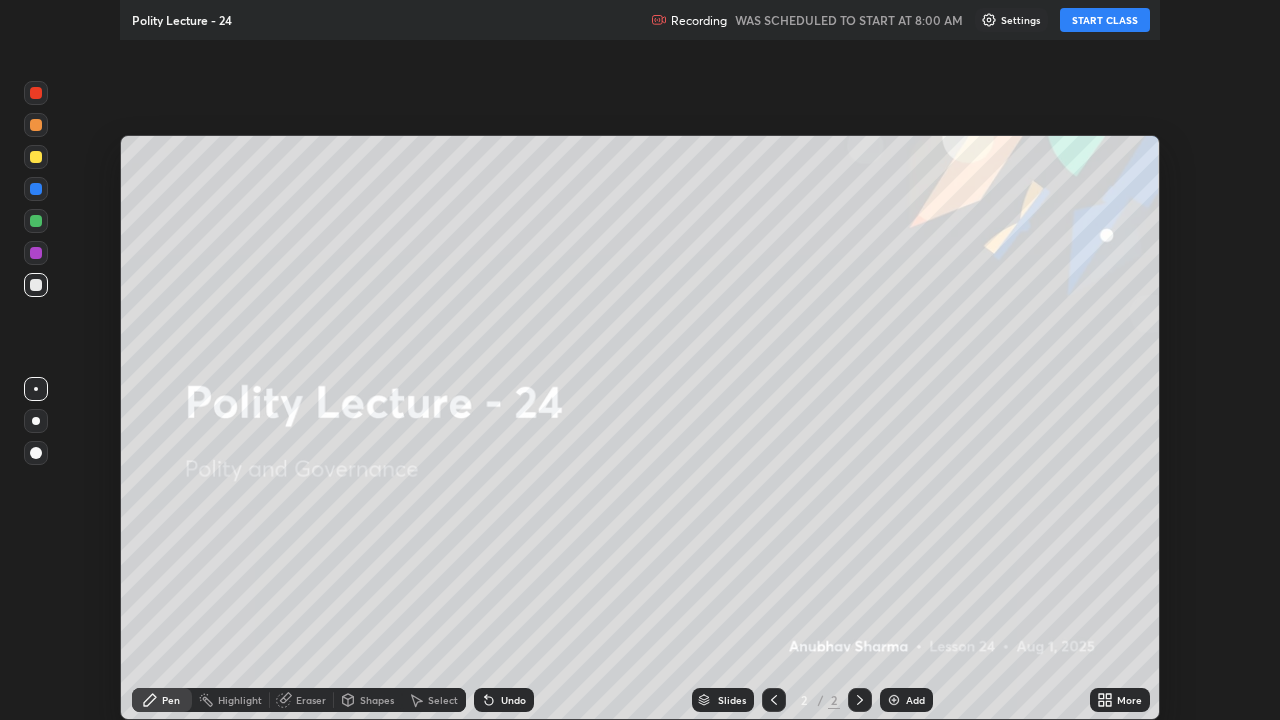 scroll, scrollTop: 99280, scrollLeft: 98720, axis: both 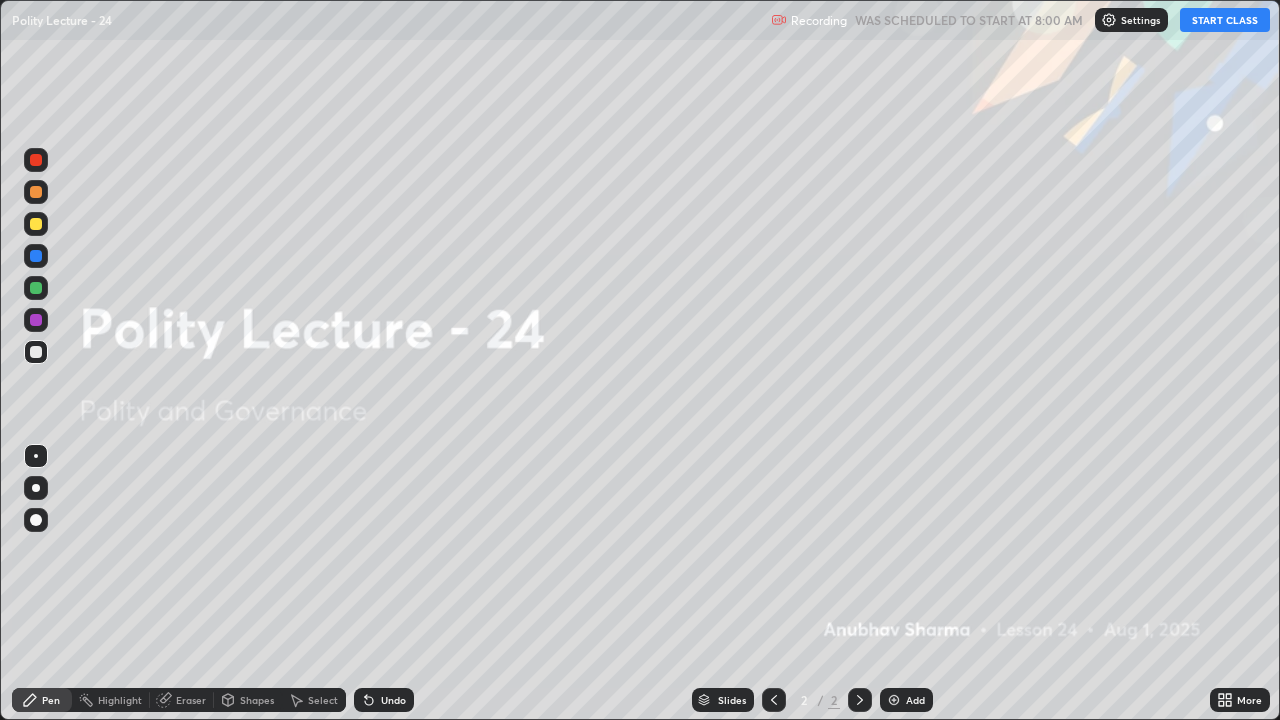 click 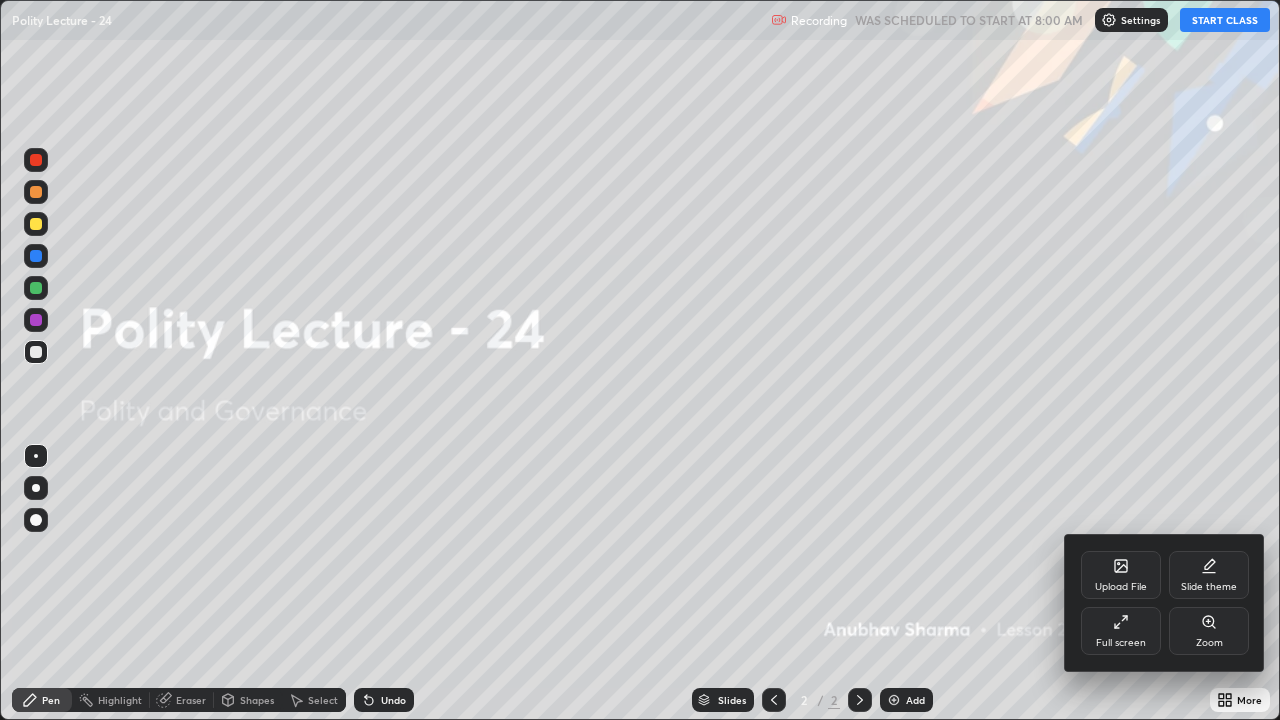 click on "Upload File" at bounding box center (1121, 575) 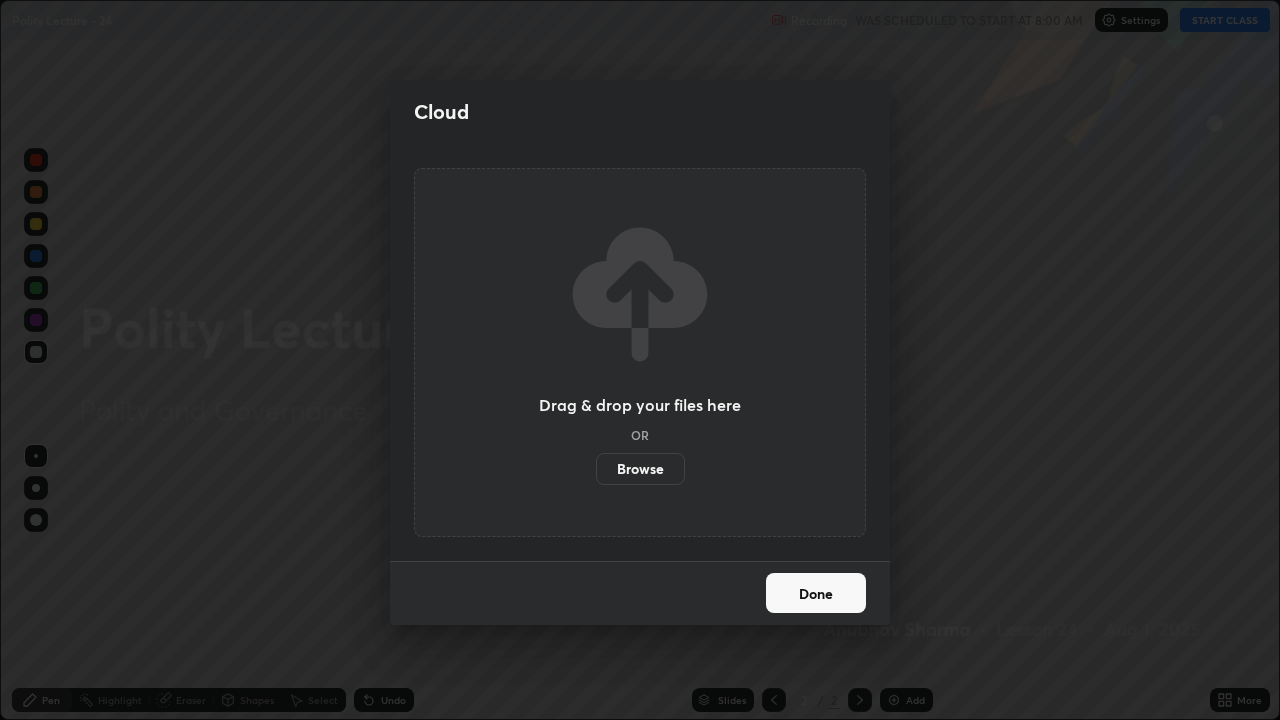 click on "Browse" at bounding box center [640, 469] 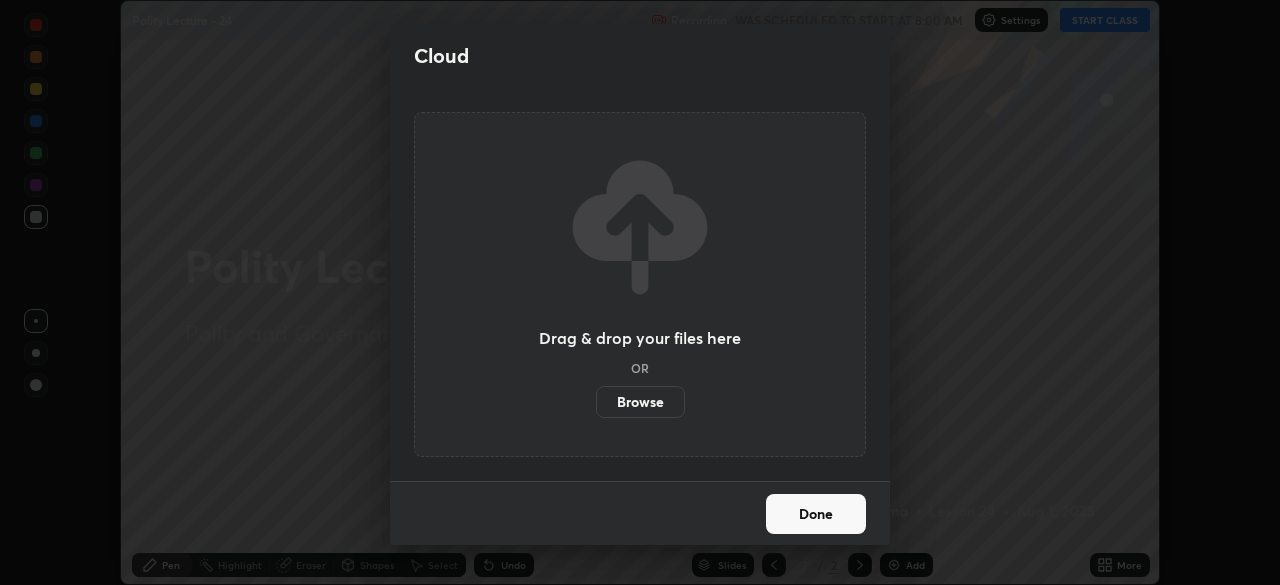 scroll, scrollTop: 585, scrollLeft: 1280, axis: both 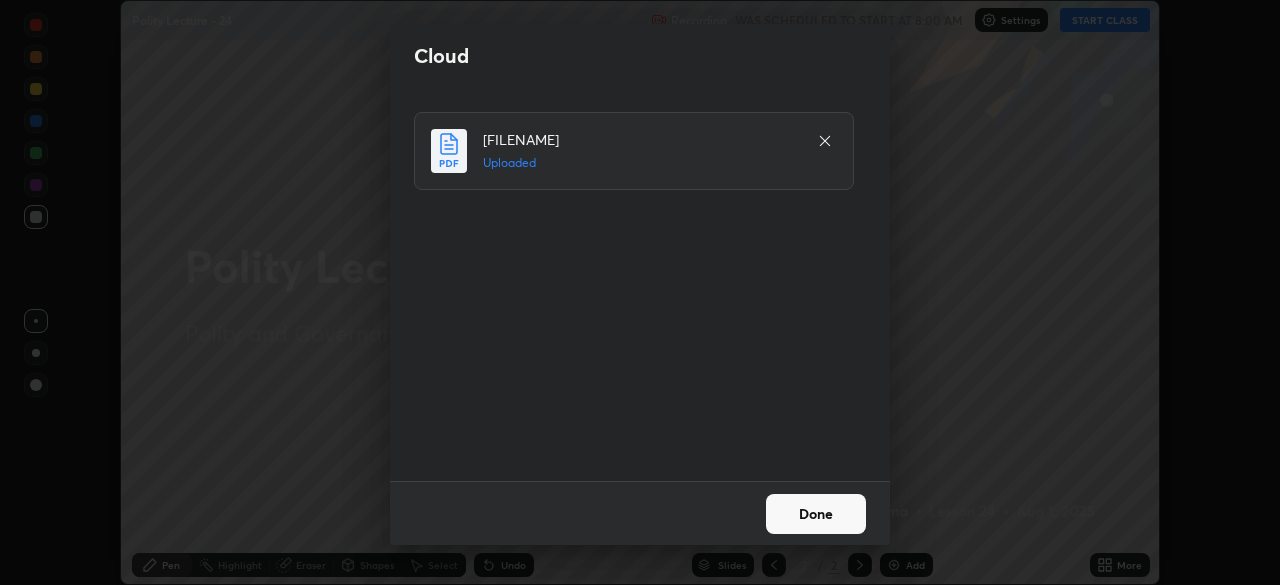 click on "Done" at bounding box center (816, 514) 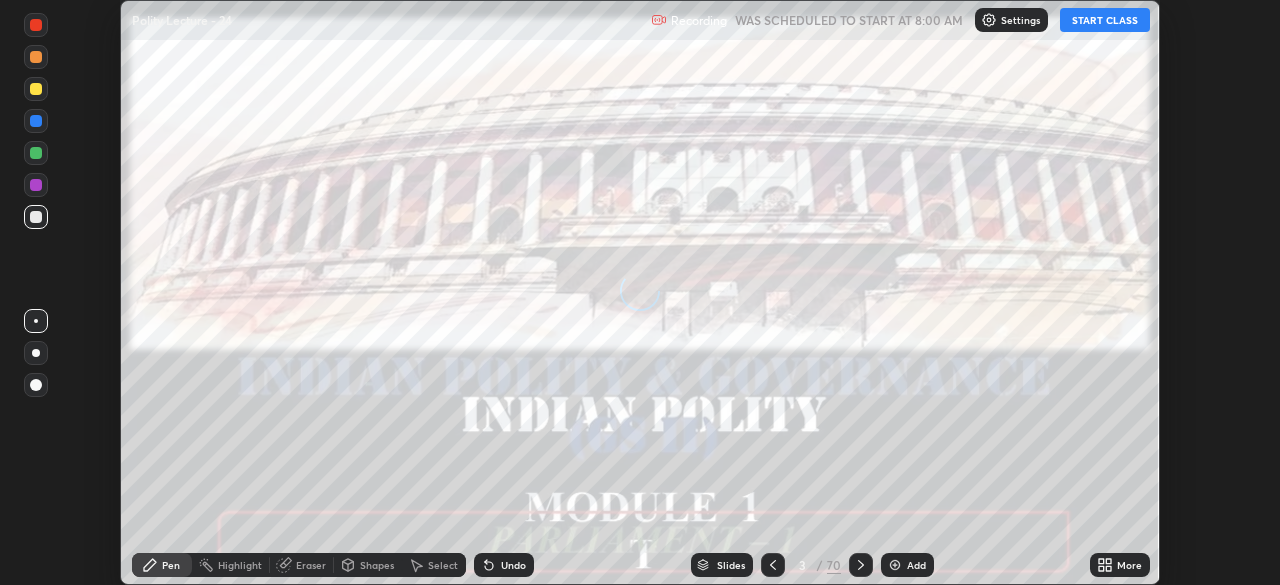 click 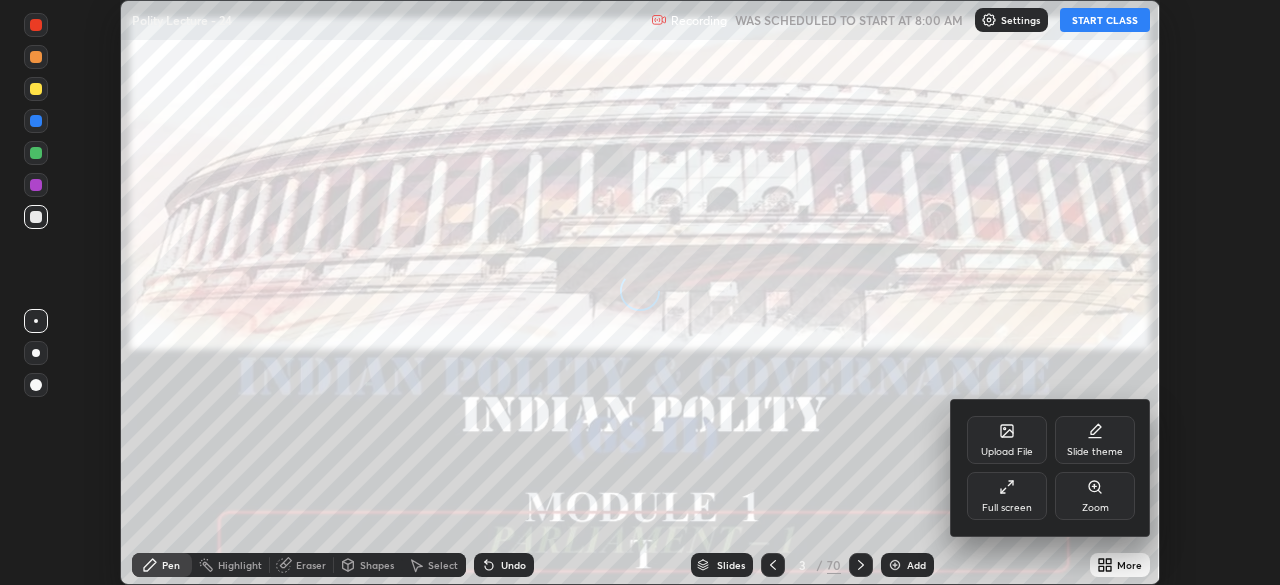 click 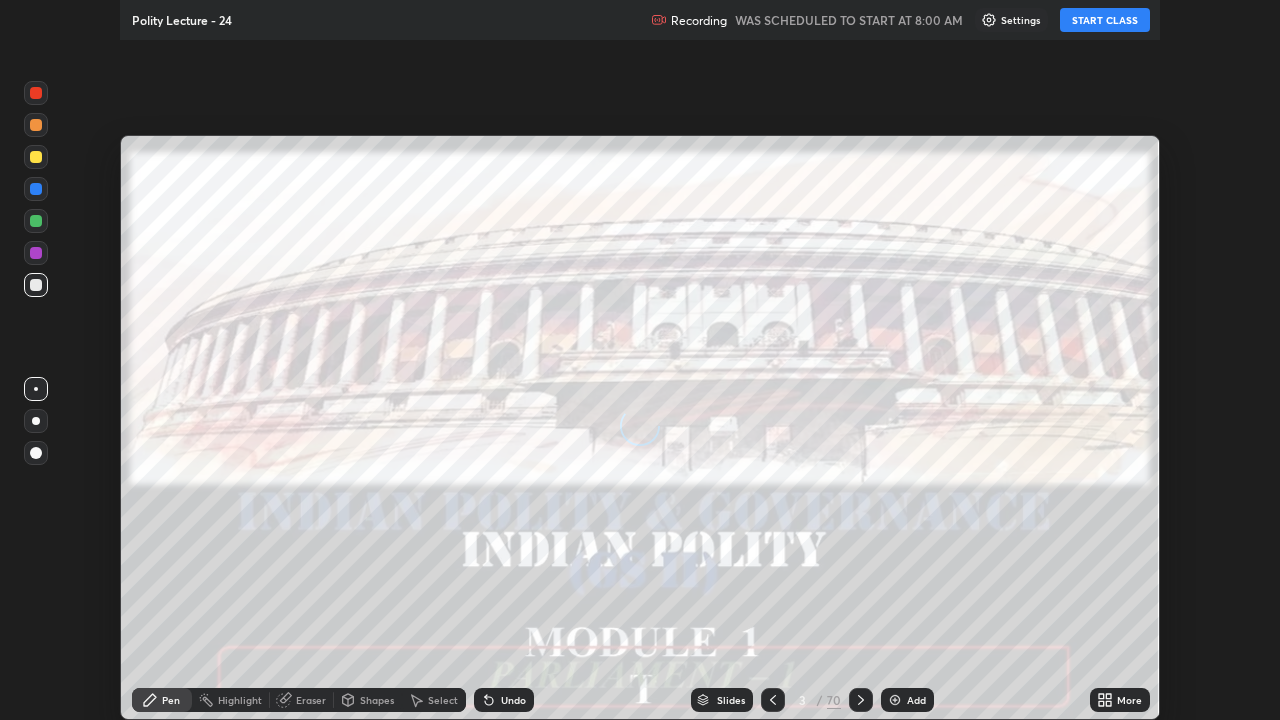 scroll, scrollTop: 99280, scrollLeft: 98720, axis: both 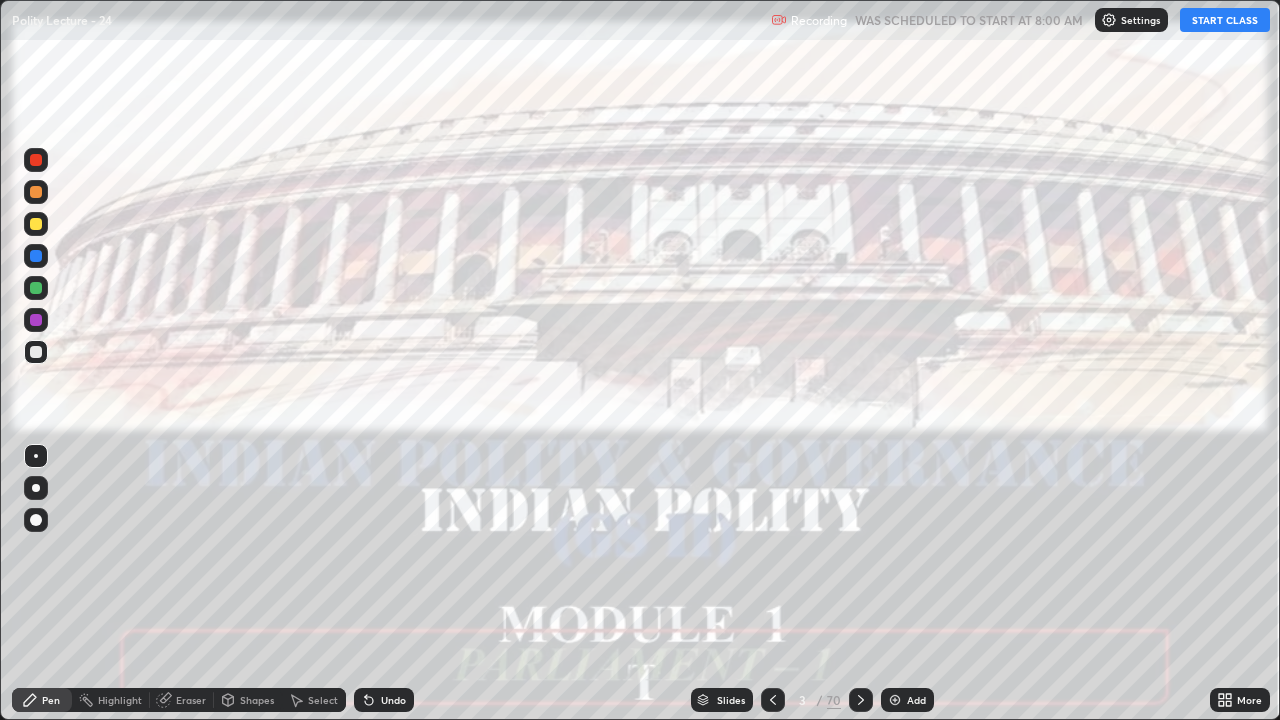 click on "START CLASS" at bounding box center (1225, 20) 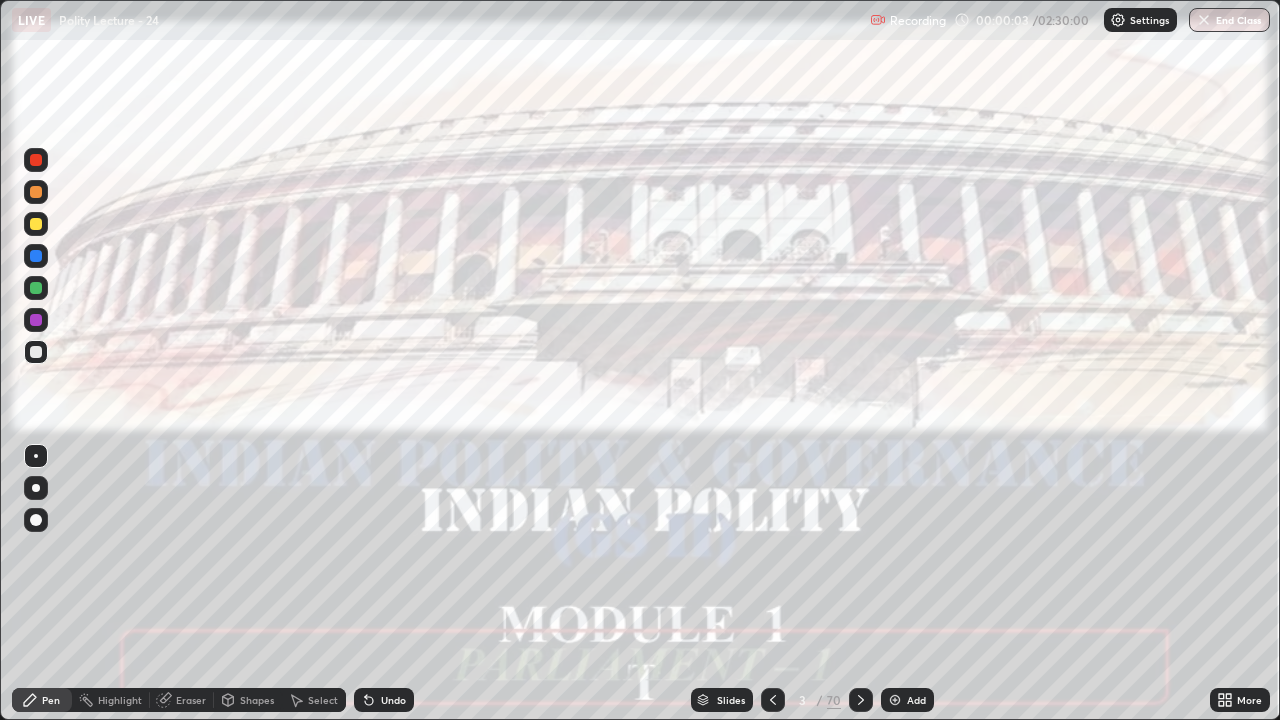 click at bounding box center [895, 700] 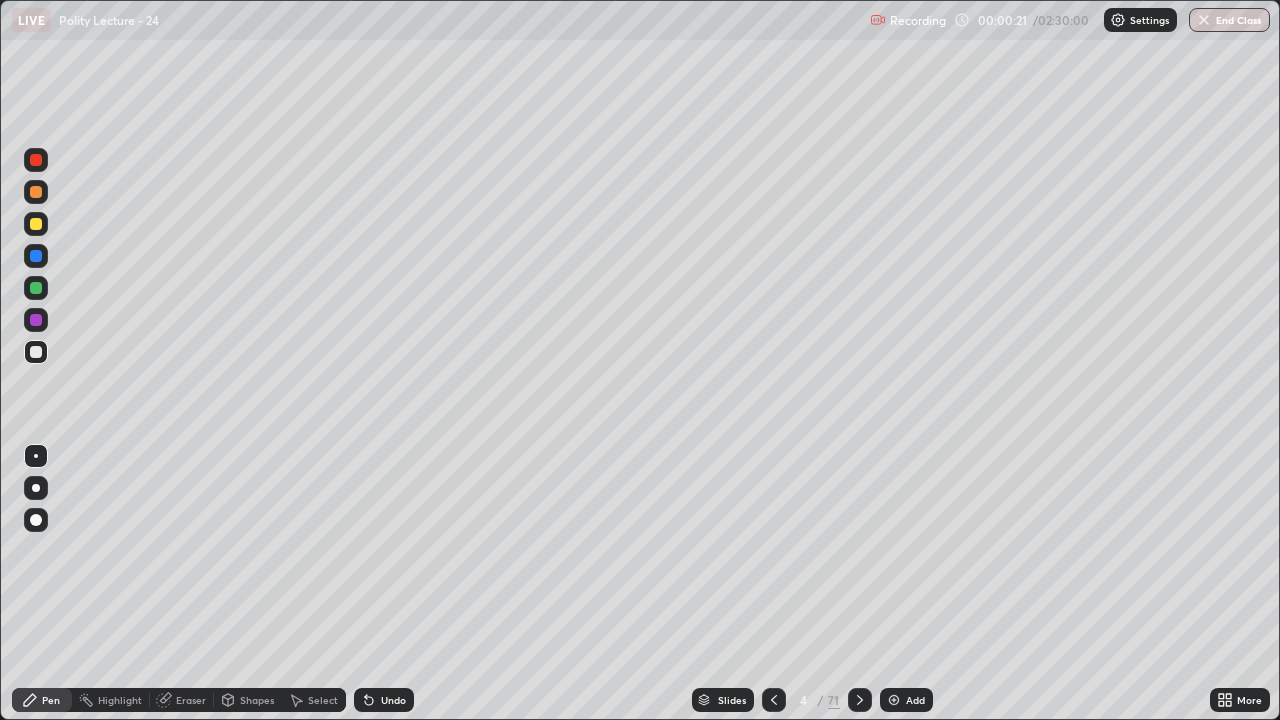 click at bounding box center (36, 488) 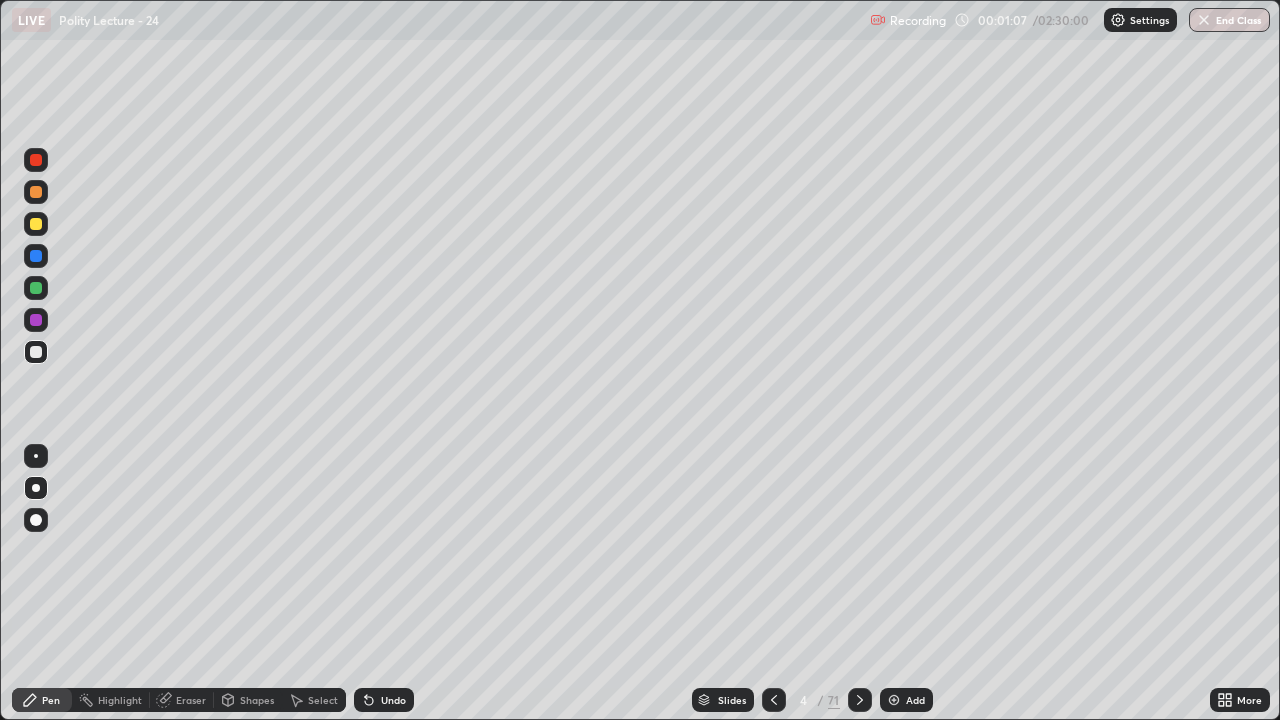 click at bounding box center (36, 224) 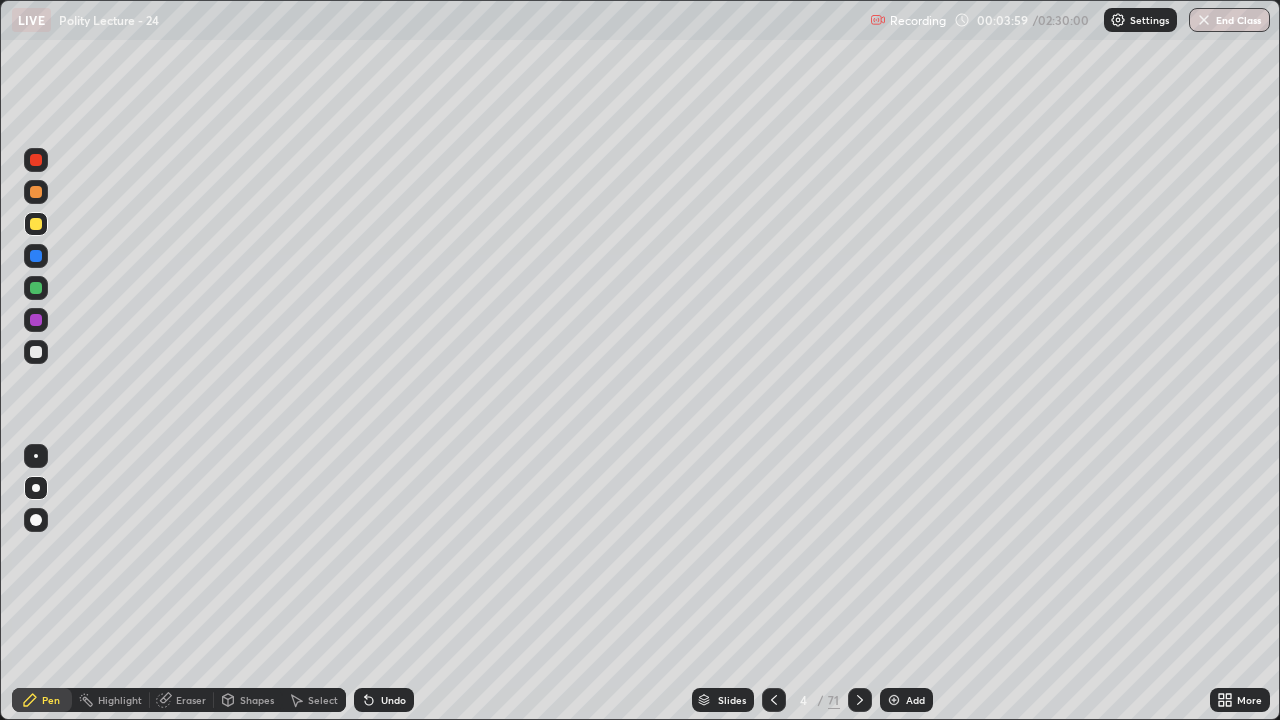 click at bounding box center [36, 256] 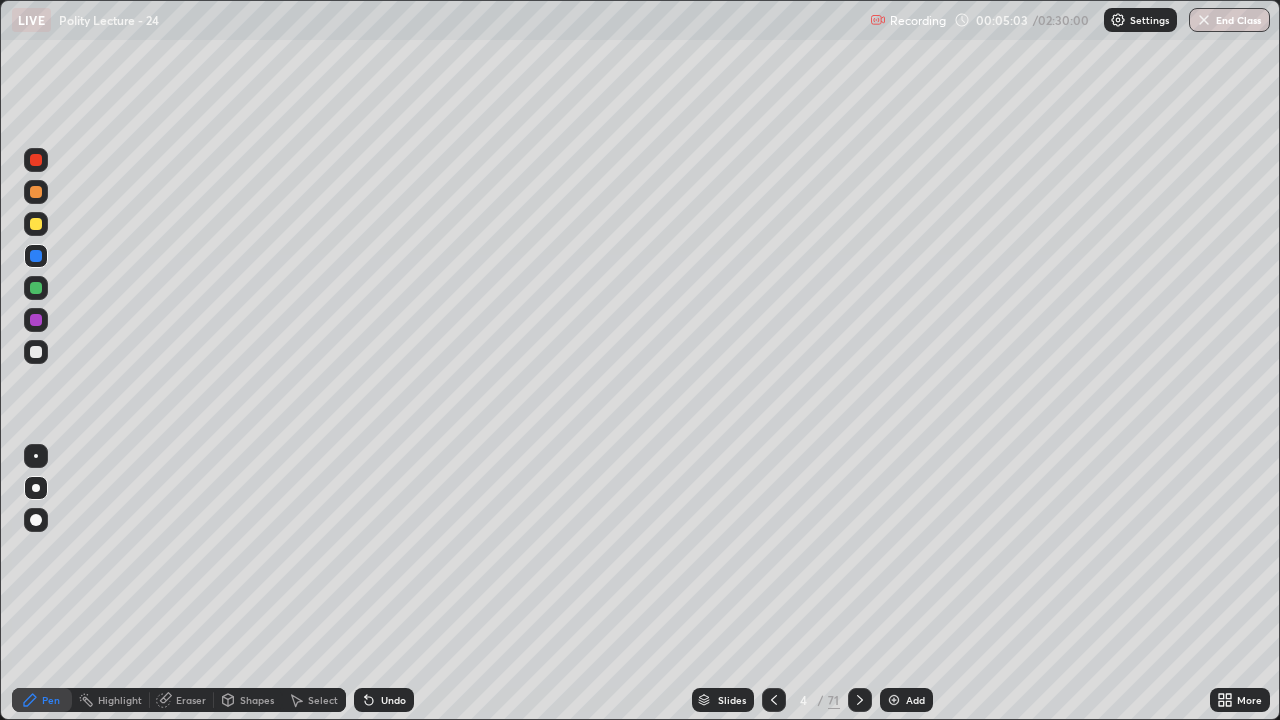 click on "Add" at bounding box center (906, 700) 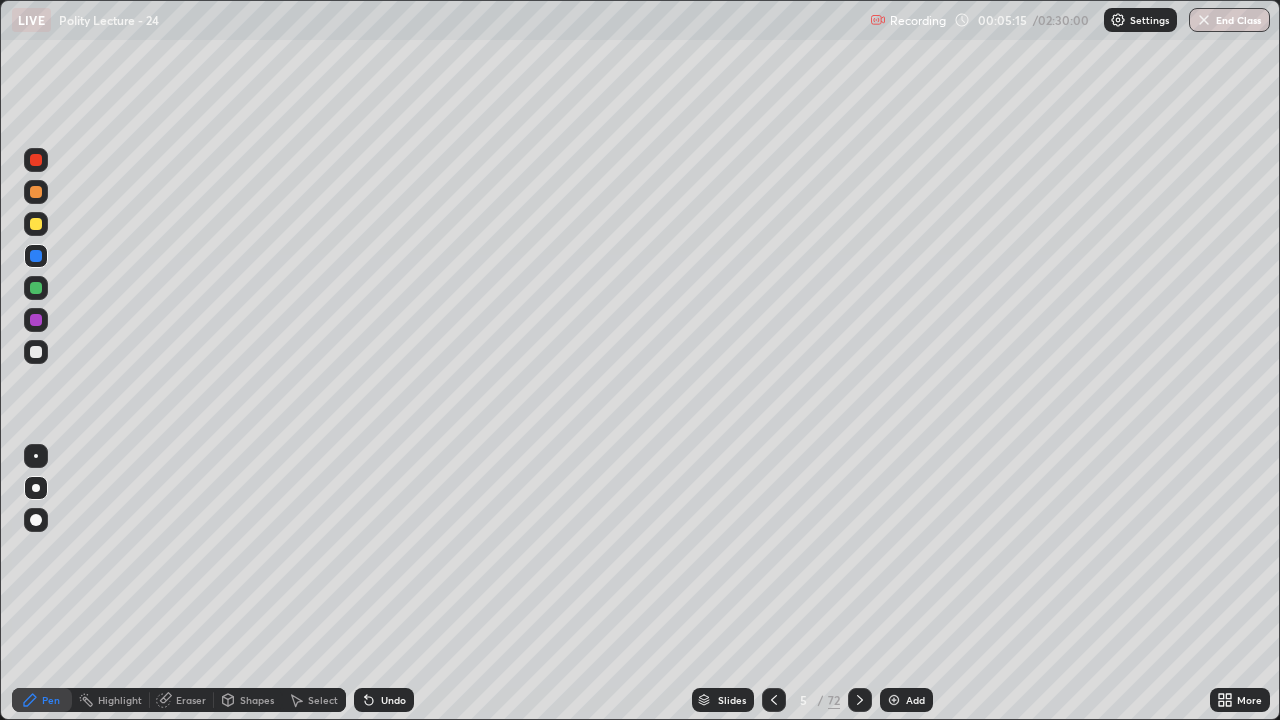 click at bounding box center [36, 224] 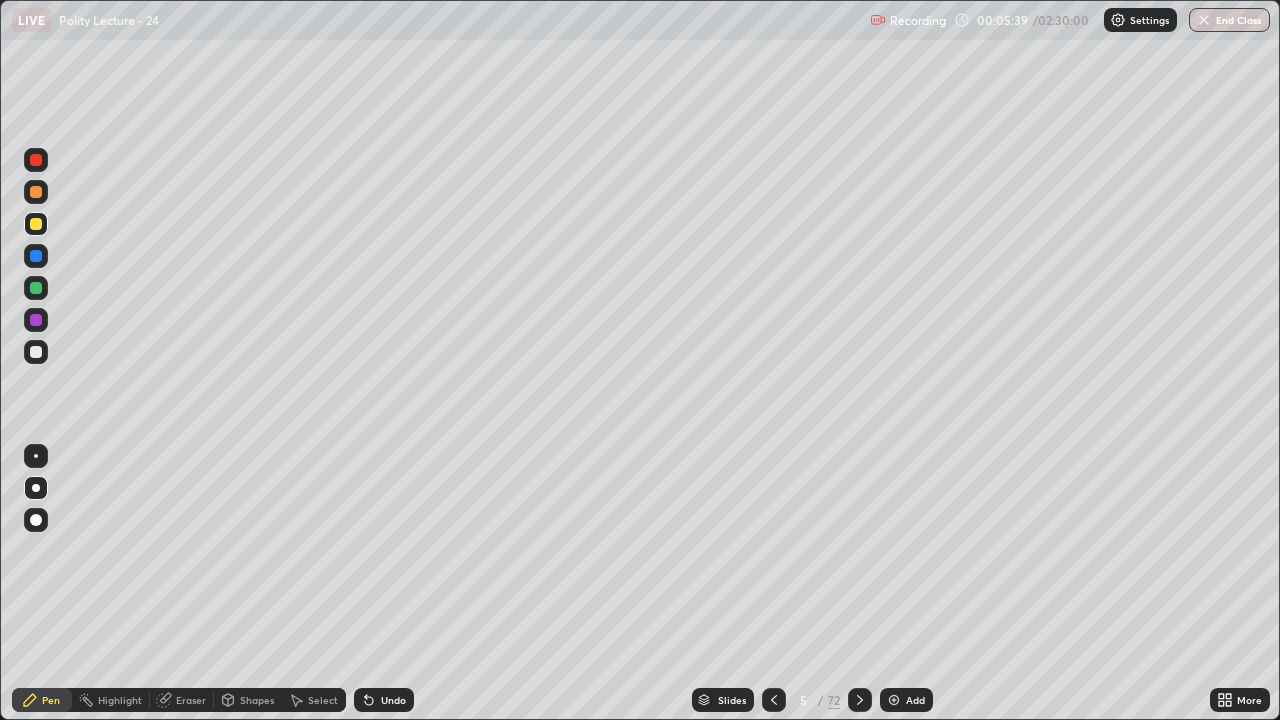 click at bounding box center [36, 160] 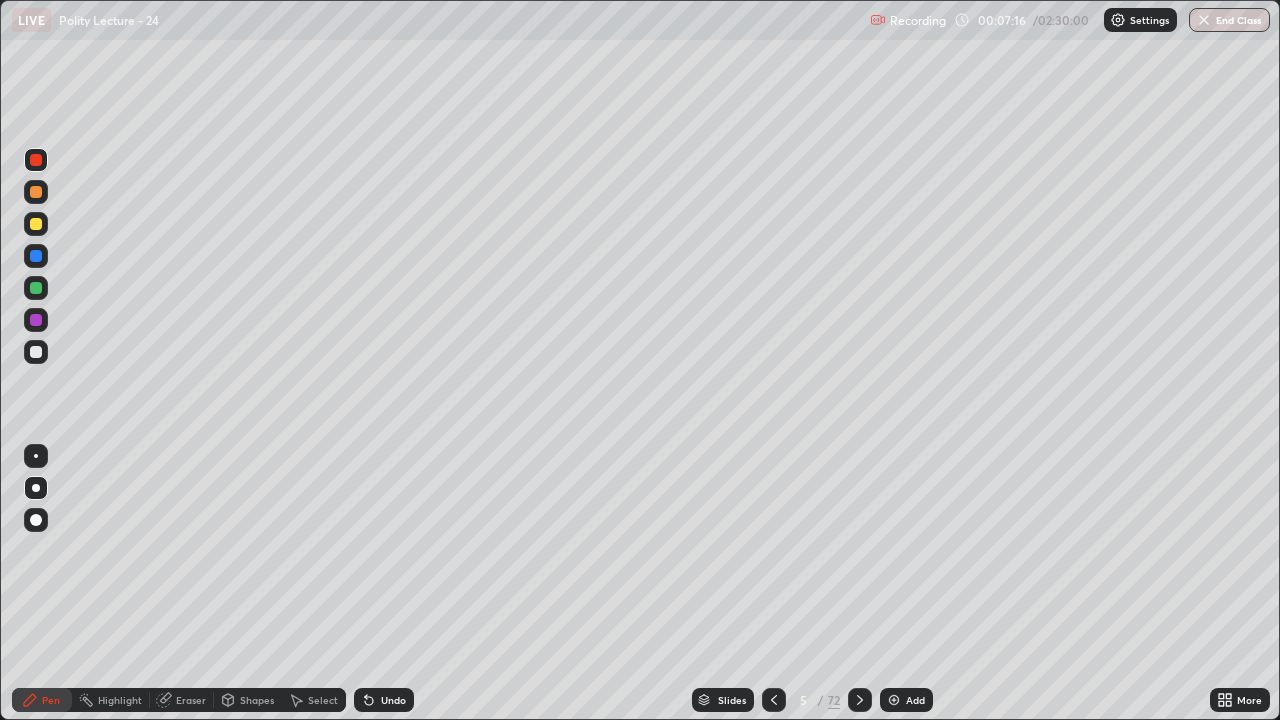 click at bounding box center [36, 256] 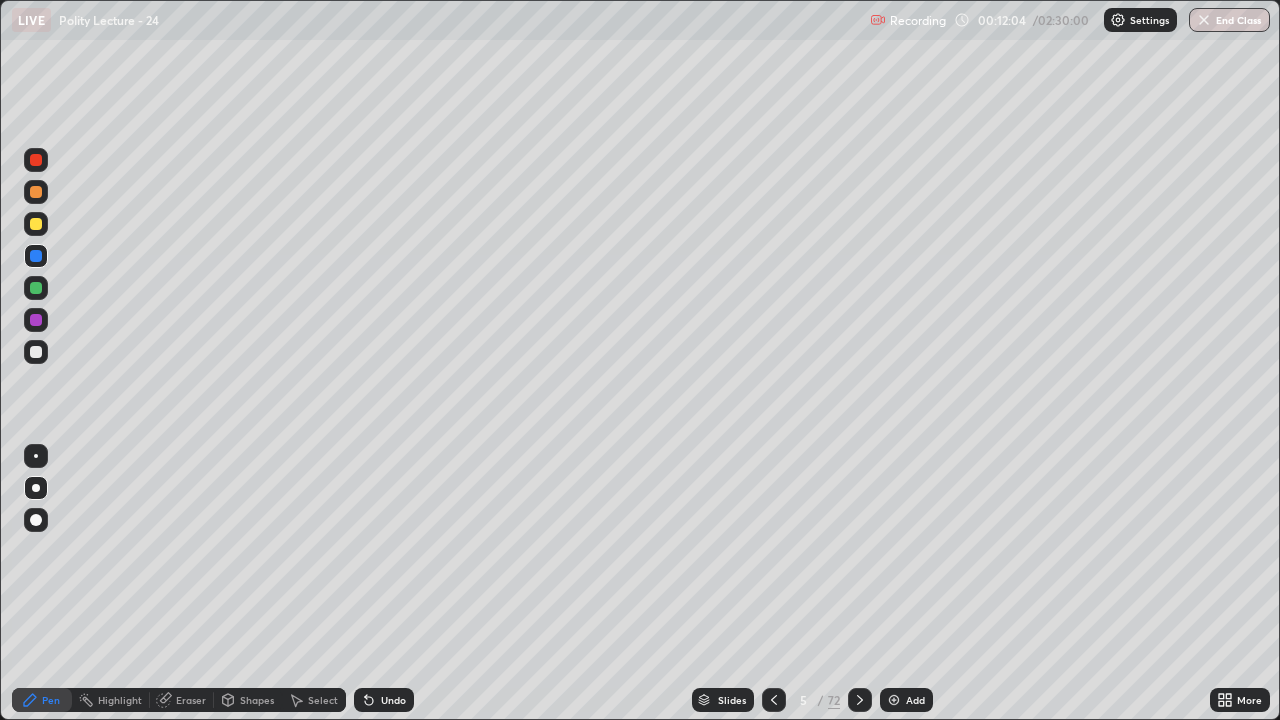click at bounding box center (36, 224) 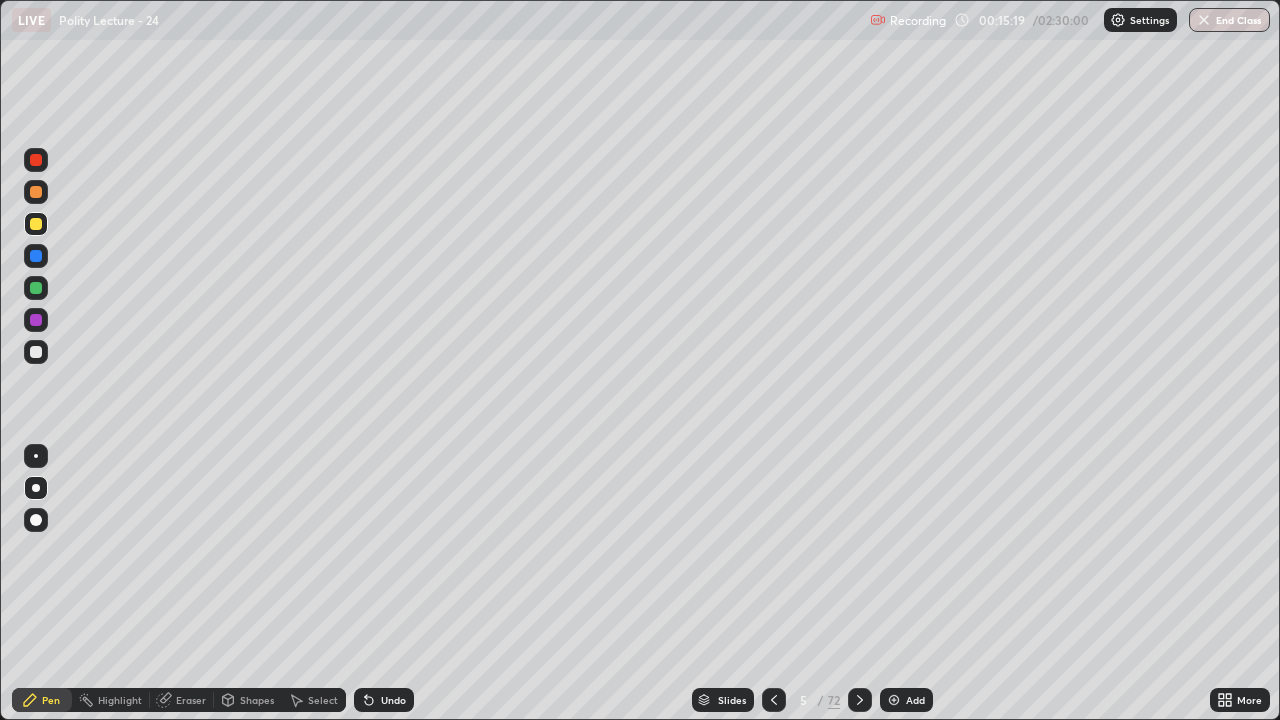 click on "Slides 5 / 72 Add" at bounding box center [812, 700] 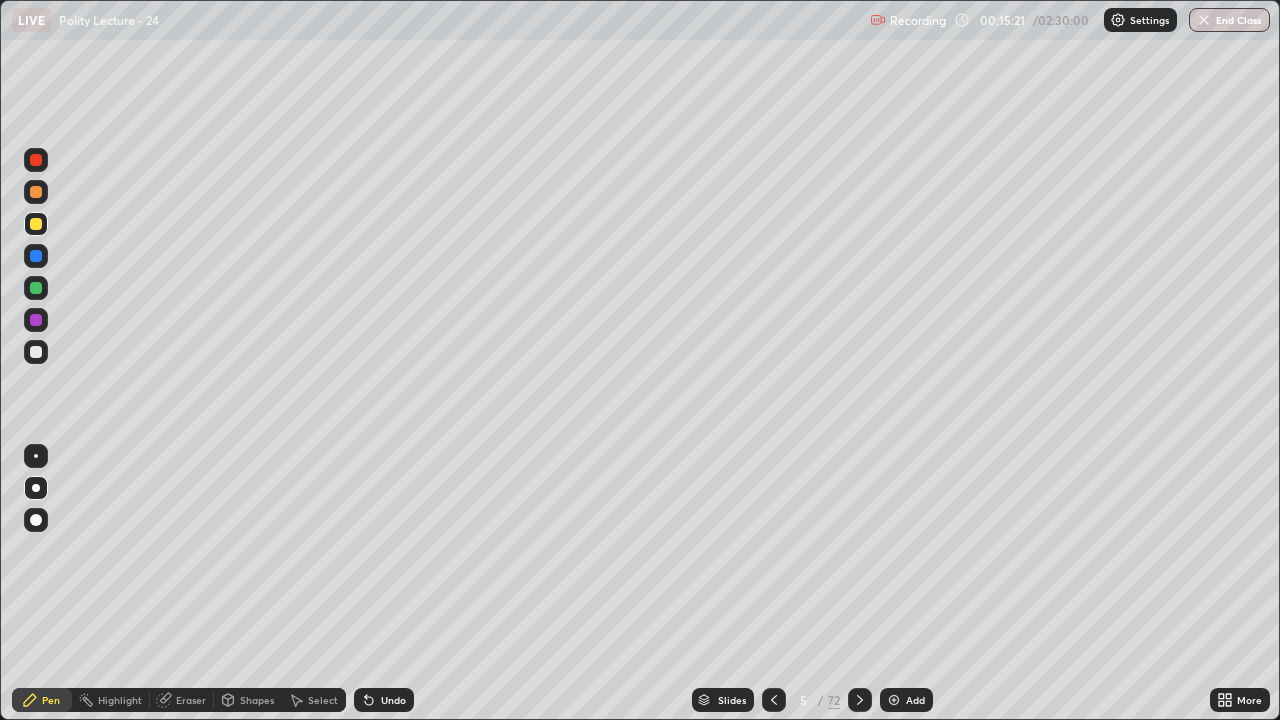 click on "Add" at bounding box center (915, 700) 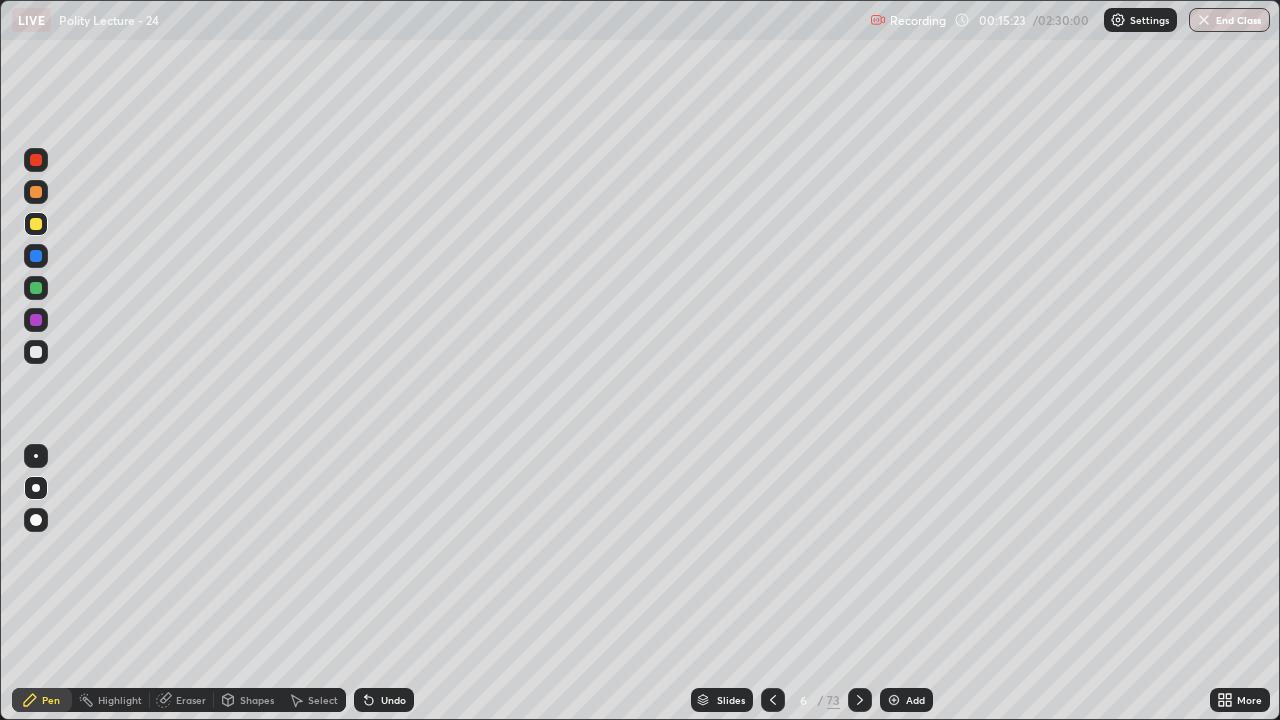 click at bounding box center [36, 224] 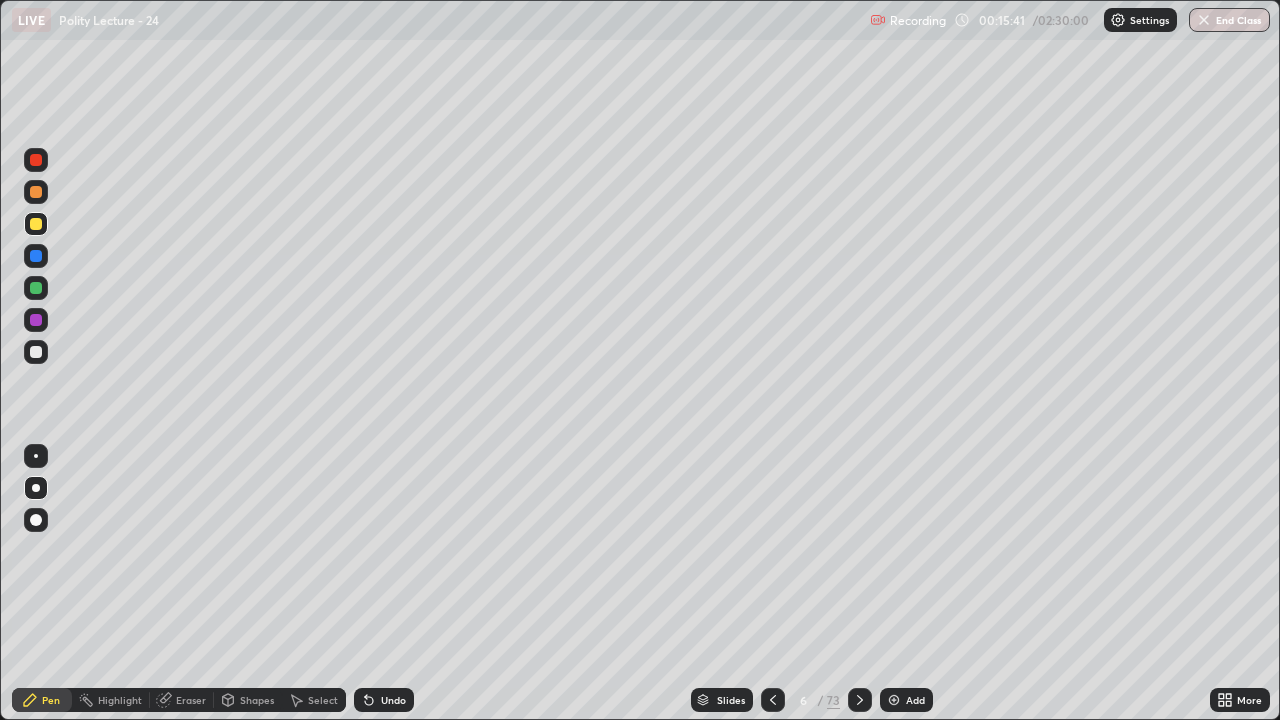 click at bounding box center [36, 288] 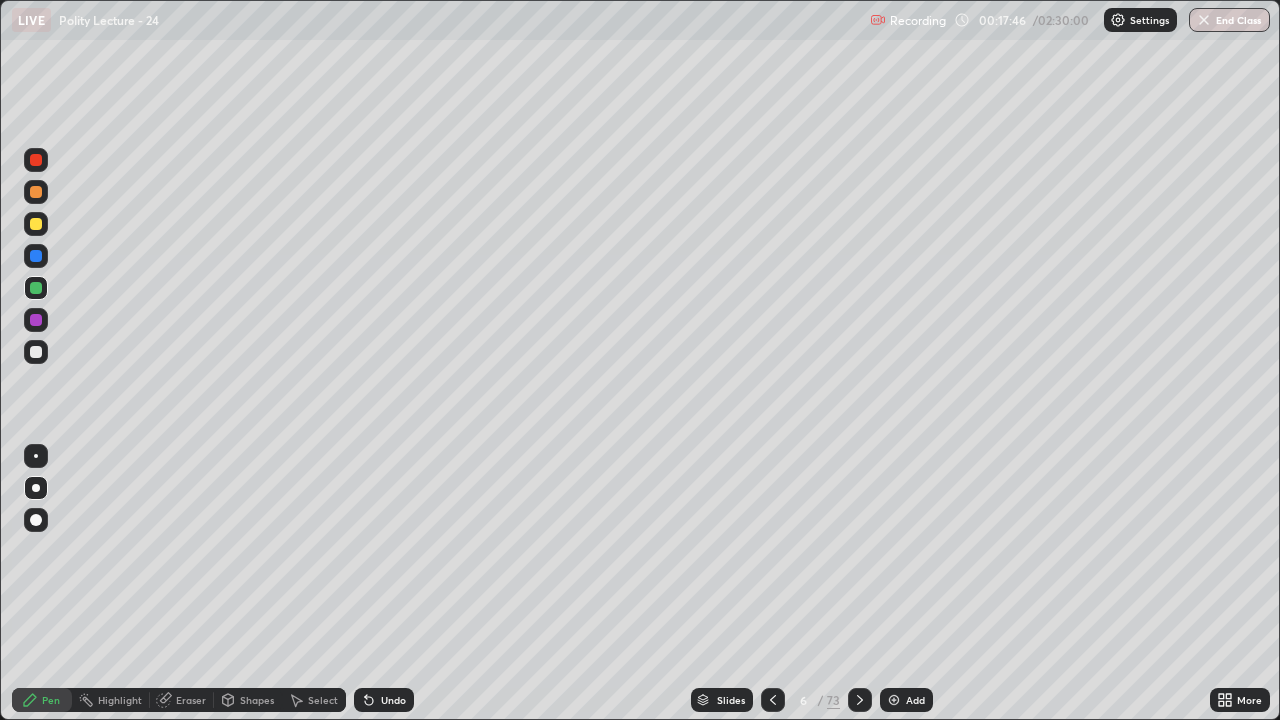 click at bounding box center [36, 320] 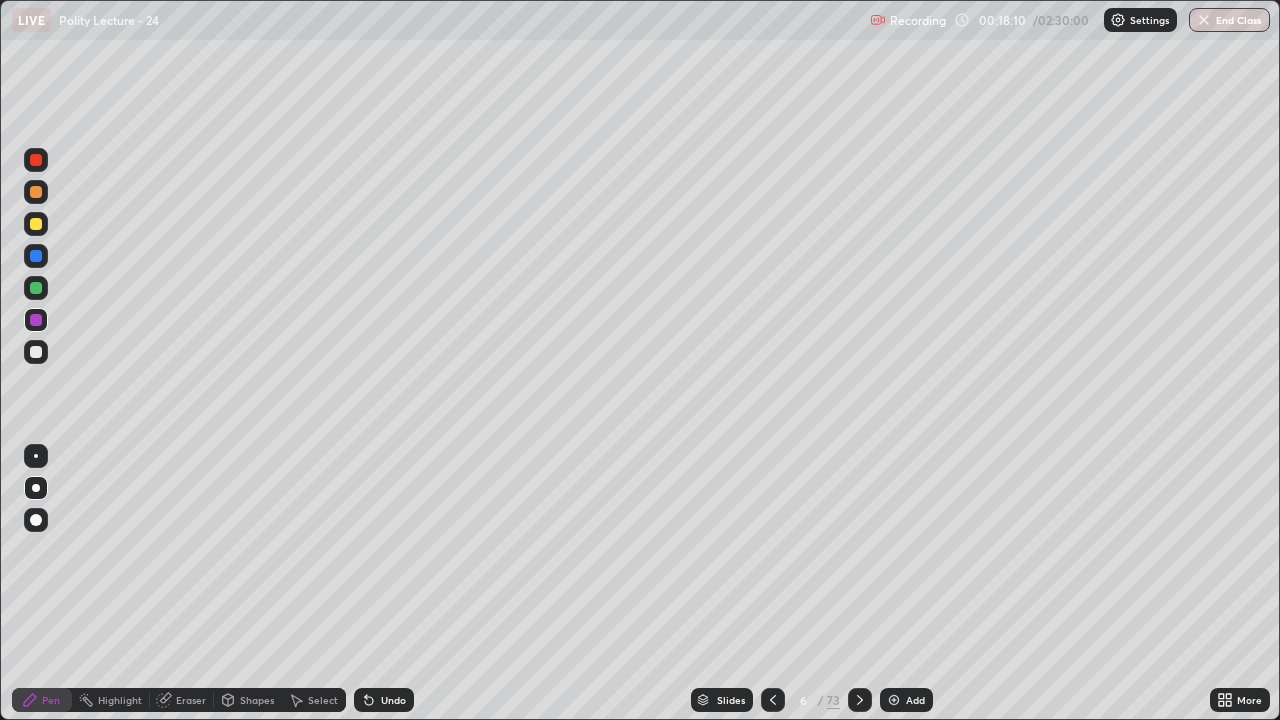 click at bounding box center [36, 224] 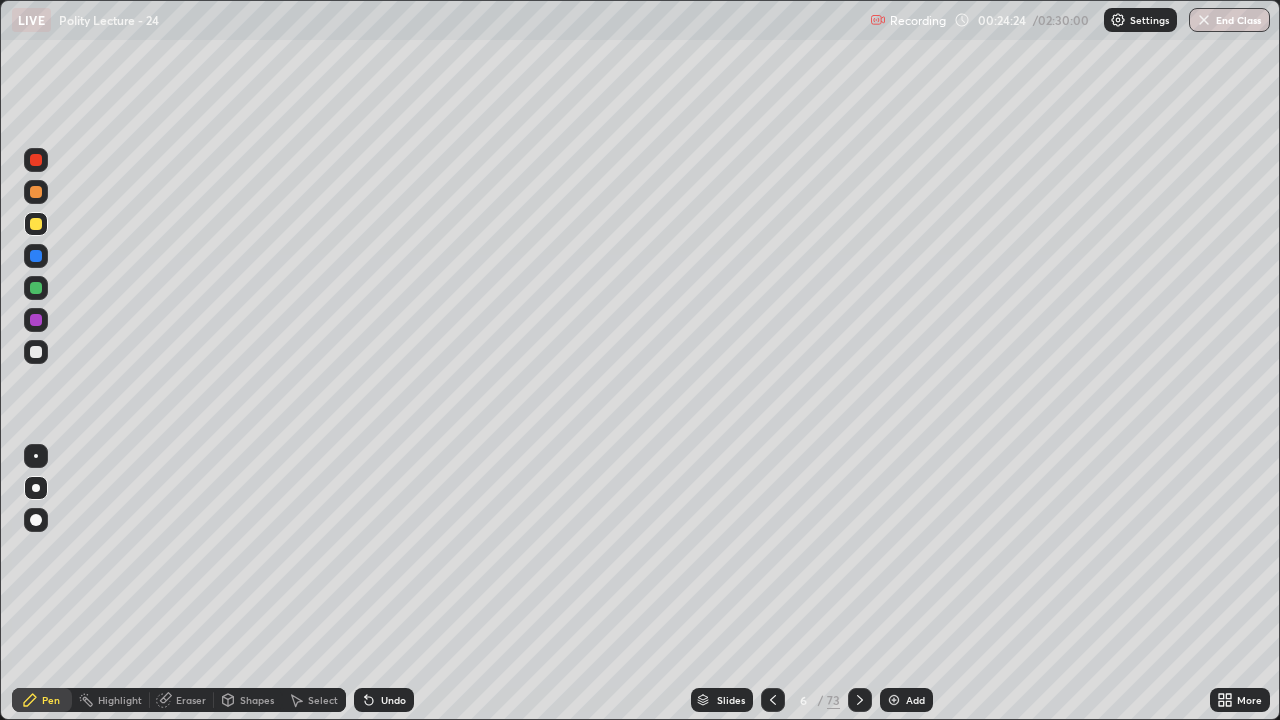 click on "Add" at bounding box center [906, 700] 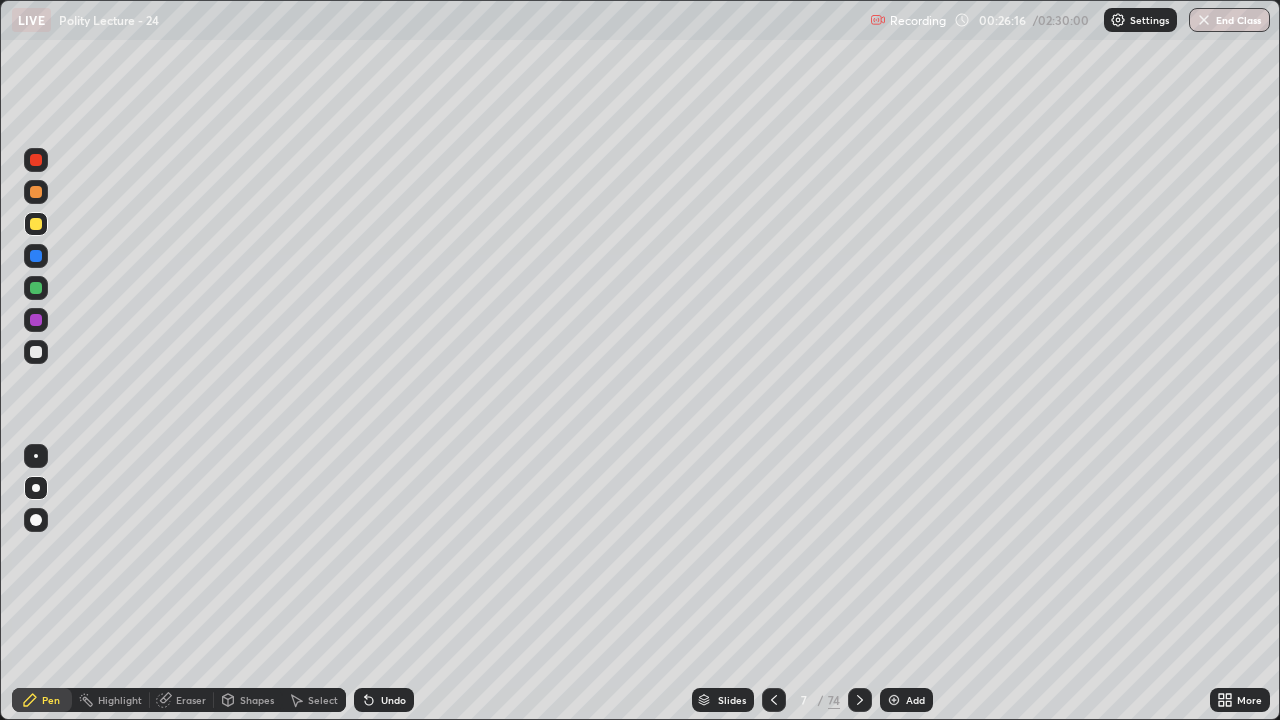 click at bounding box center [36, 256] 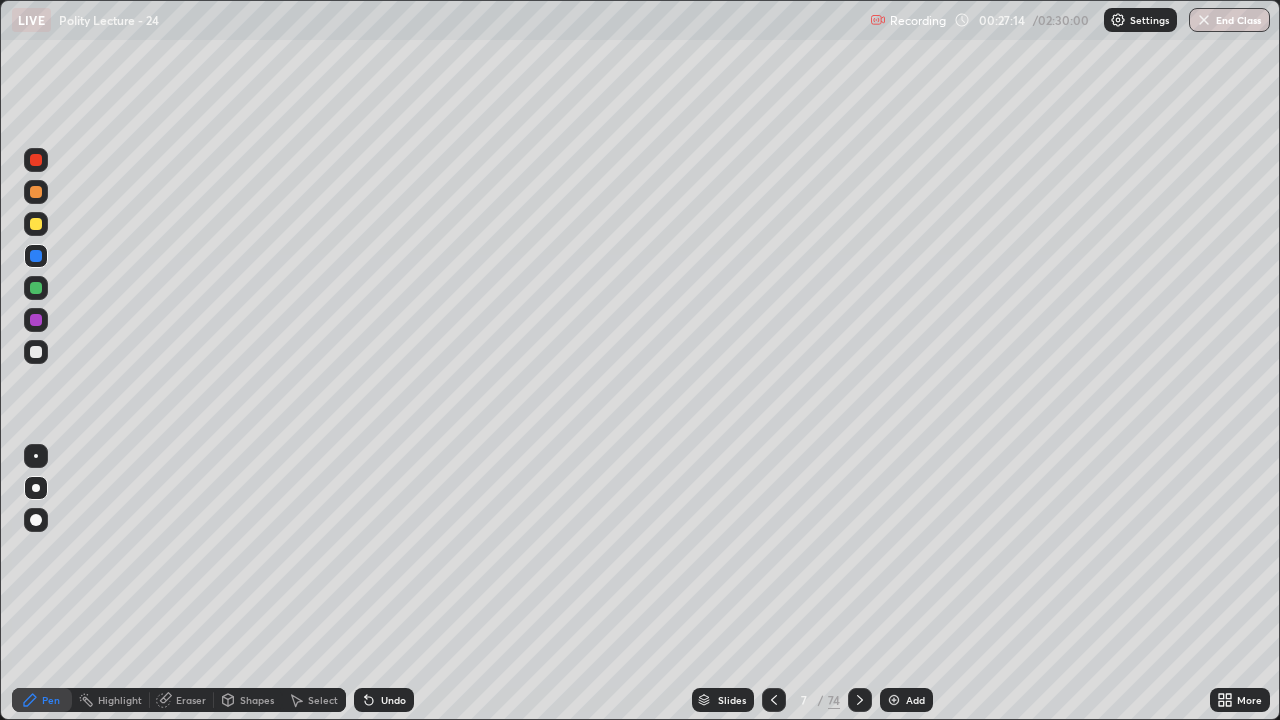 click at bounding box center (36, 352) 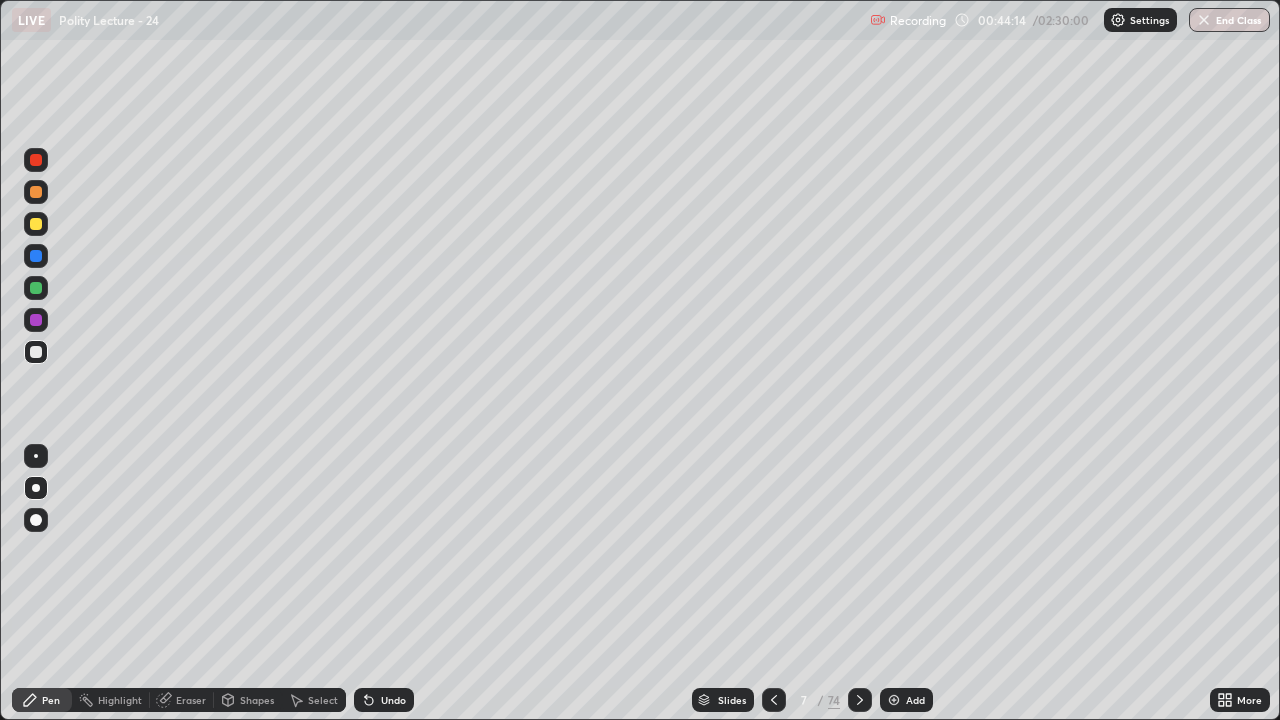 click on "Add" at bounding box center (915, 700) 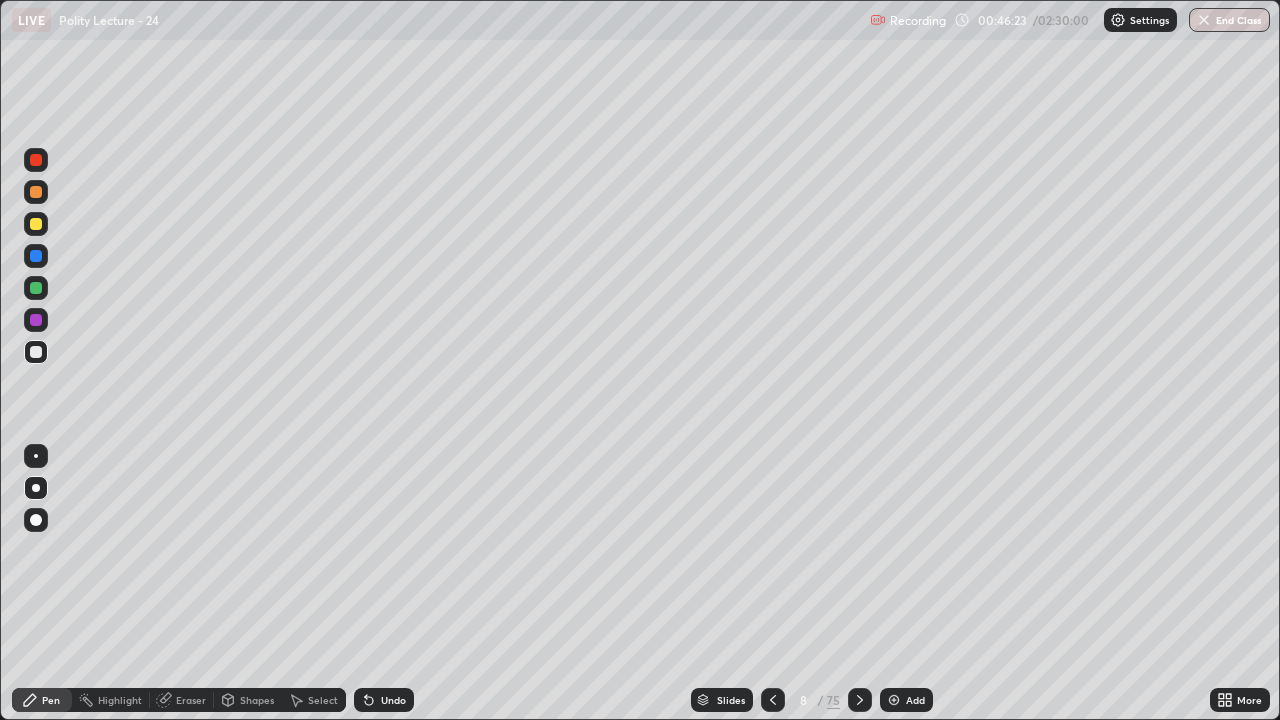 click at bounding box center [894, 700] 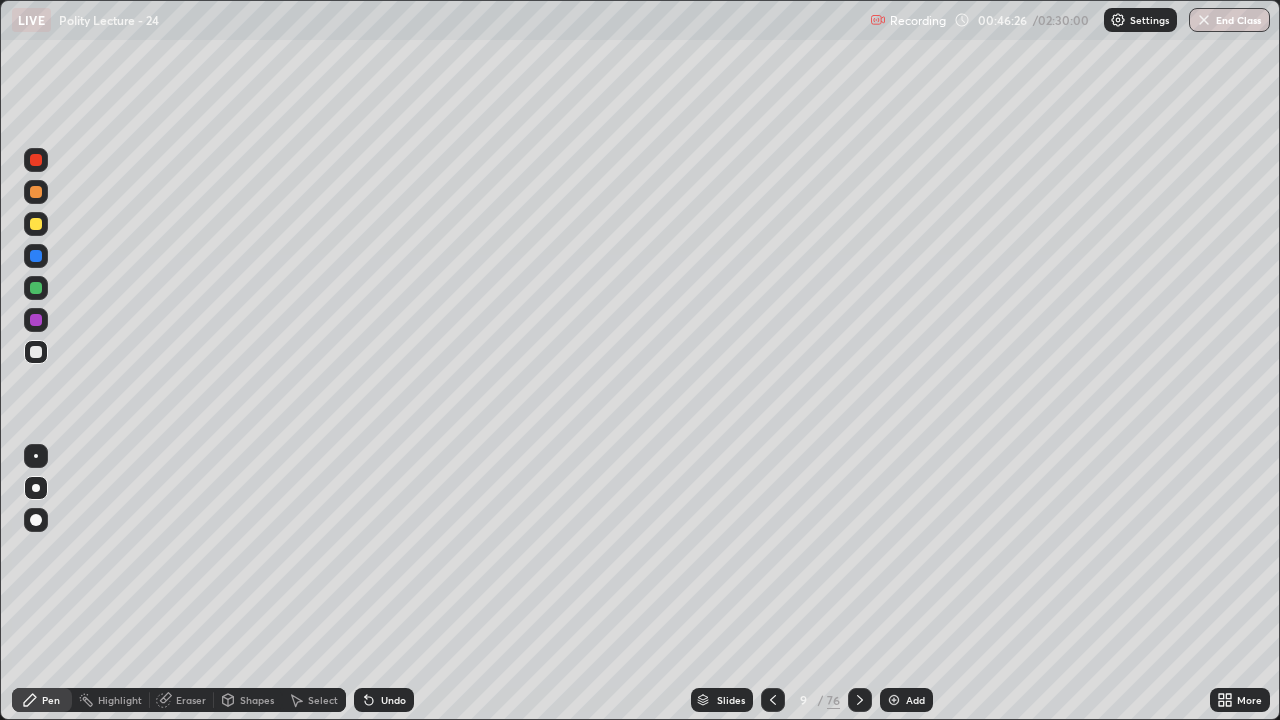 click at bounding box center (36, 224) 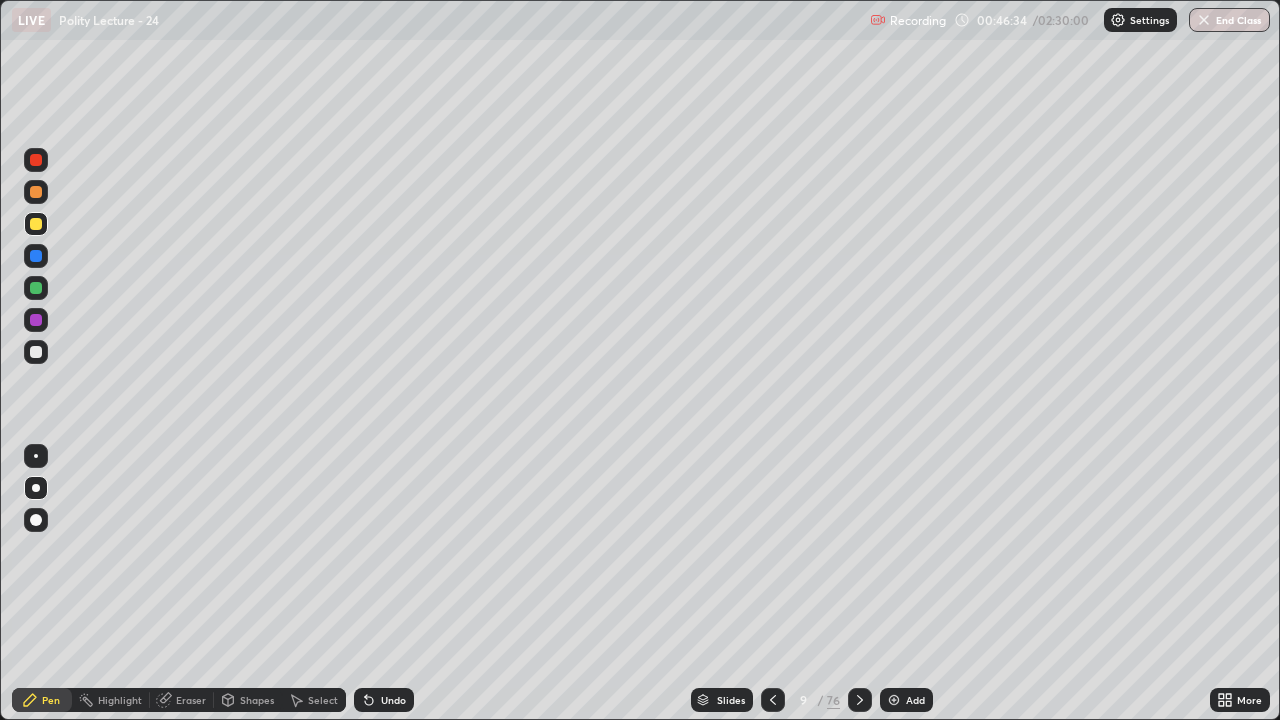 click at bounding box center [36, 192] 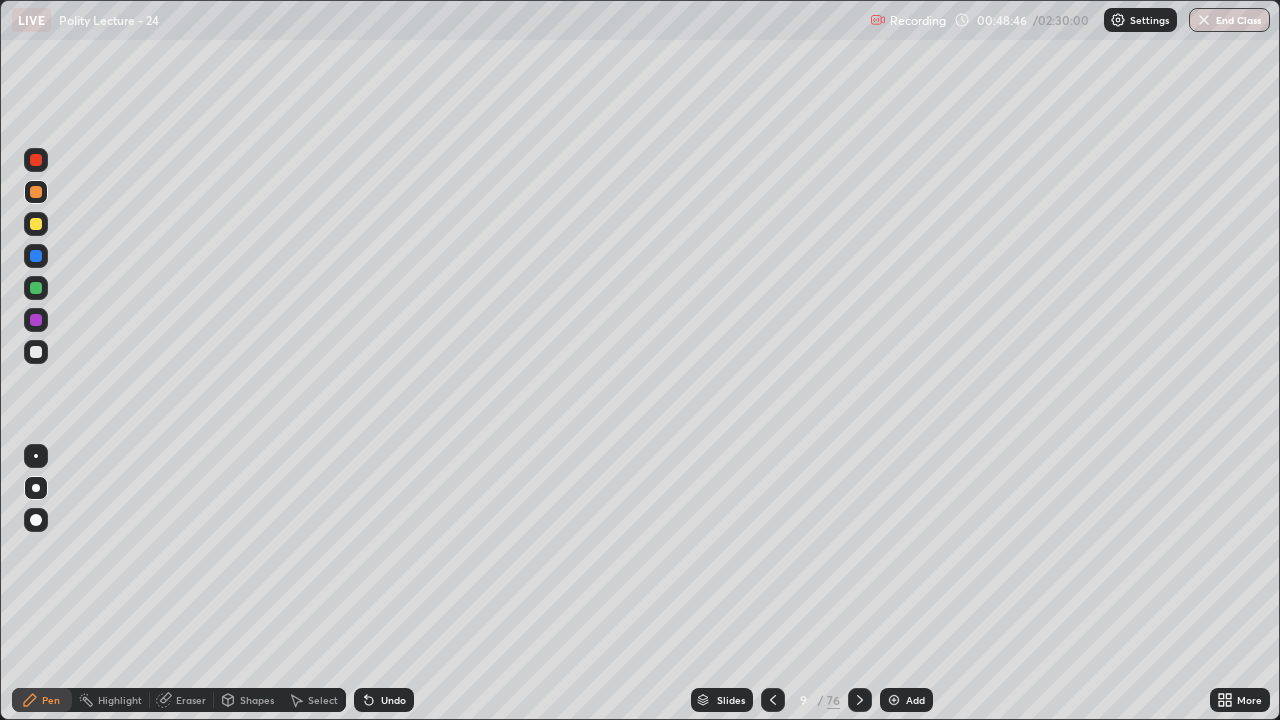 click on "Add" at bounding box center [906, 700] 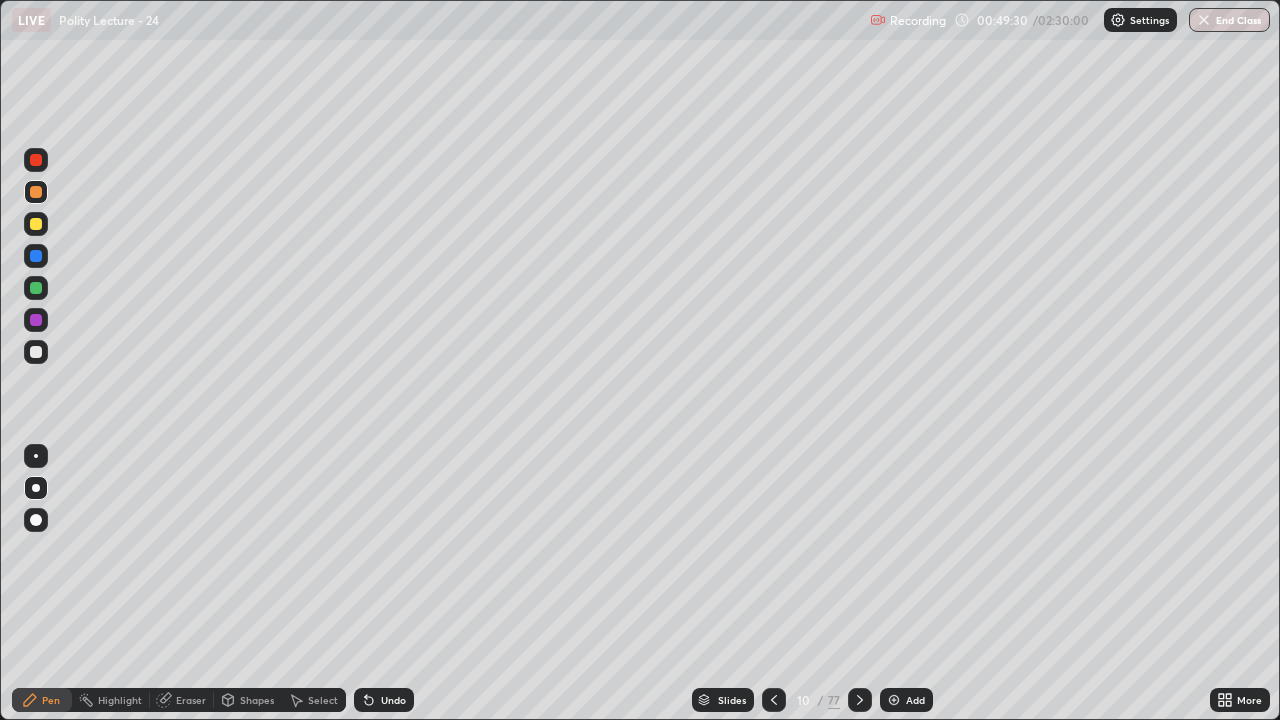 click at bounding box center [36, 224] 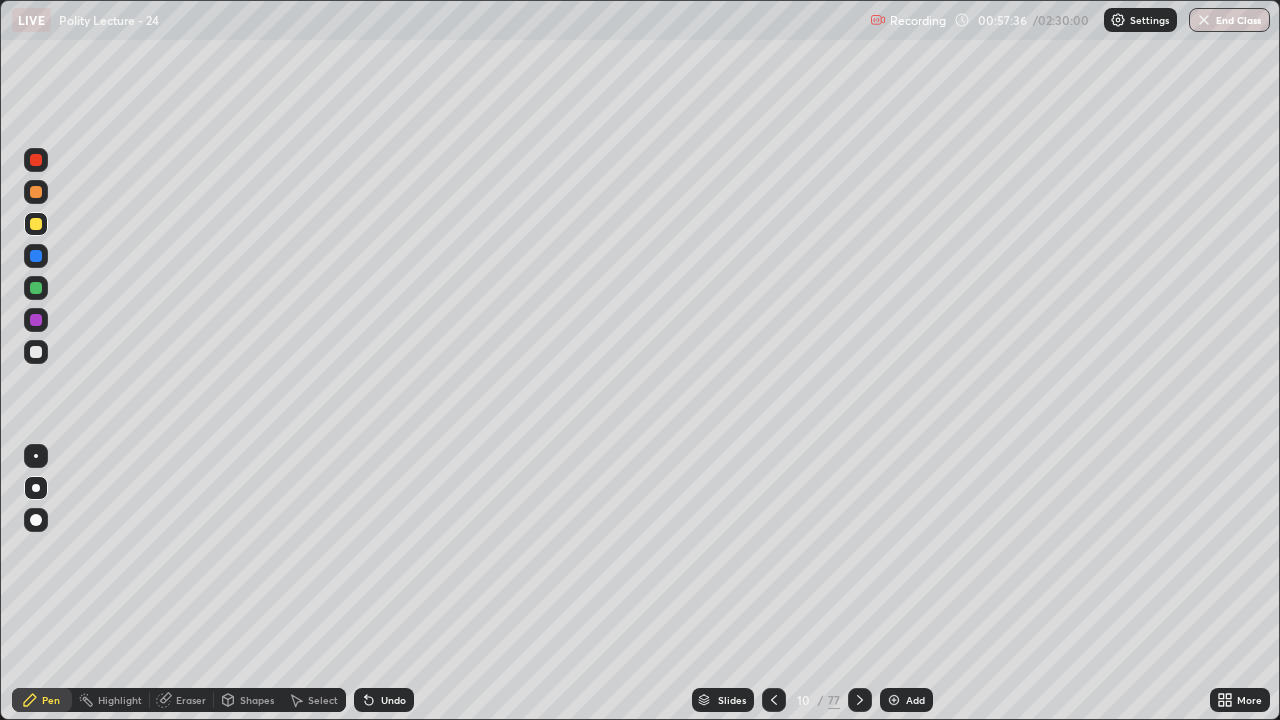 click at bounding box center [894, 700] 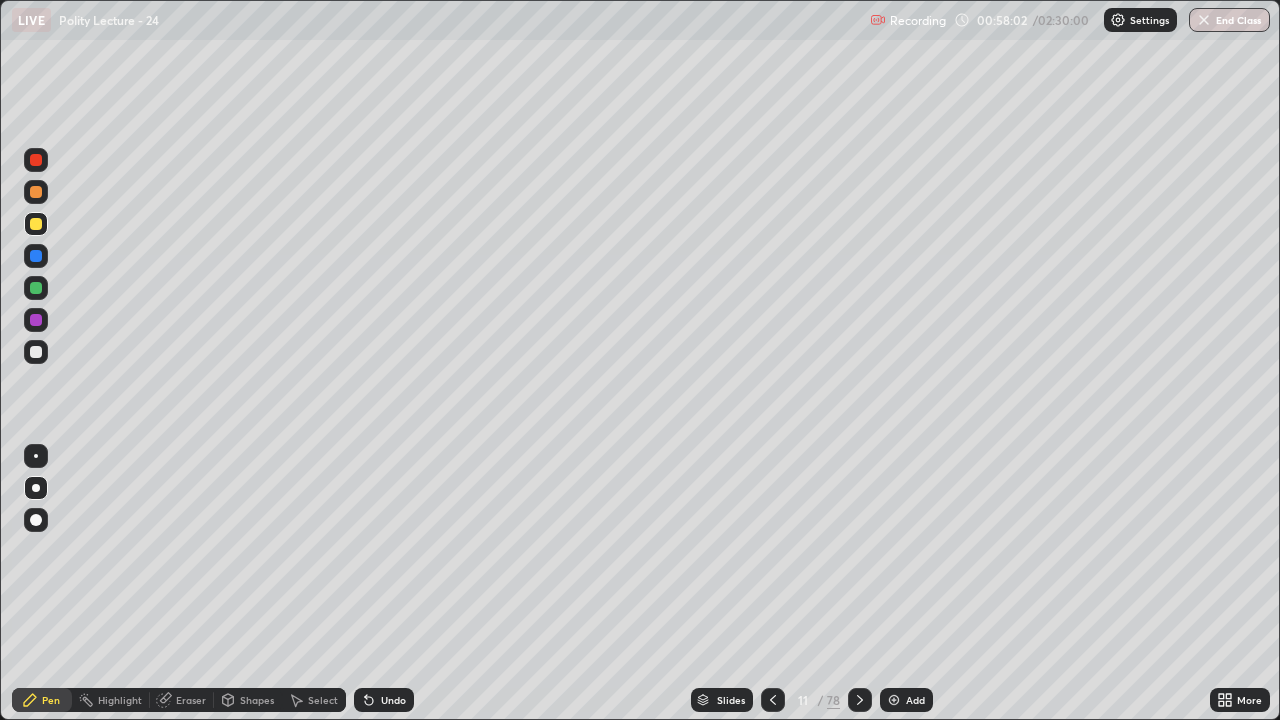 click at bounding box center (36, 288) 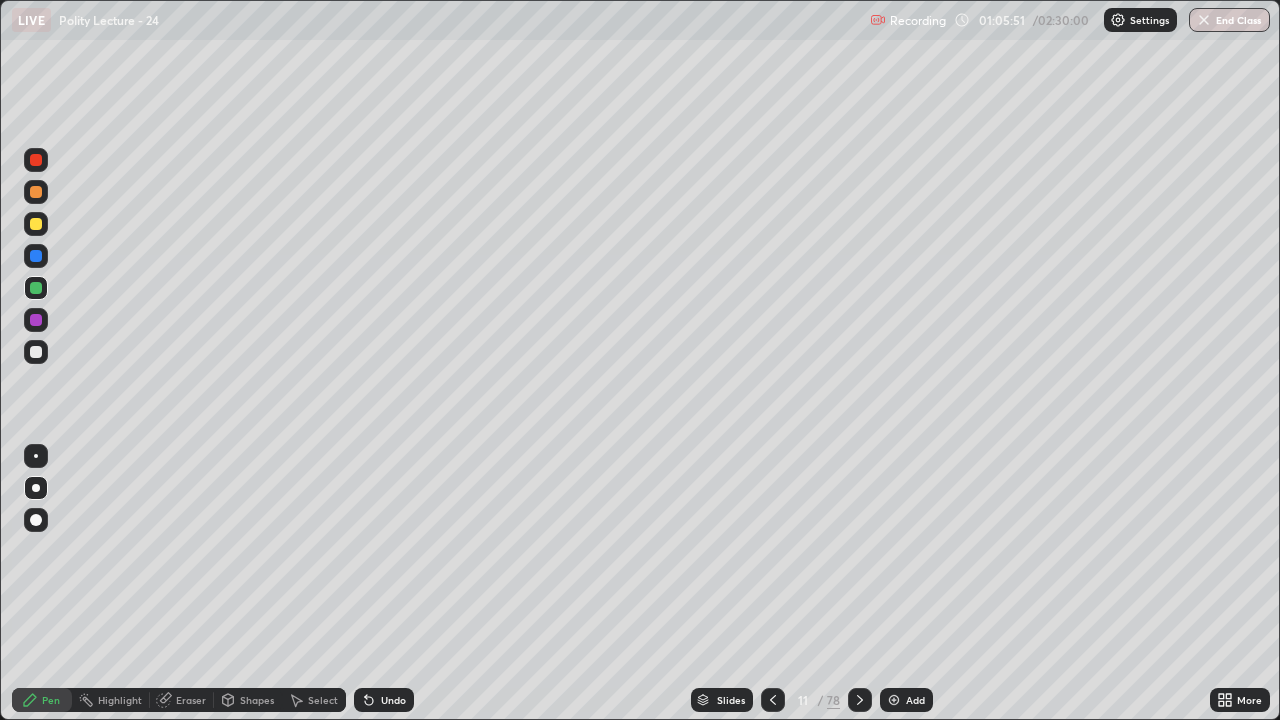 click at bounding box center (894, 700) 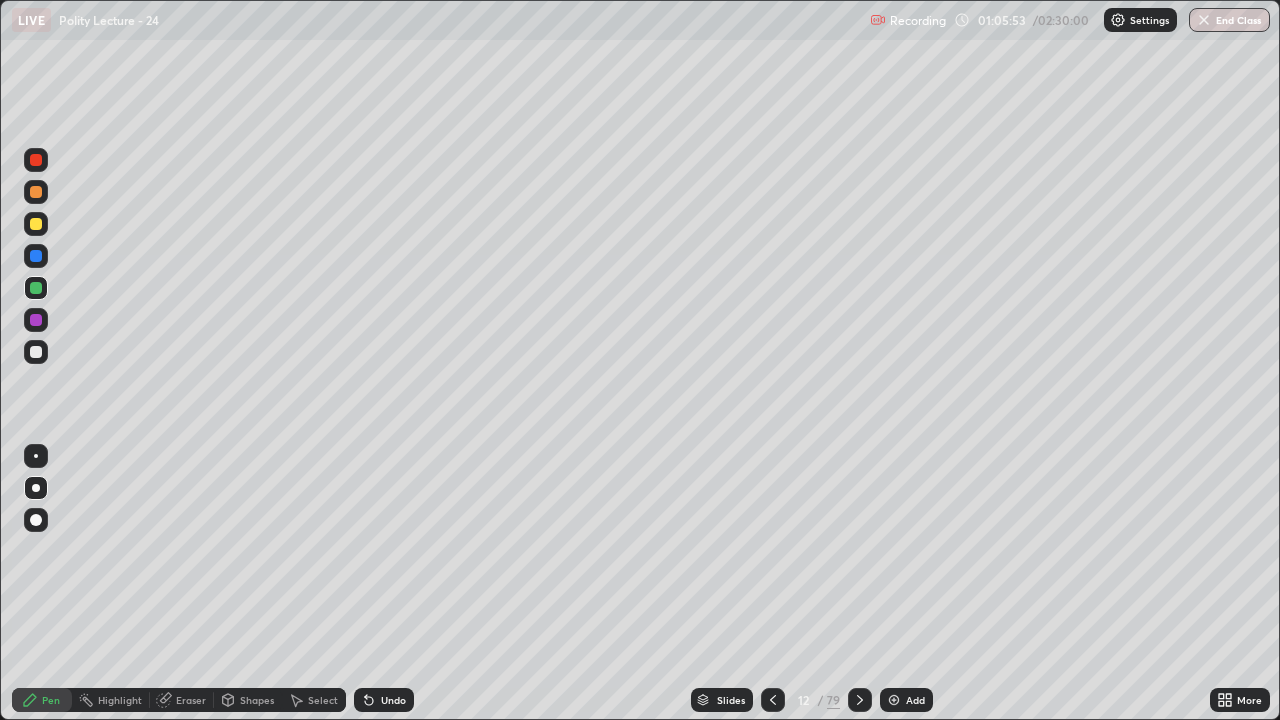click at bounding box center [36, 256] 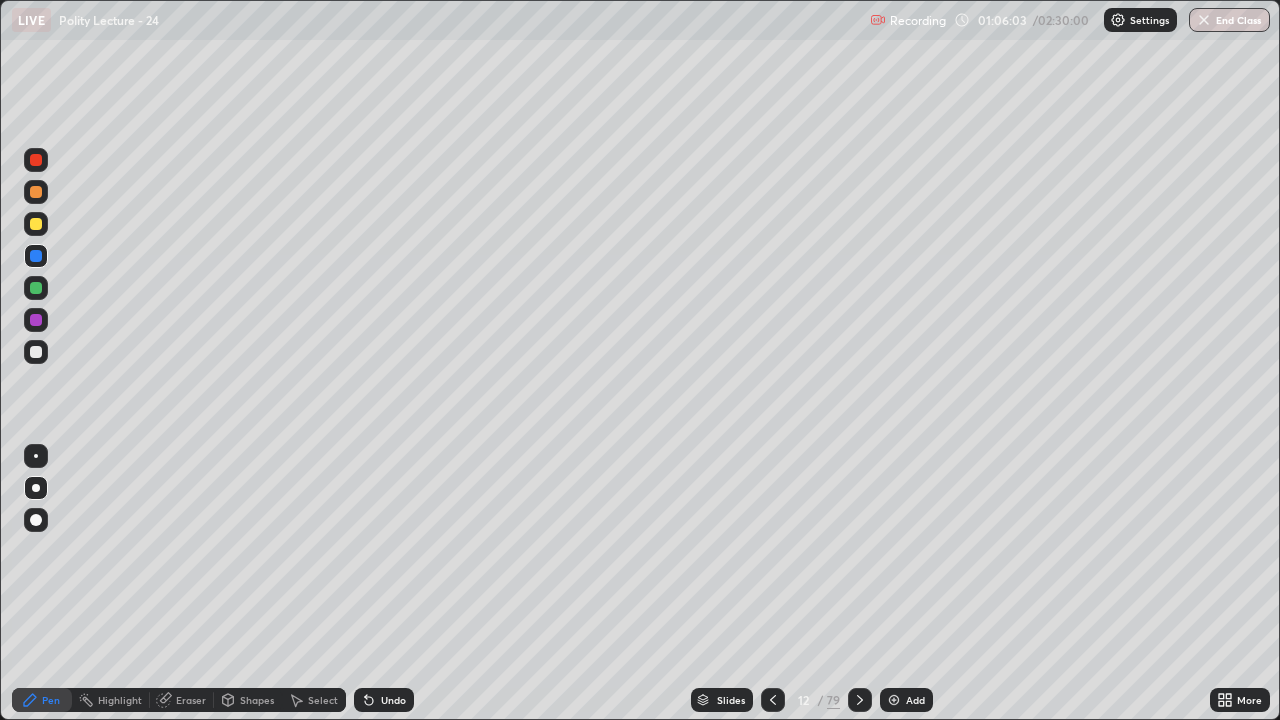 click at bounding box center [36, 288] 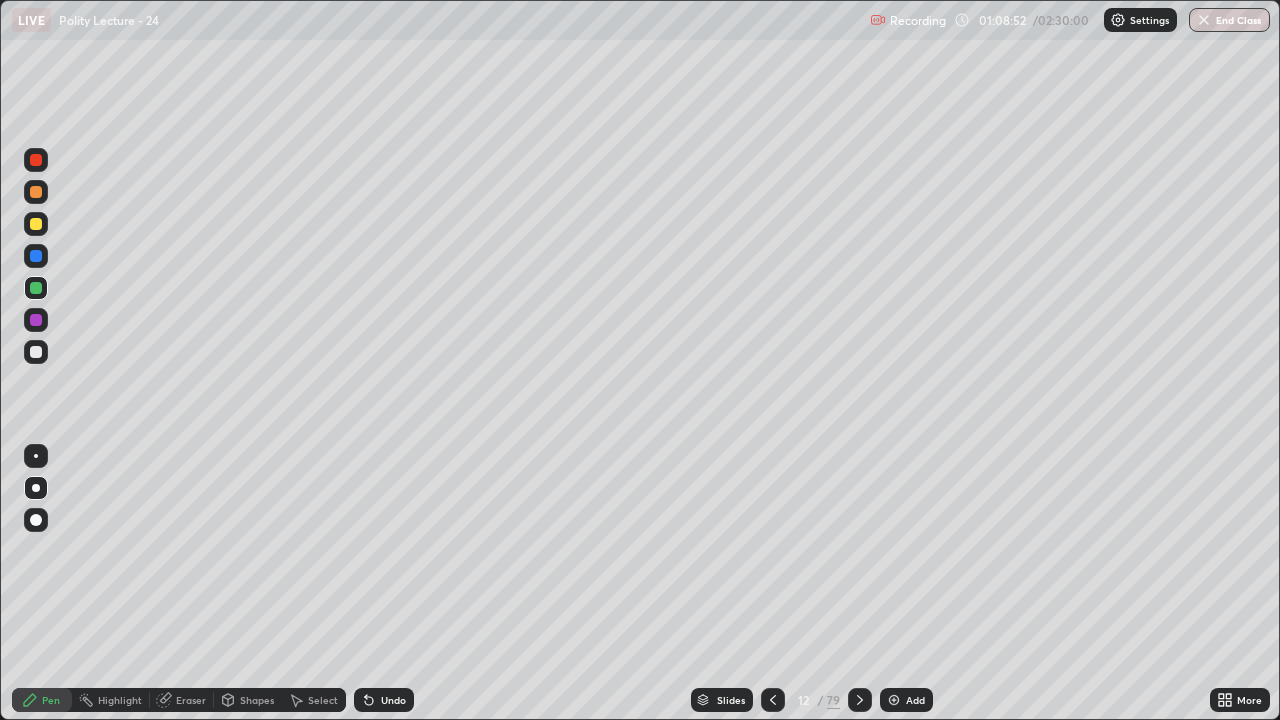 click at bounding box center [36, 256] 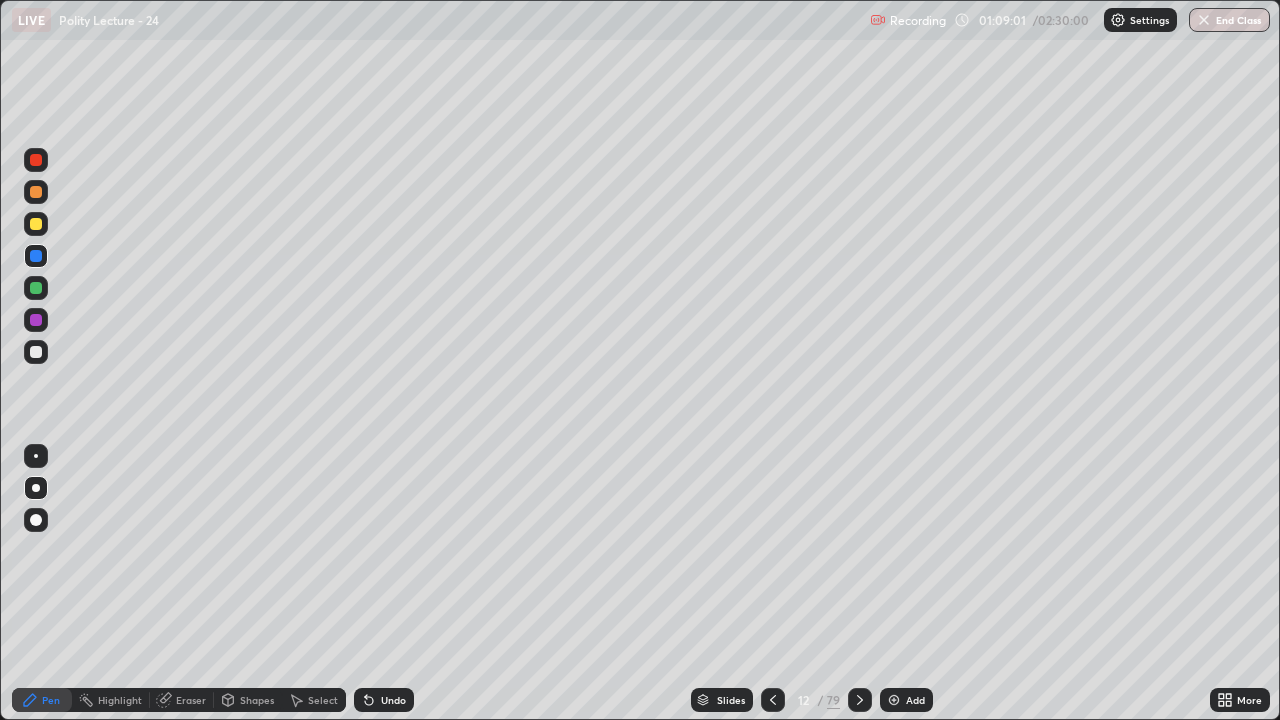 click at bounding box center (36, 288) 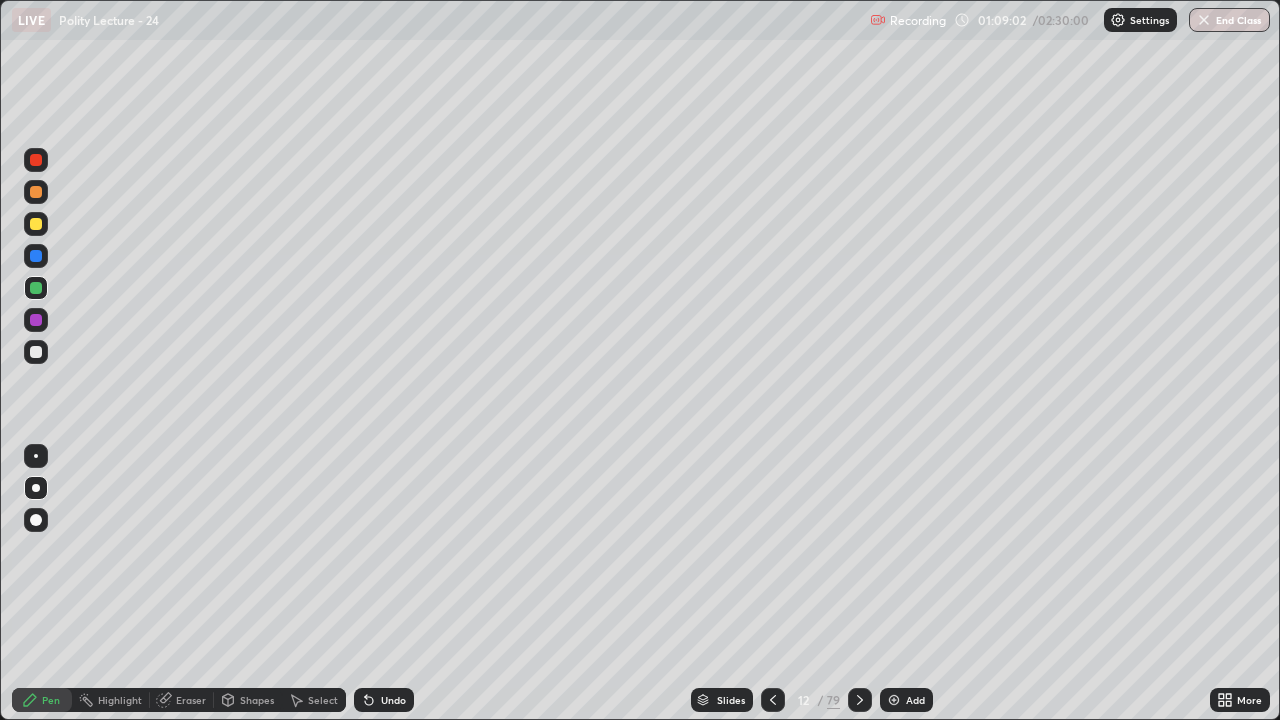 click at bounding box center (36, 224) 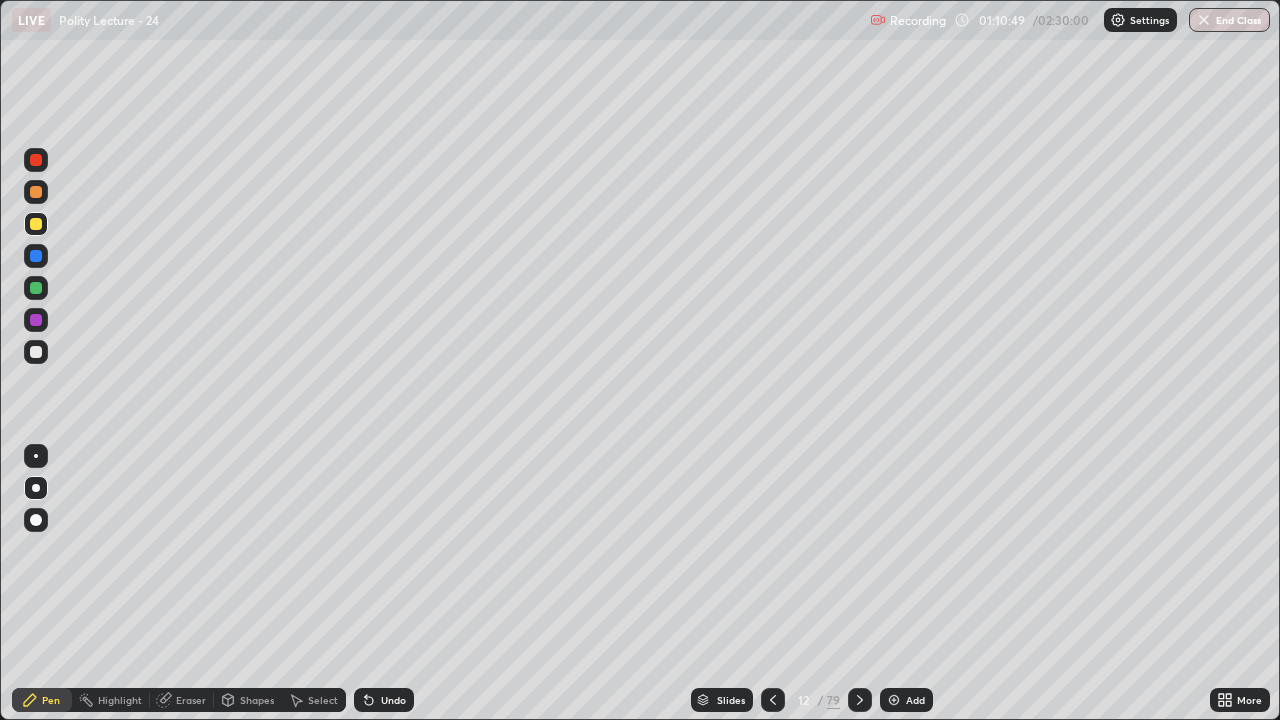 click at bounding box center (36, 256) 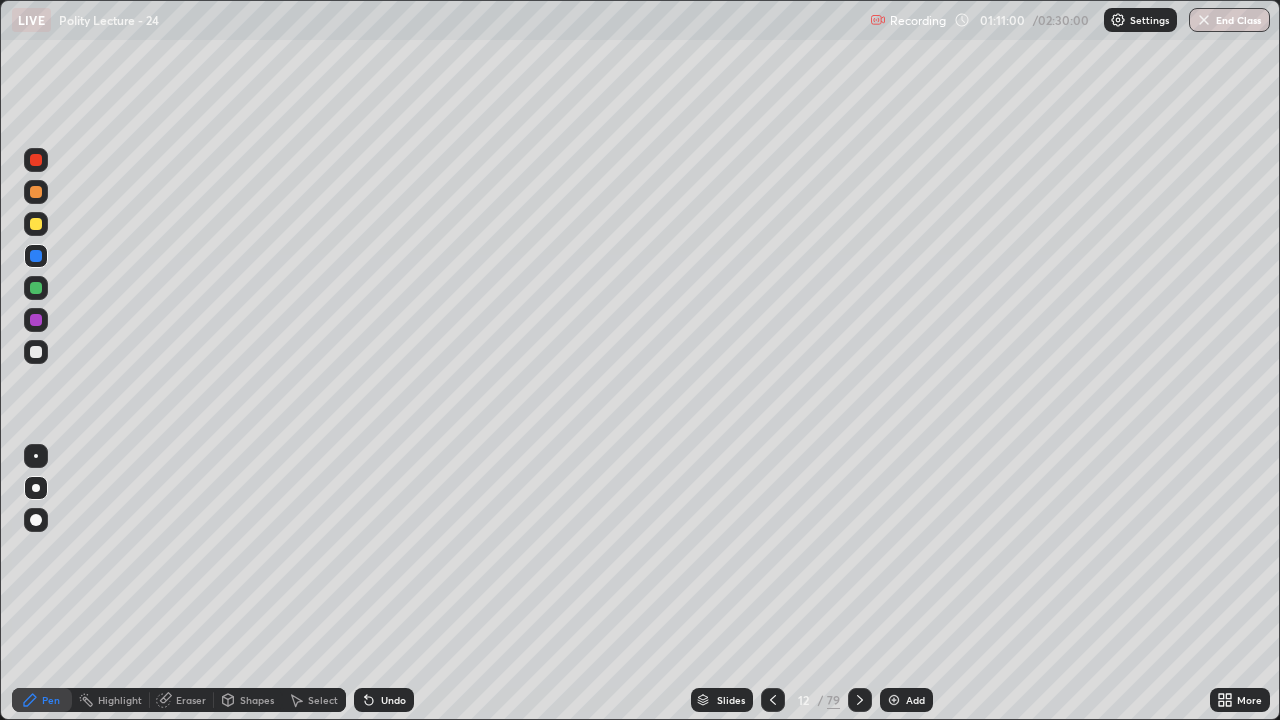 click at bounding box center (36, 160) 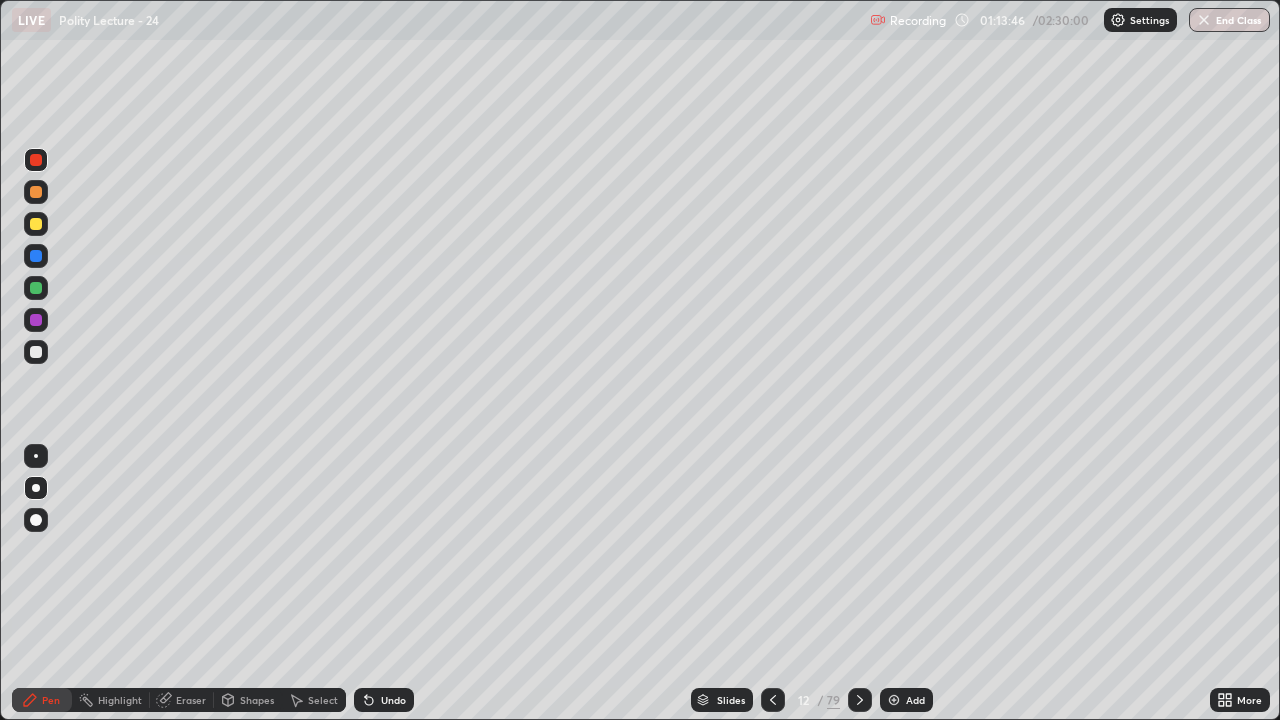 click on "Add" at bounding box center [906, 700] 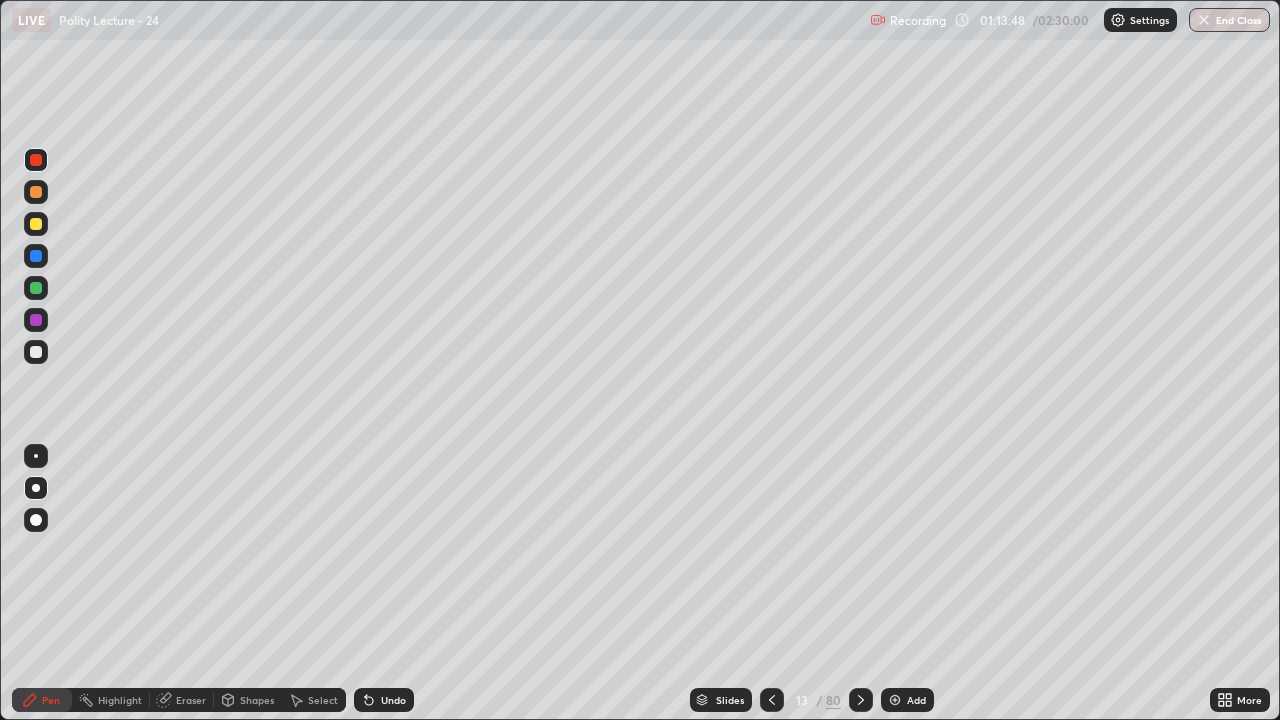click at bounding box center (36, 224) 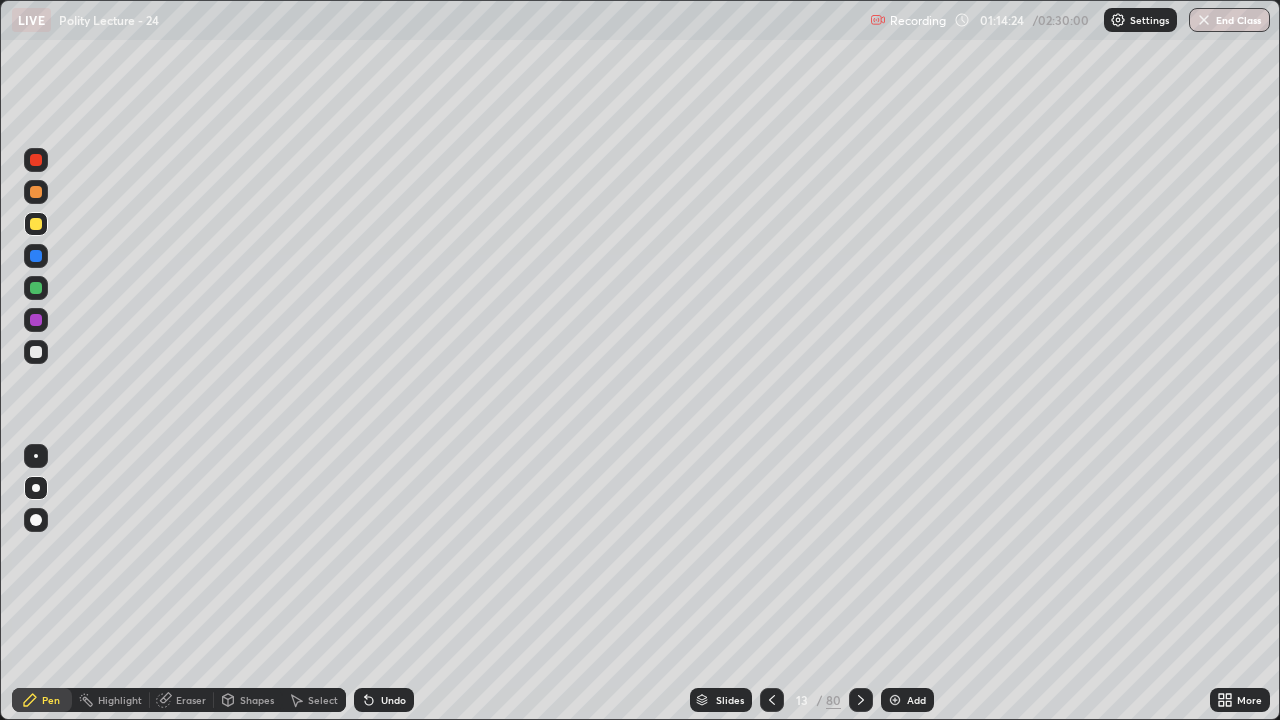 click at bounding box center (36, 256) 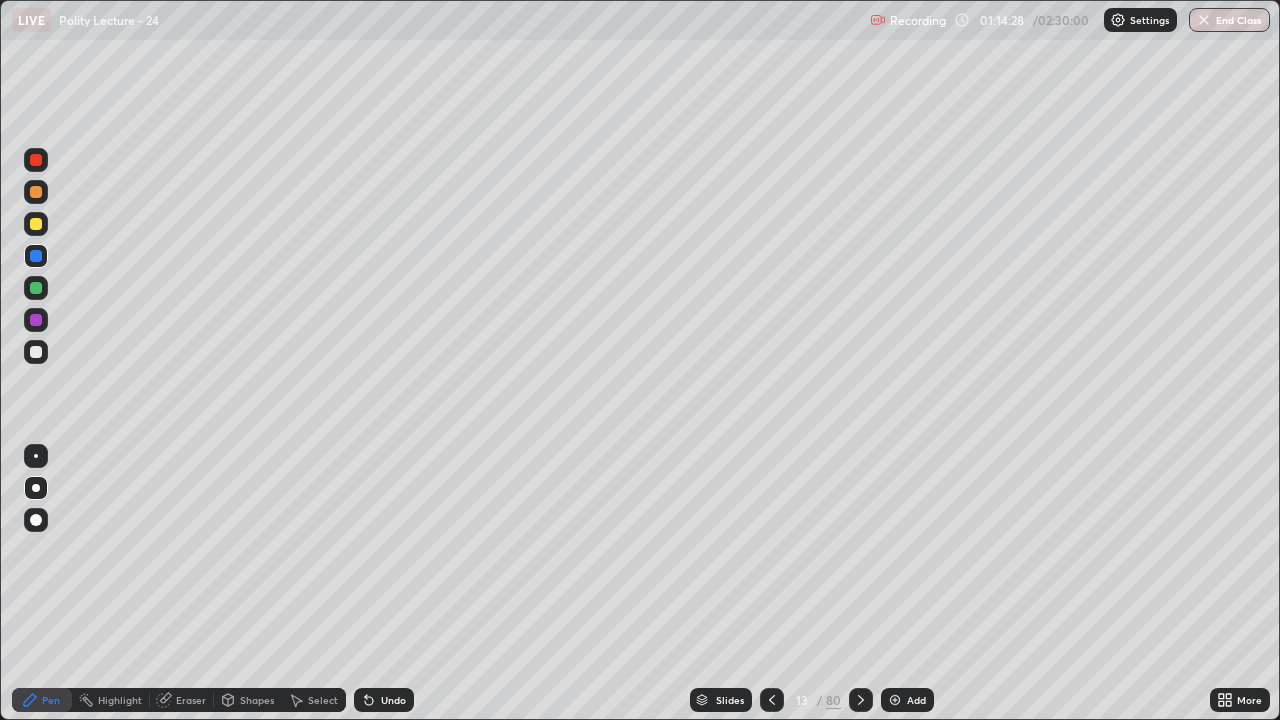 click at bounding box center (36, 224) 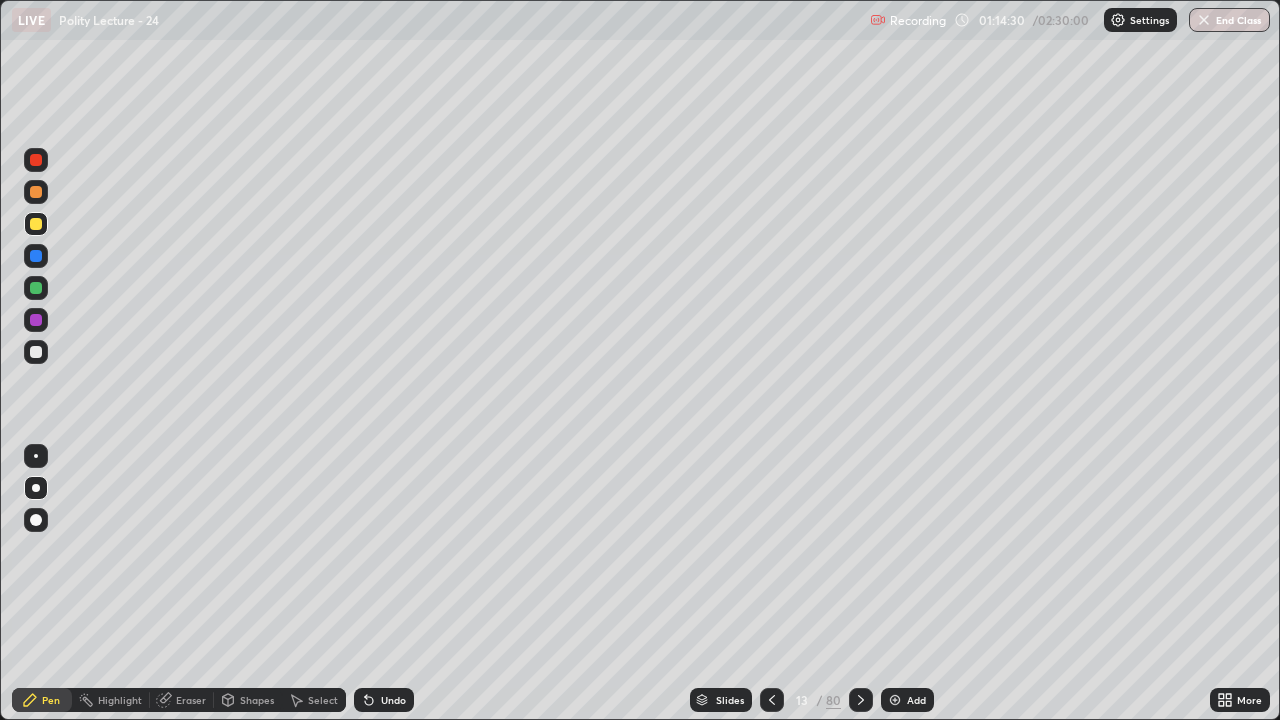 click at bounding box center (36, 320) 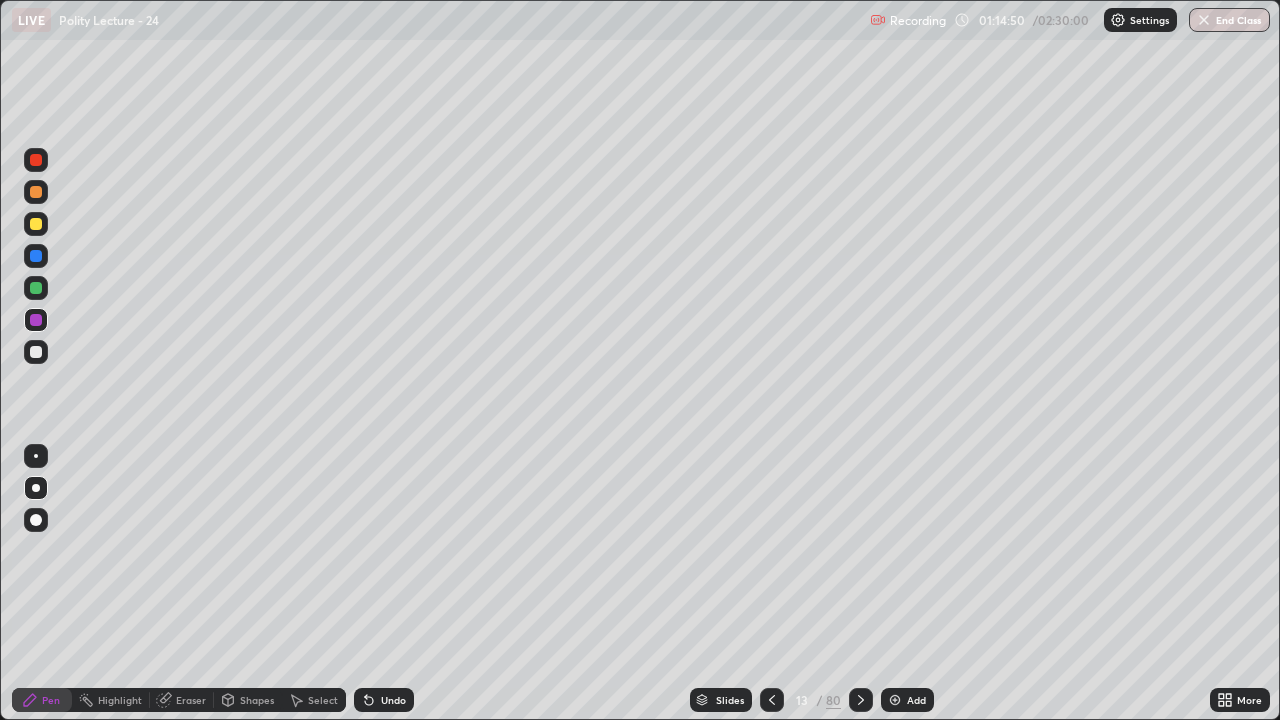 click on "Eraser" at bounding box center (182, 700) 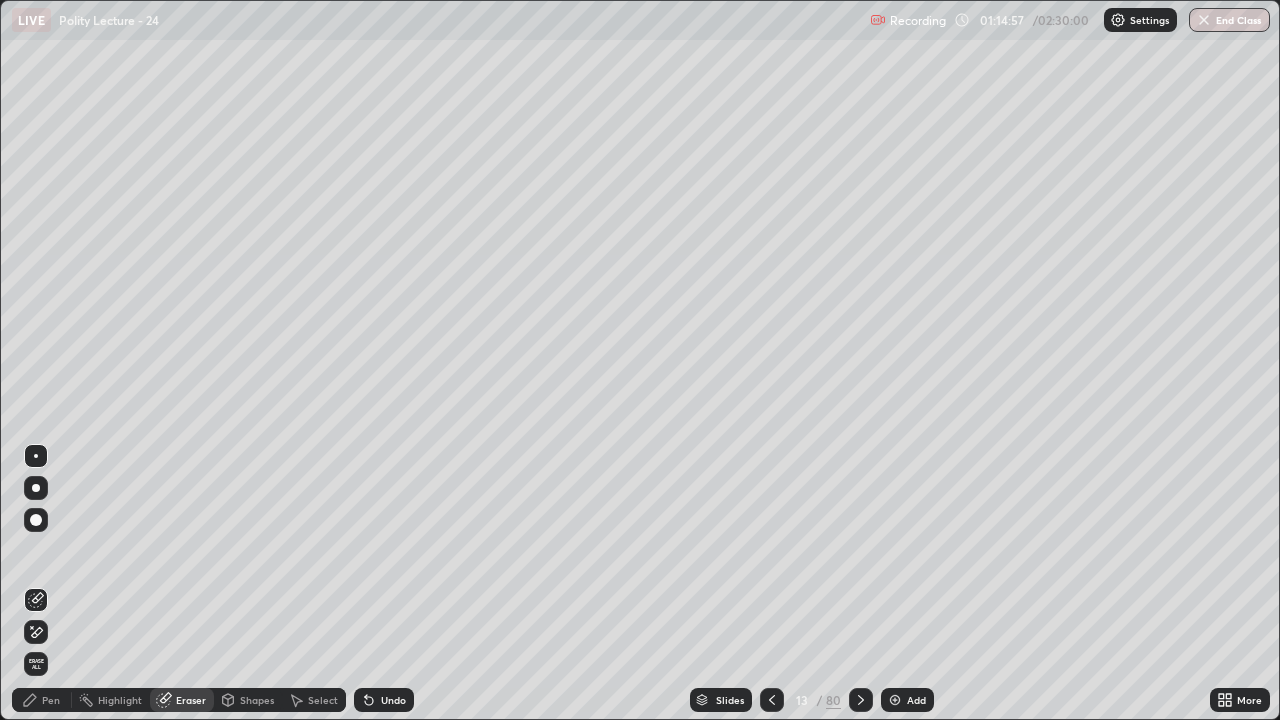 click at bounding box center [36, 488] 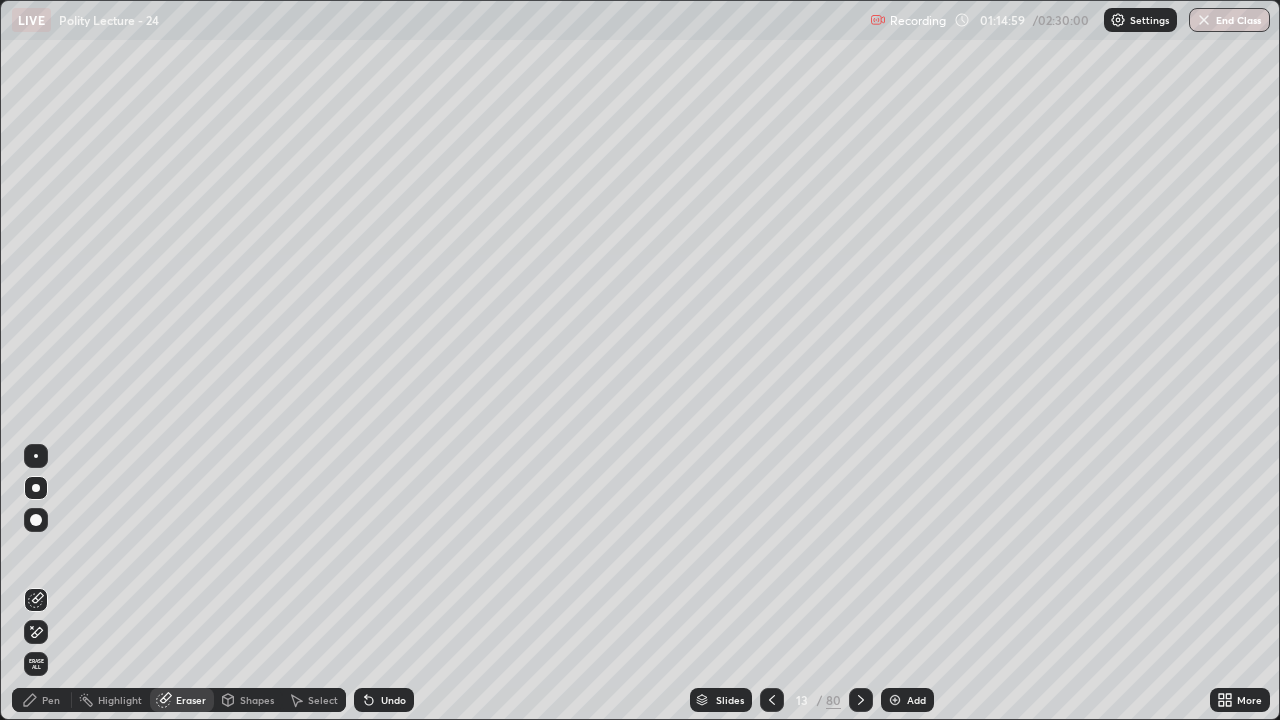 click on "Pen" at bounding box center (51, 700) 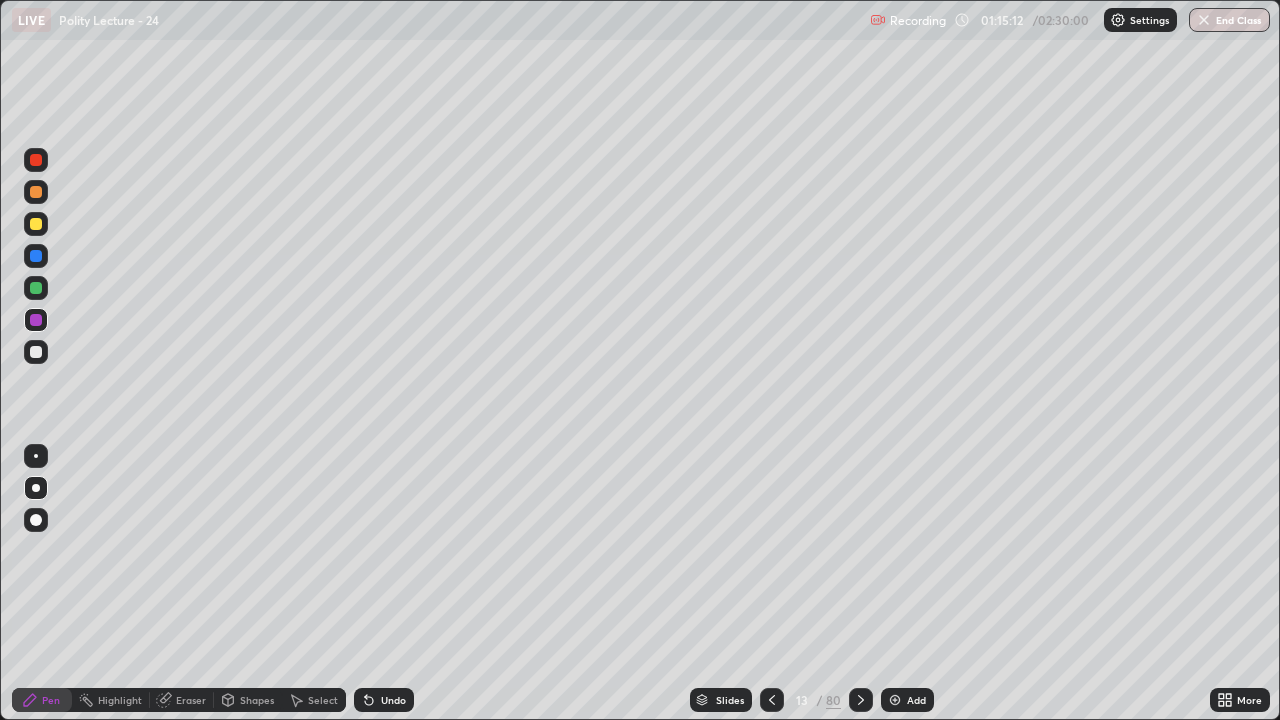 click at bounding box center [36, 224] 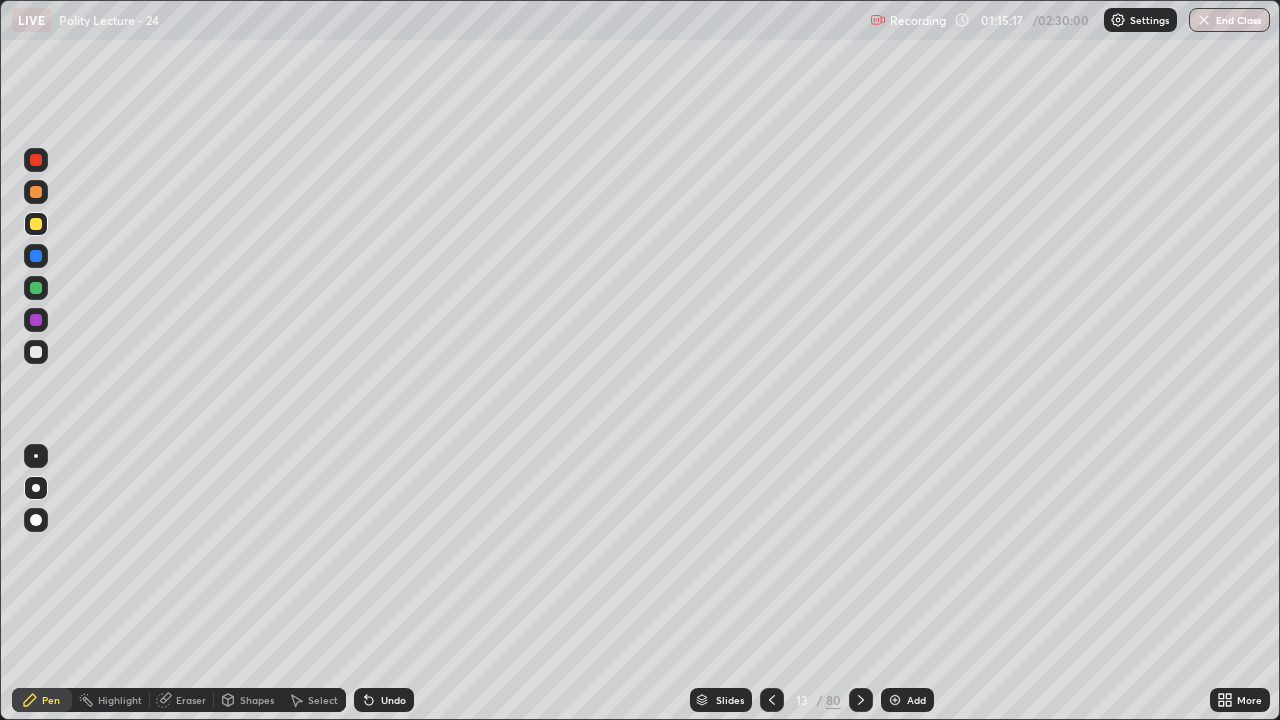 click at bounding box center (36, 288) 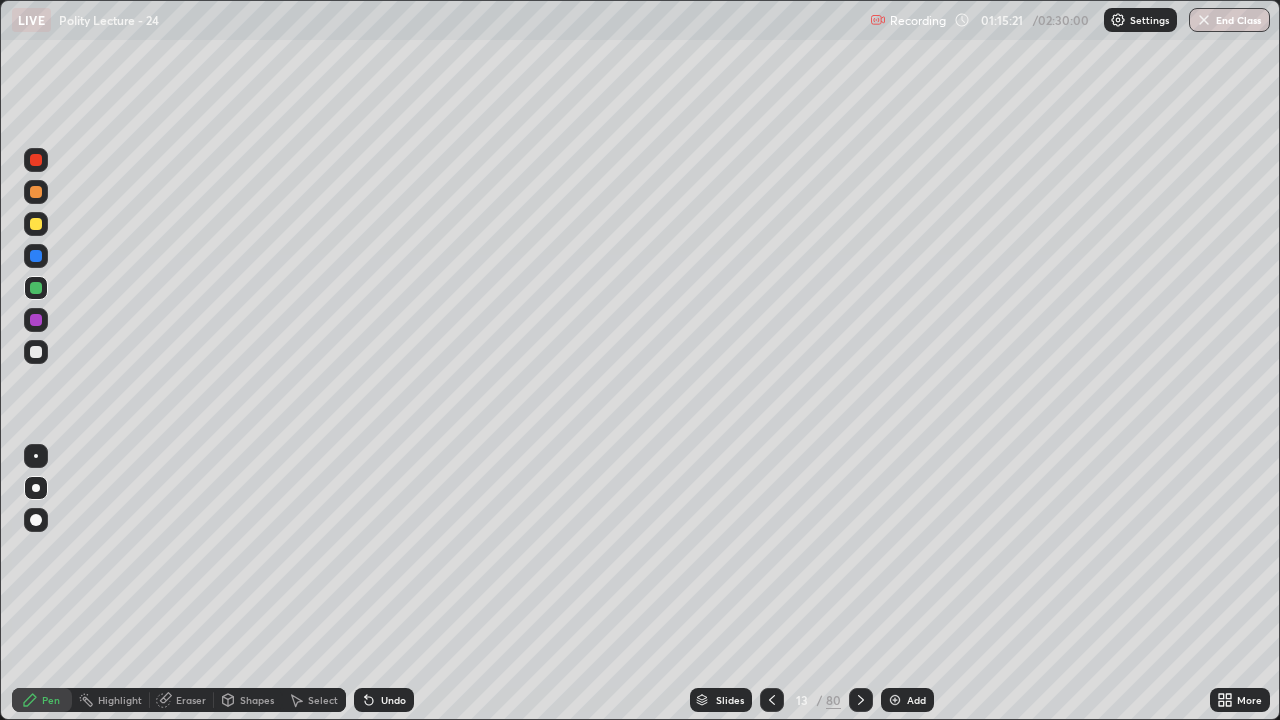 click at bounding box center [36, 352] 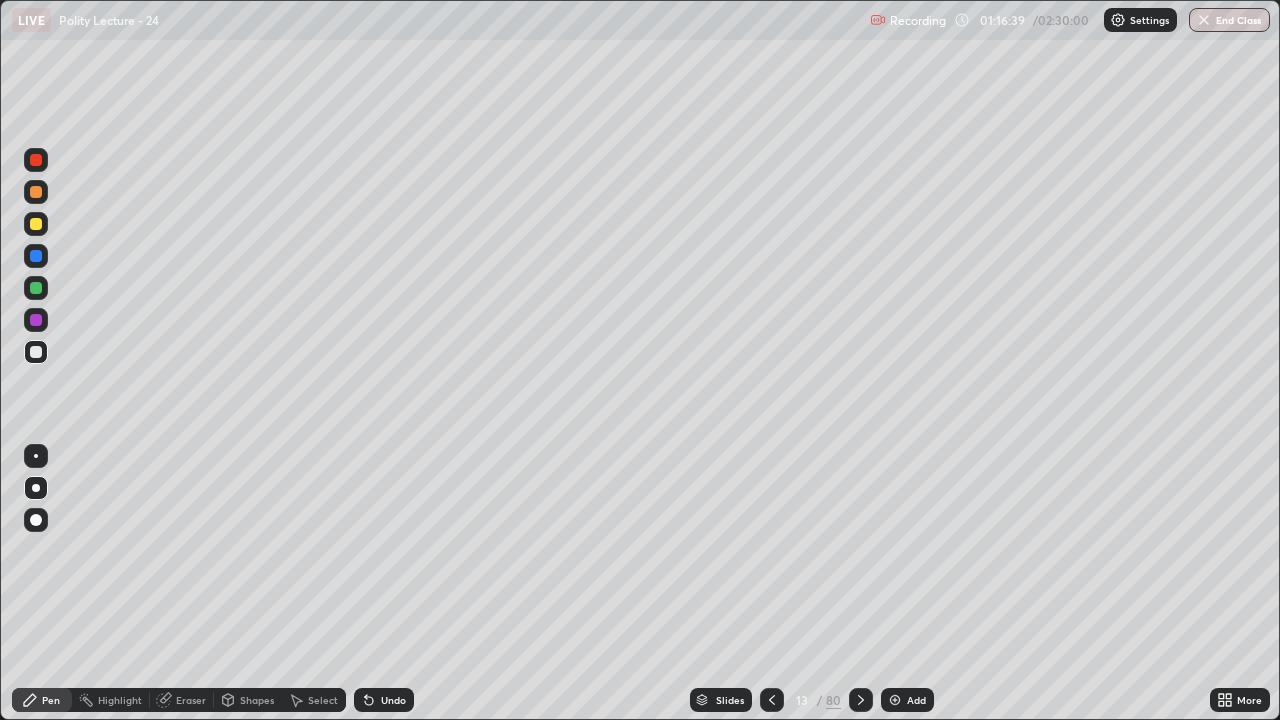 click at bounding box center (36, 288) 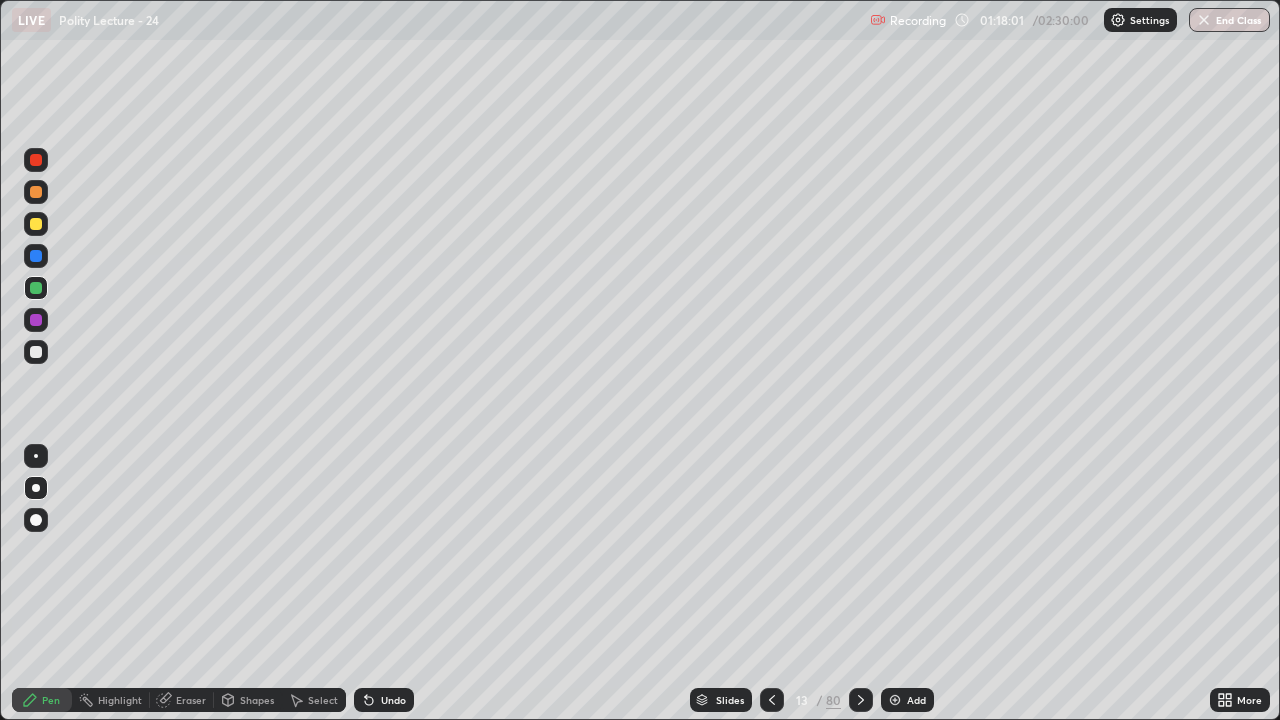 click on "Add" at bounding box center (916, 700) 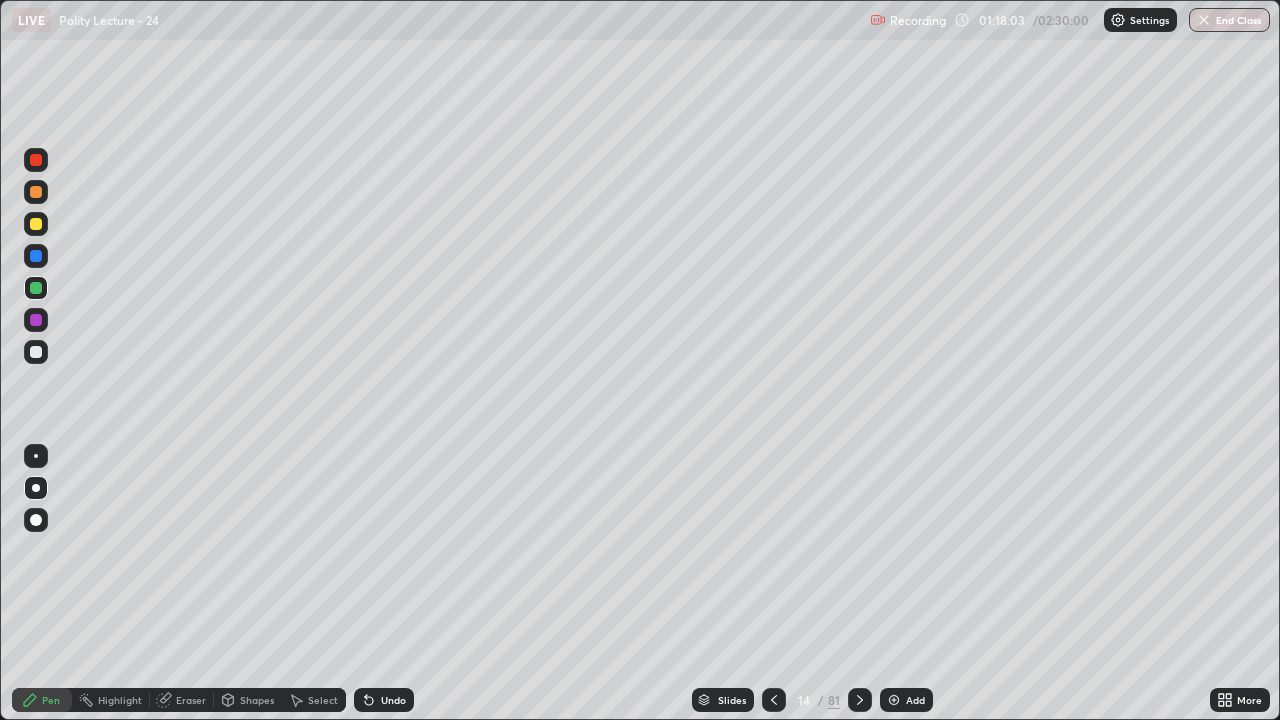 click at bounding box center [36, 256] 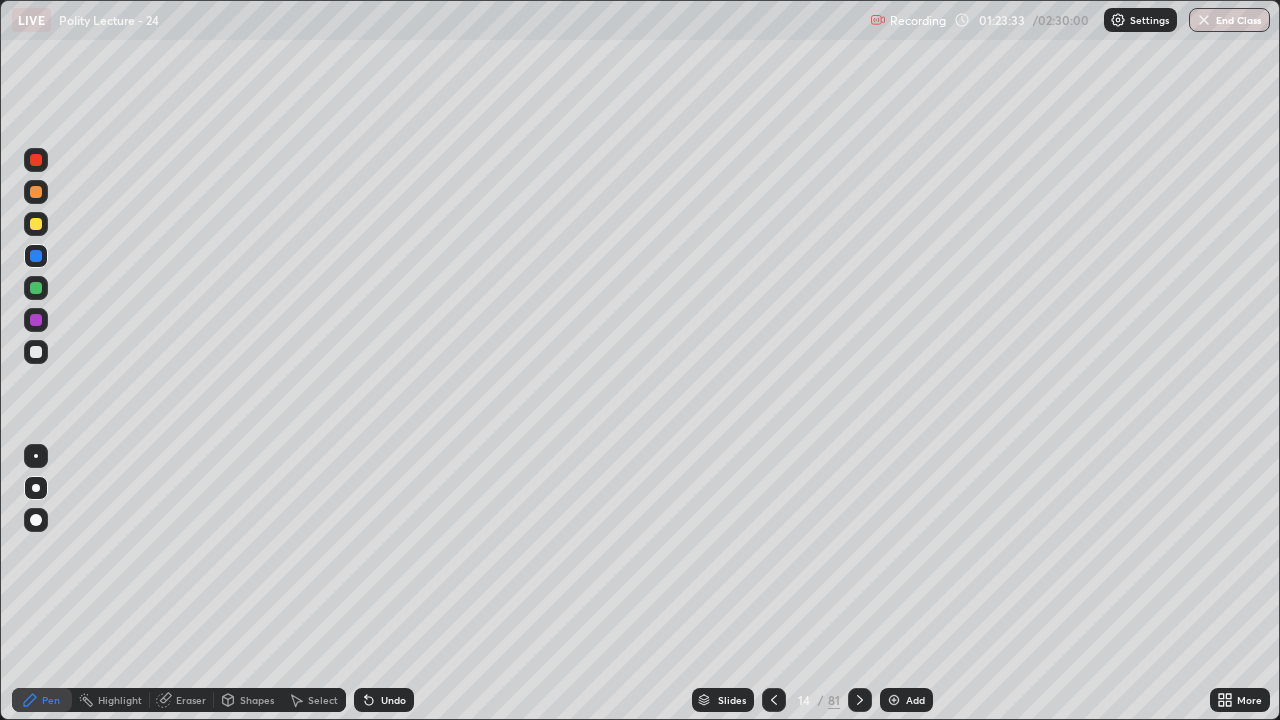 click at bounding box center (894, 700) 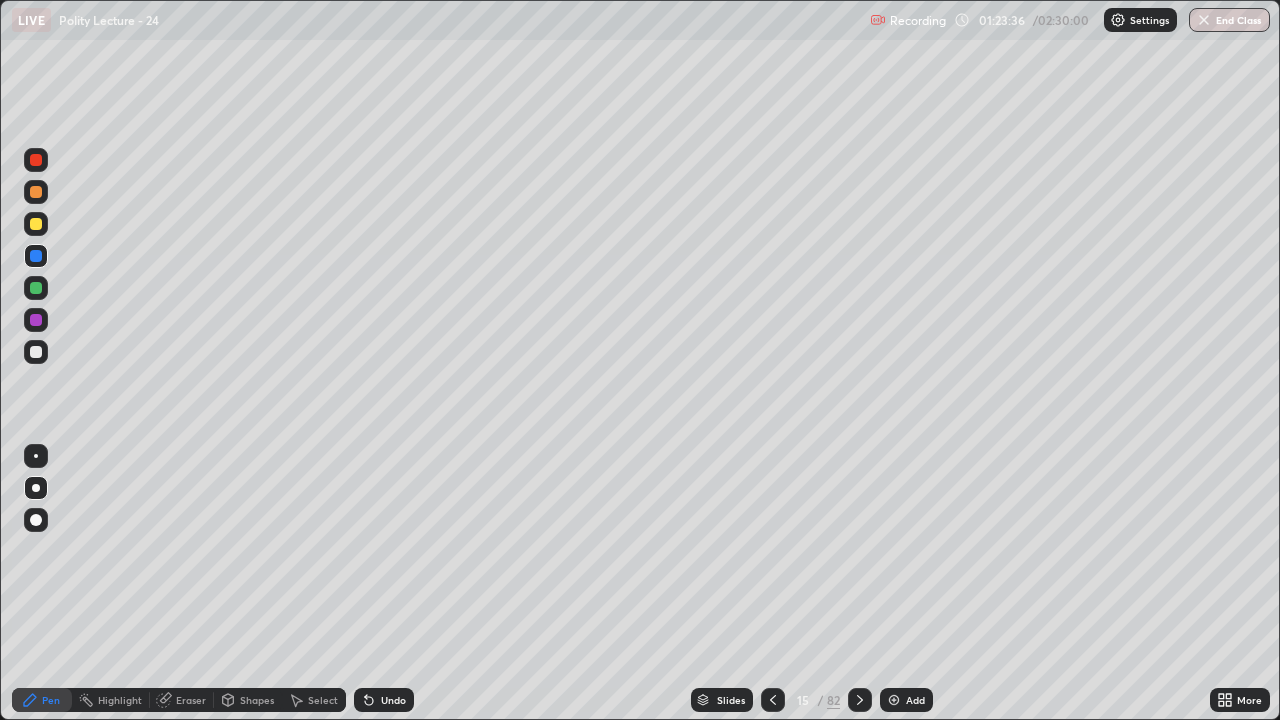 click at bounding box center (36, 256) 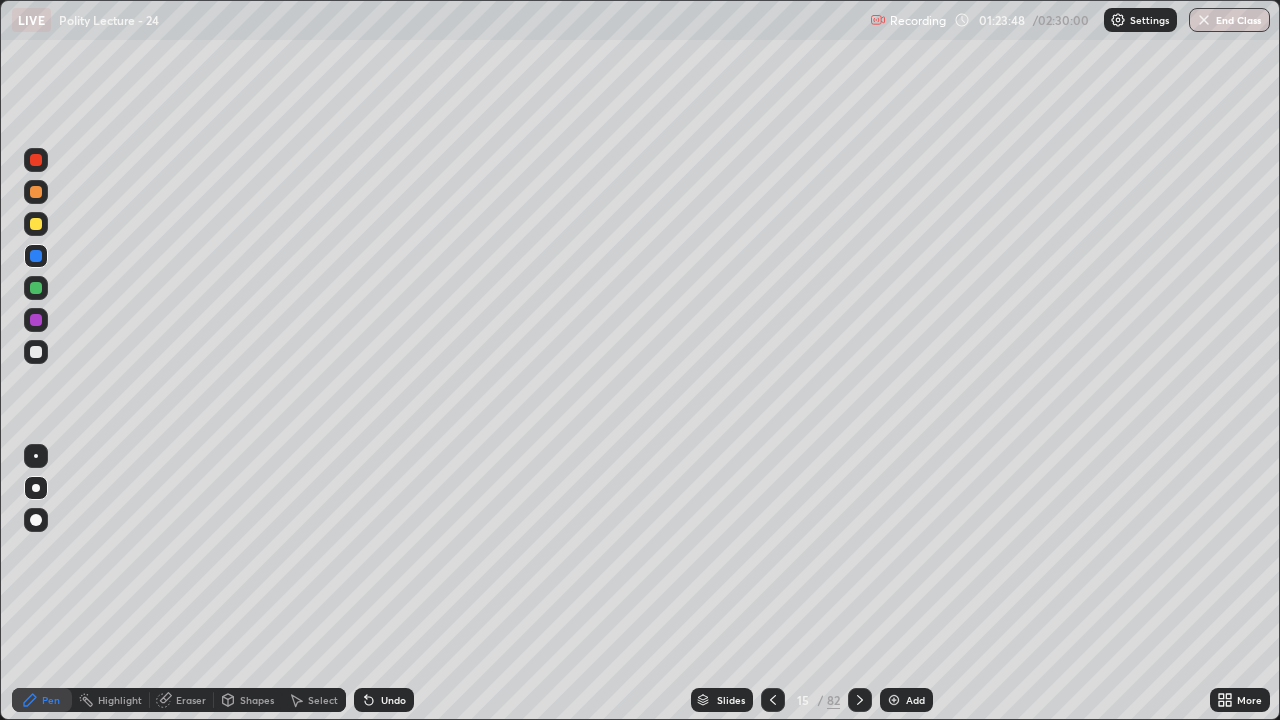 click at bounding box center [36, 224] 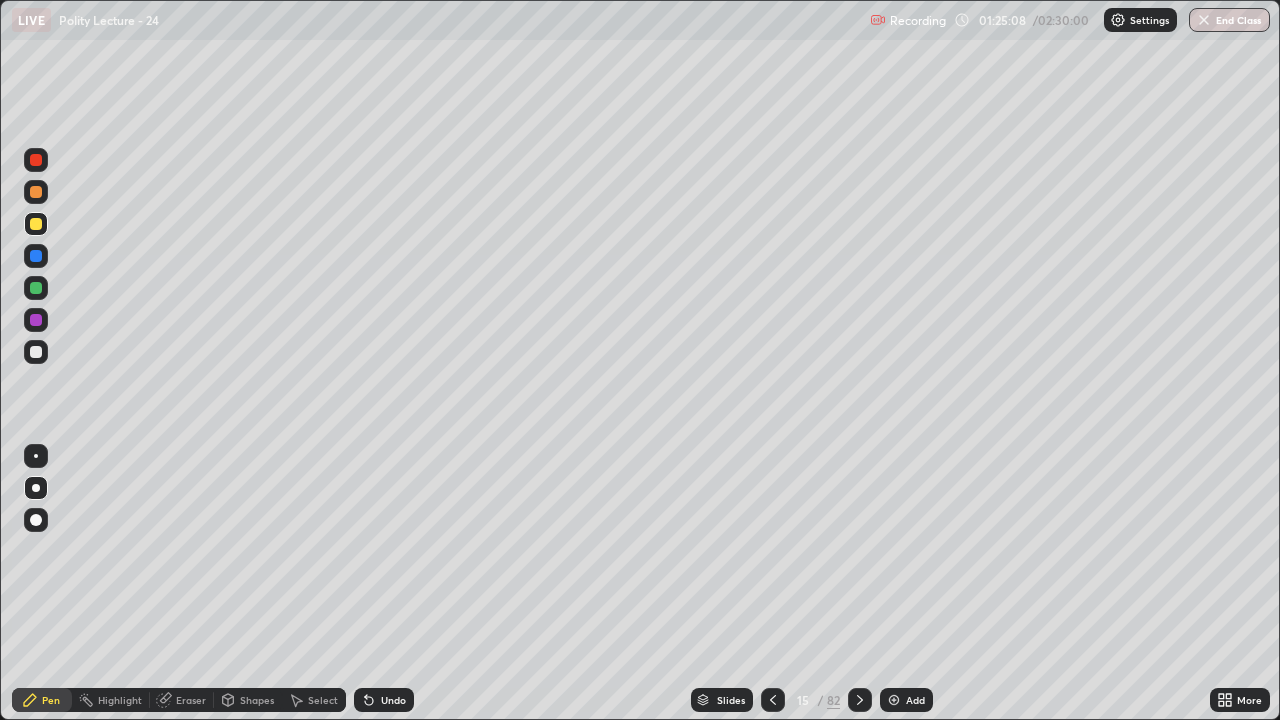 click on "Add" at bounding box center [906, 700] 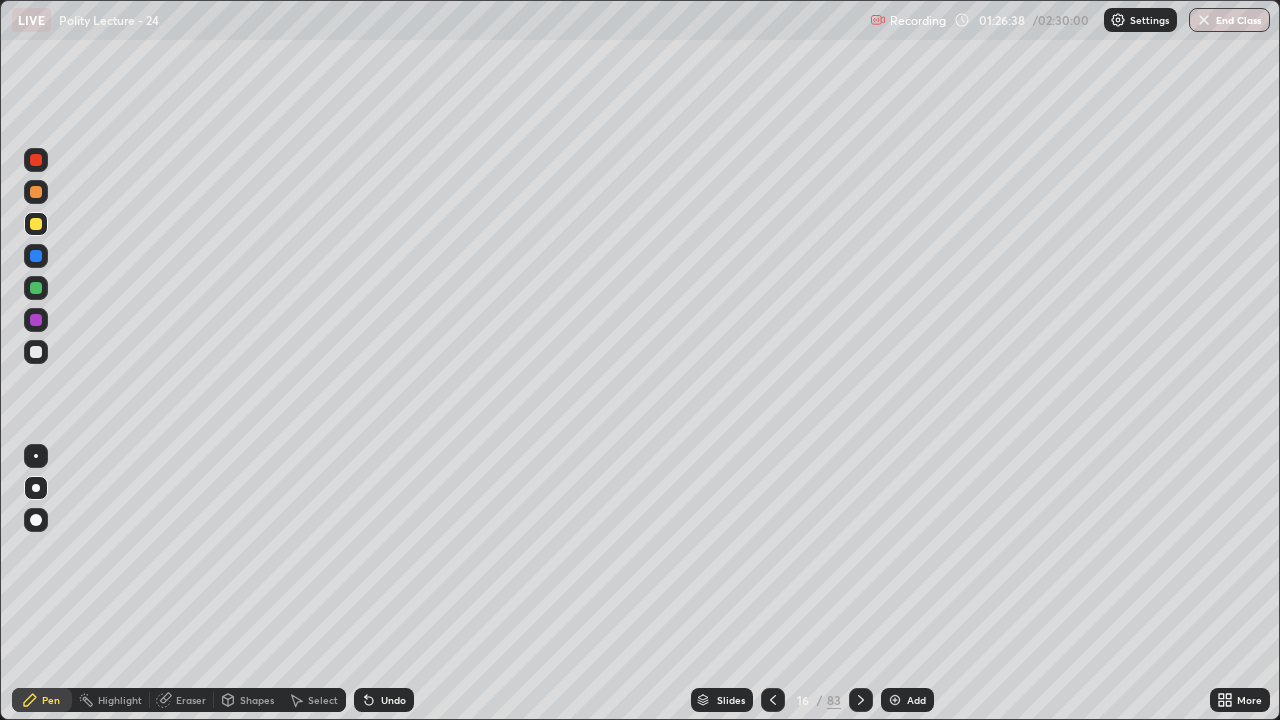 click at bounding box center [36, 256] 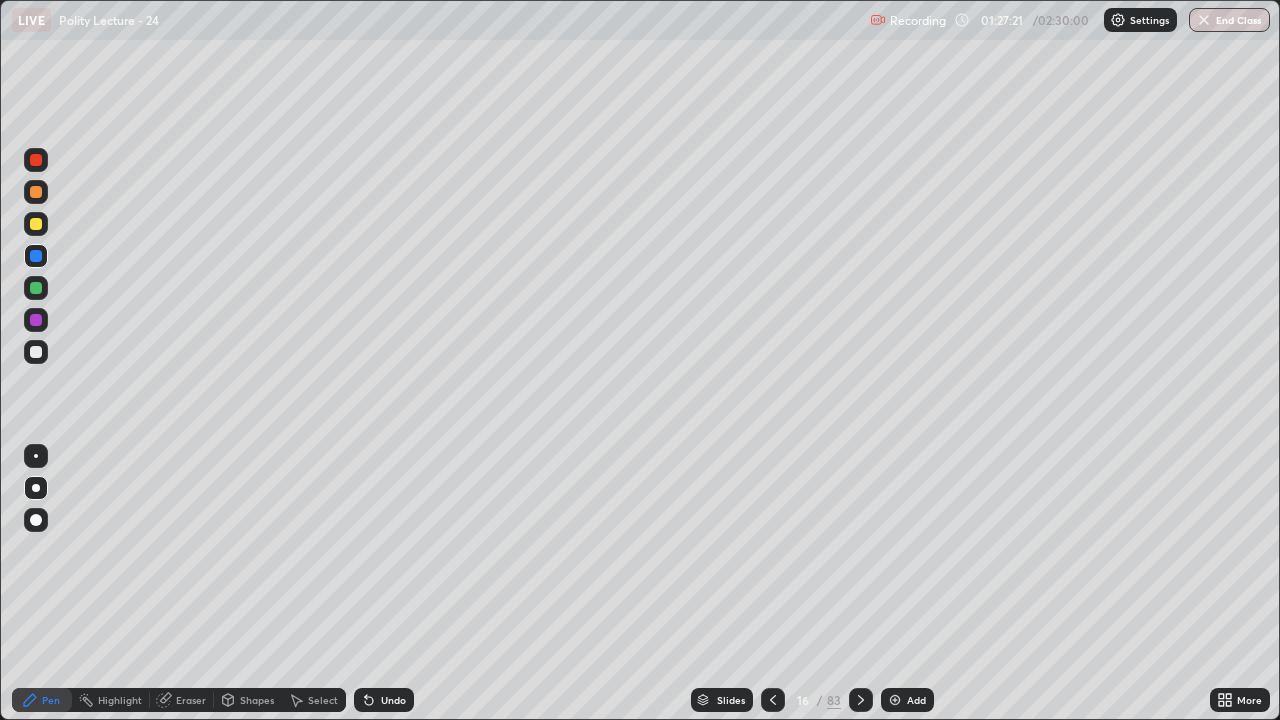 click at bounding box center (36, 224) 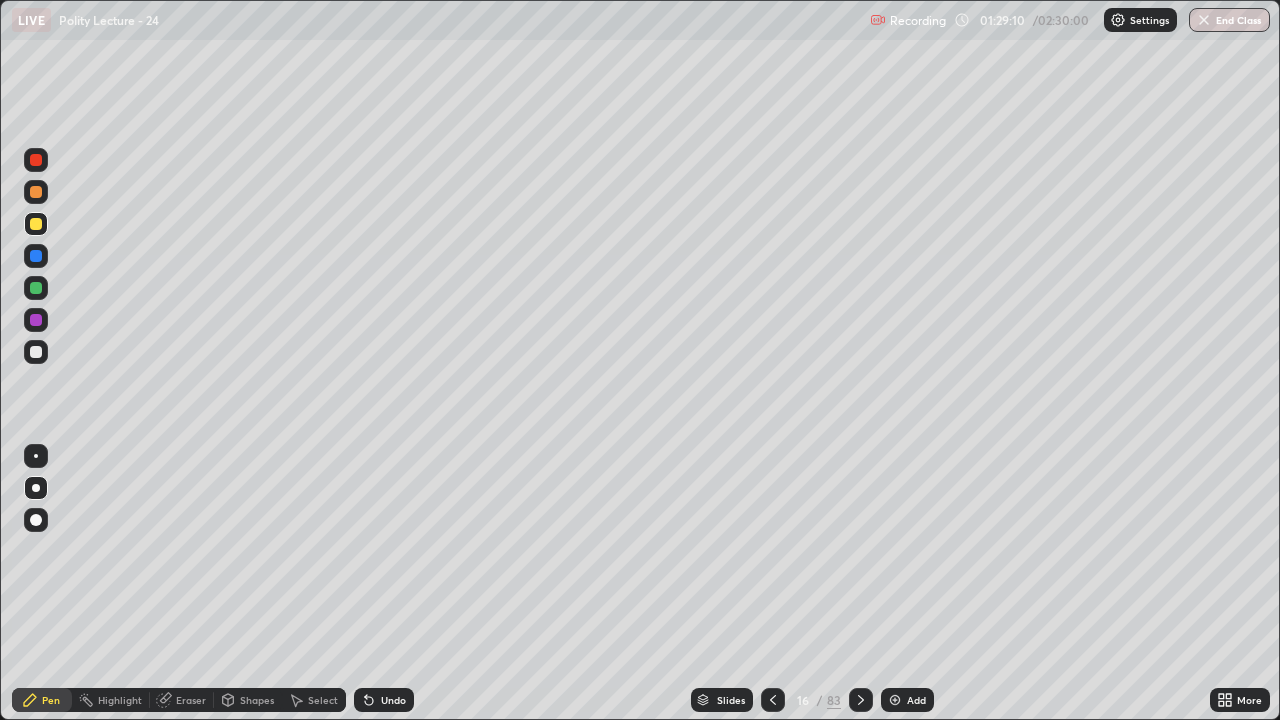 click at bounding box center (36, 256) 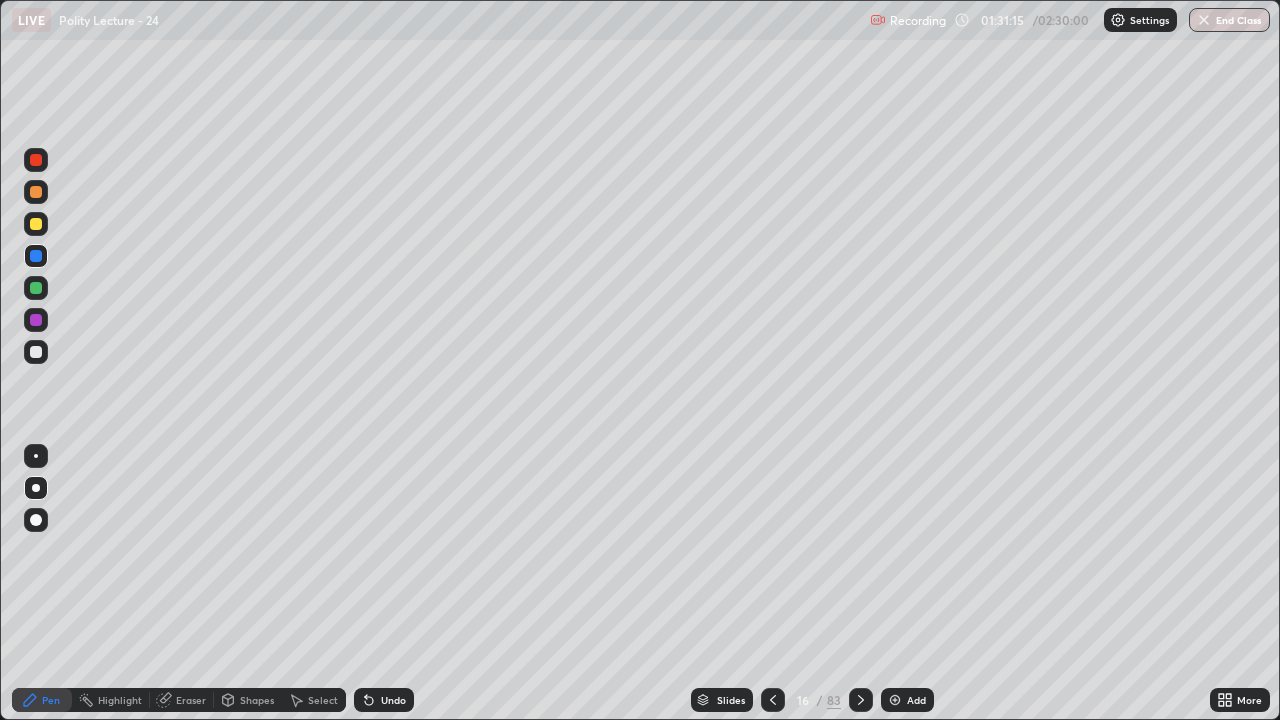 click at bounding box center (36, 160) 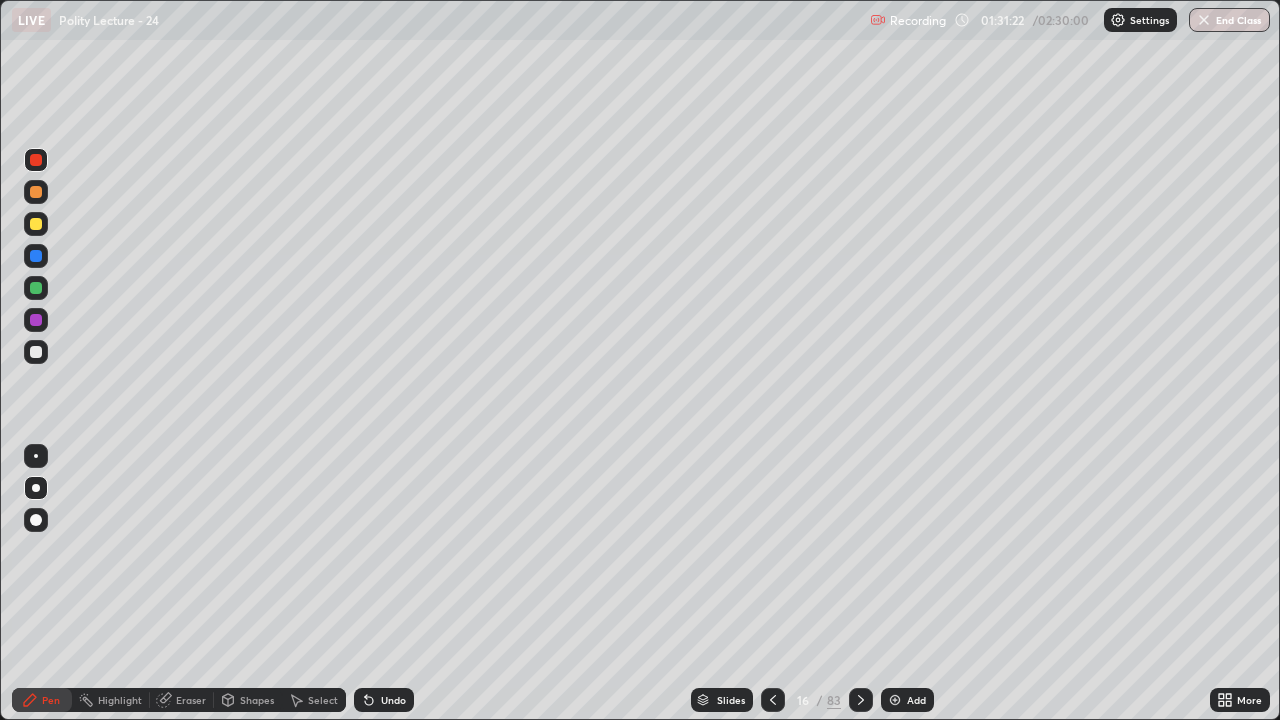 click at bounding box center (36, 256) 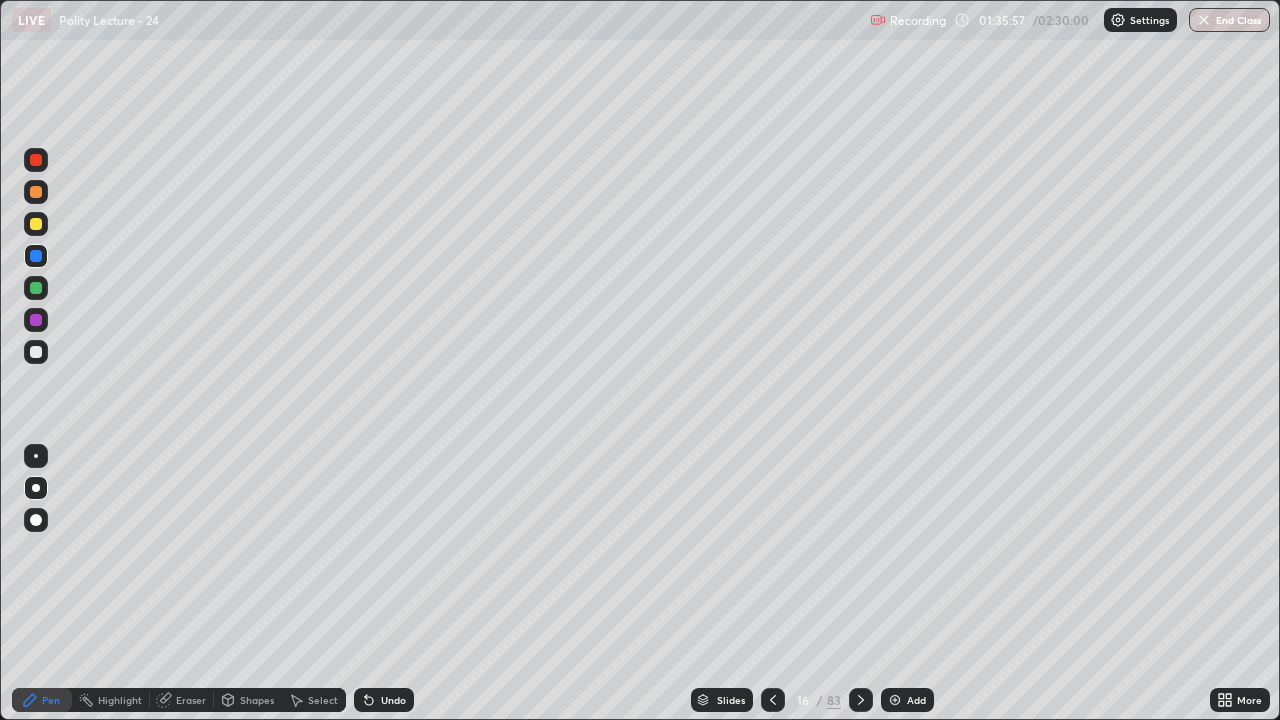click at bounding box center [861, 700] 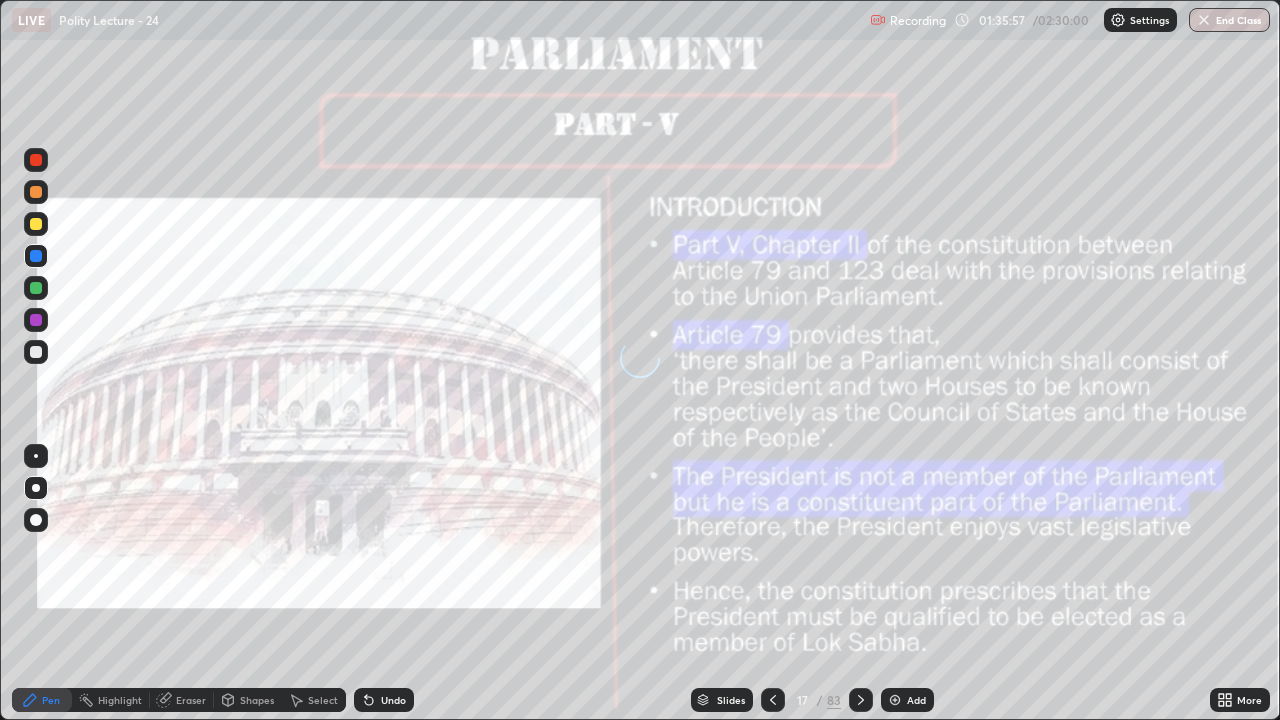 click at bounding box center [895, 700] 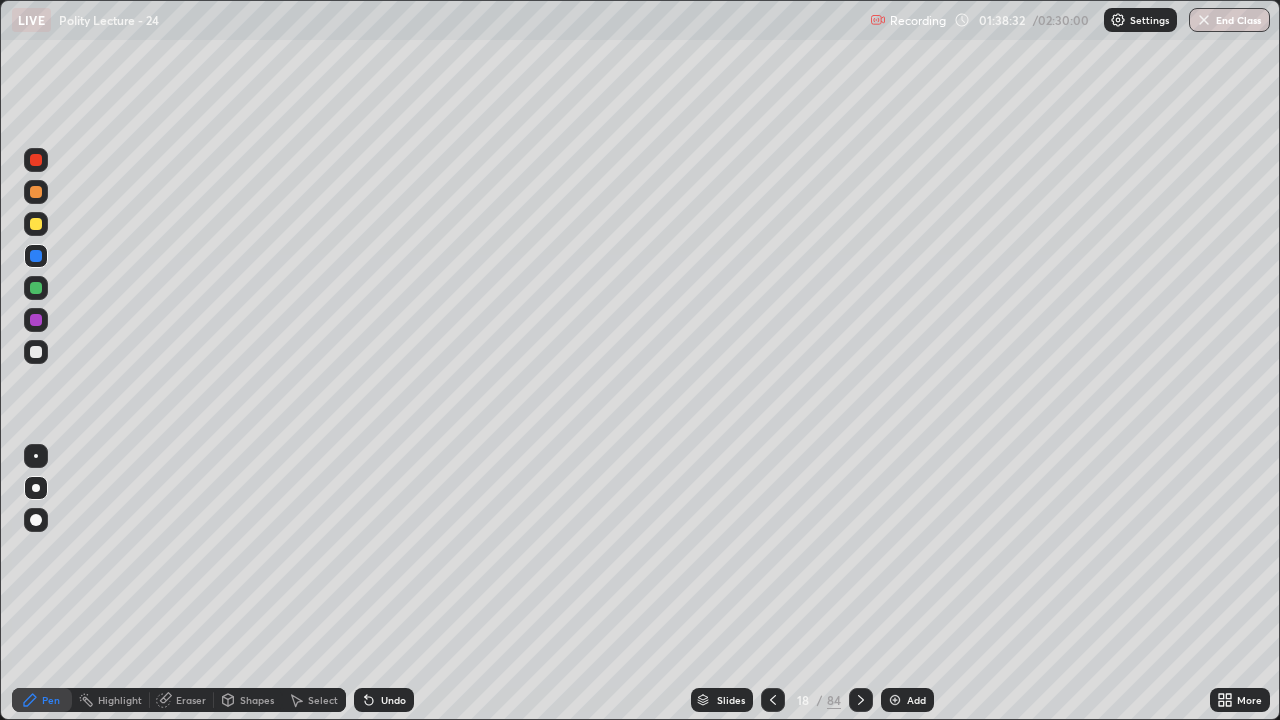 click on "Add" at bounding box center [907, 700] 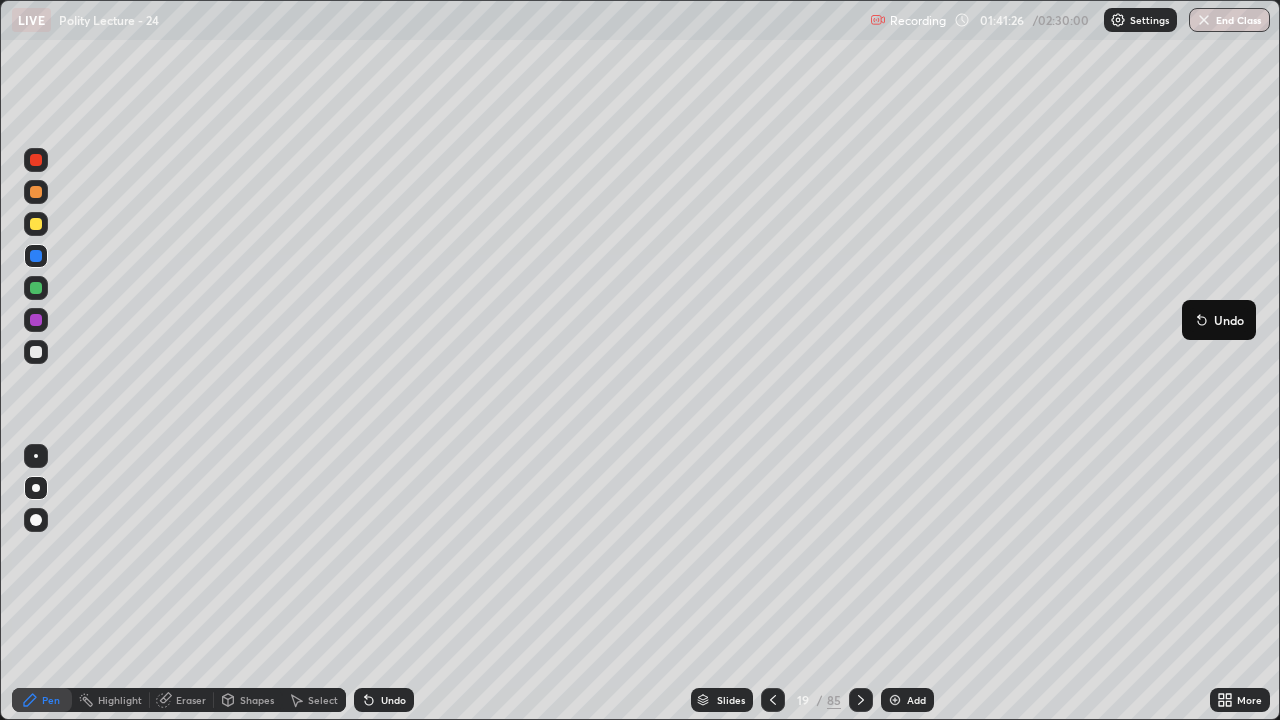 click on "Undo" at bounding box center [1219, 320] 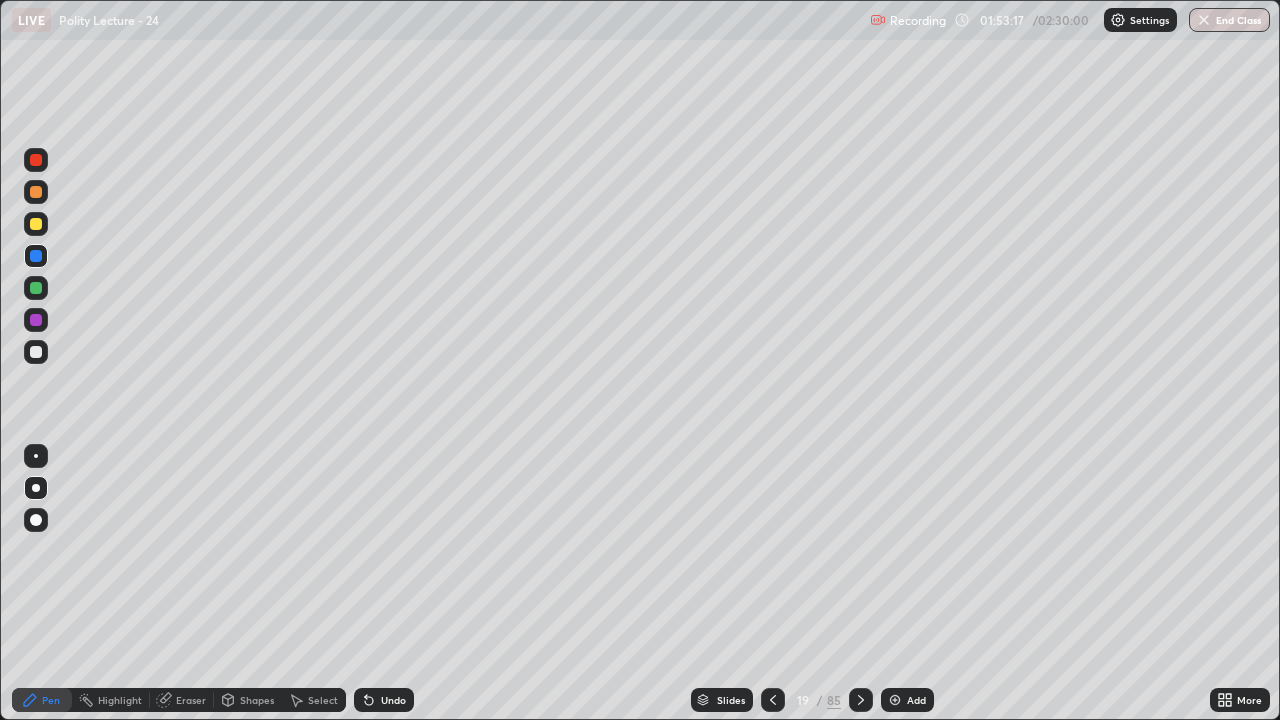 click on "Add" at bounding box center (916, 700) 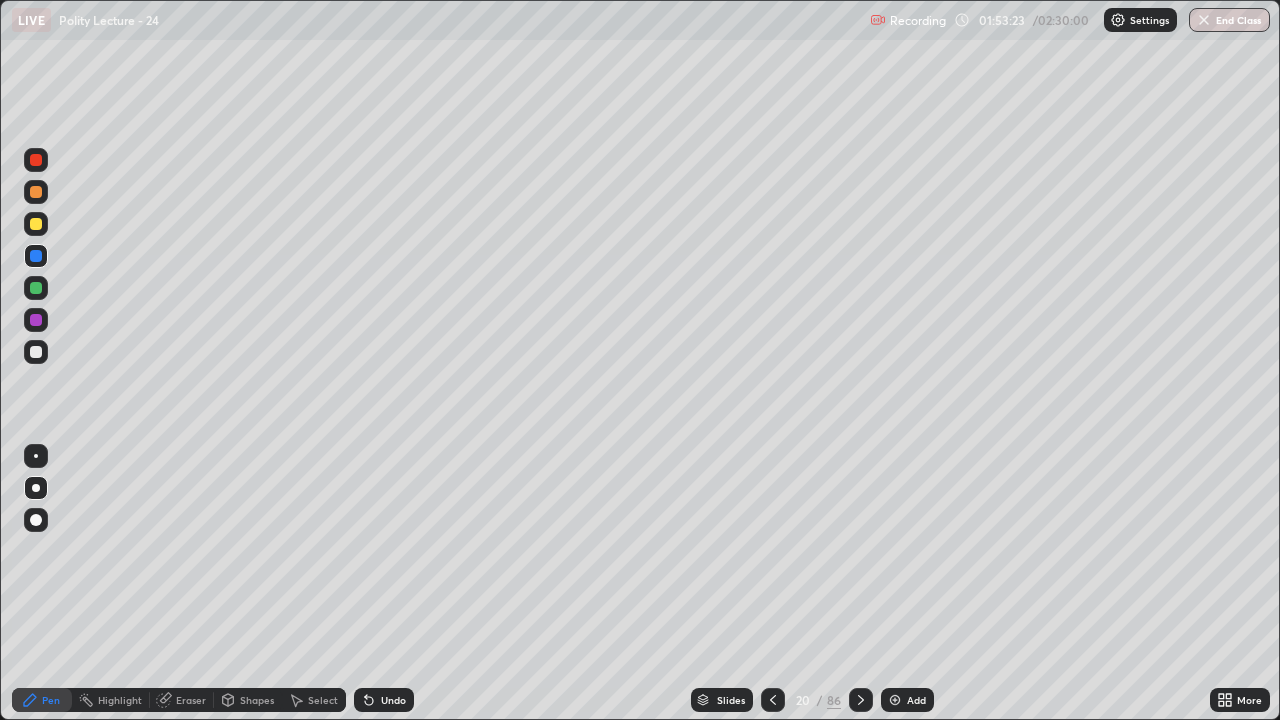 click on "Slides" at bounding box center (731, 700) 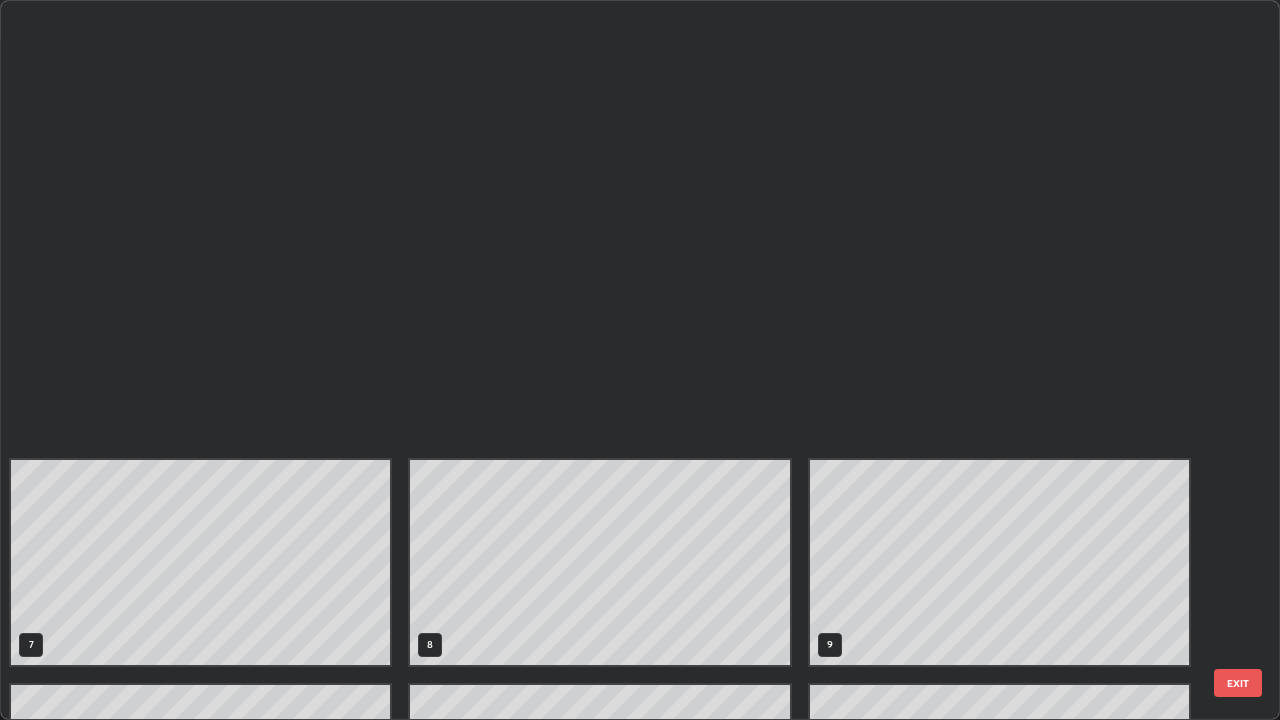 scroll, scrollTop: 854, scrollLeft: 0, axis: vertical 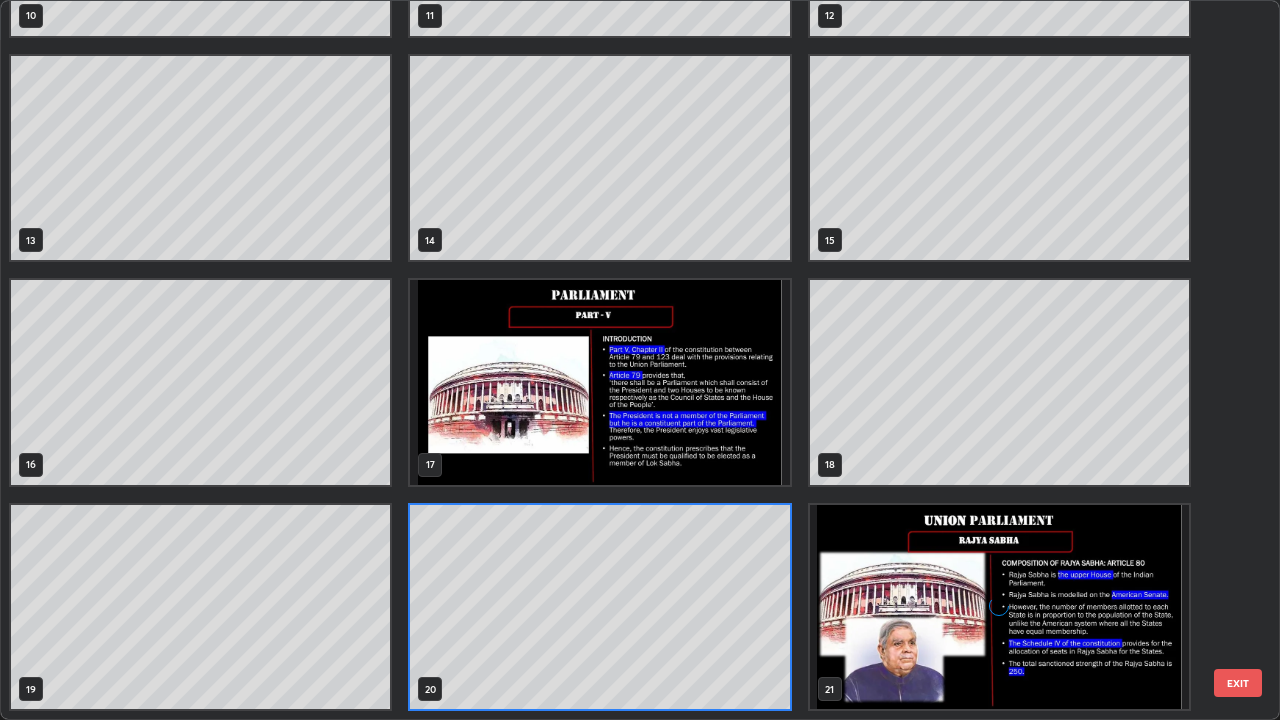 click at bounding box center [599, 382] 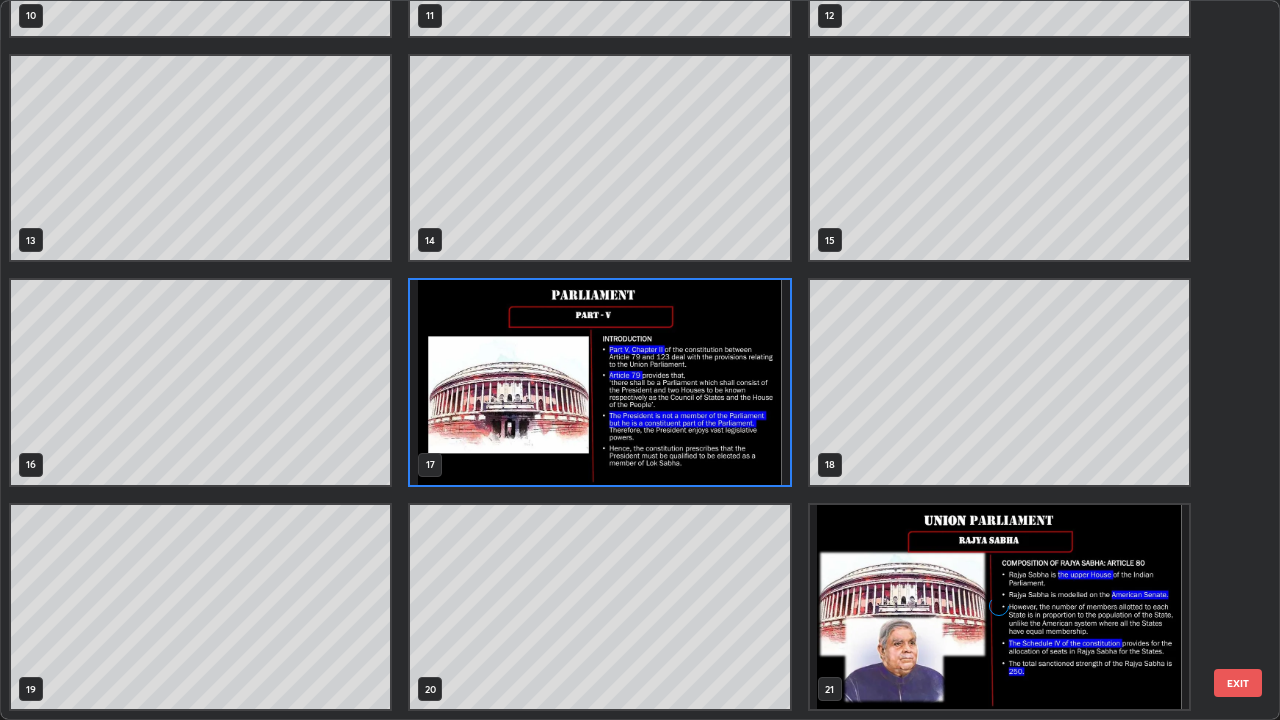 click at bounding box center [599, 382] 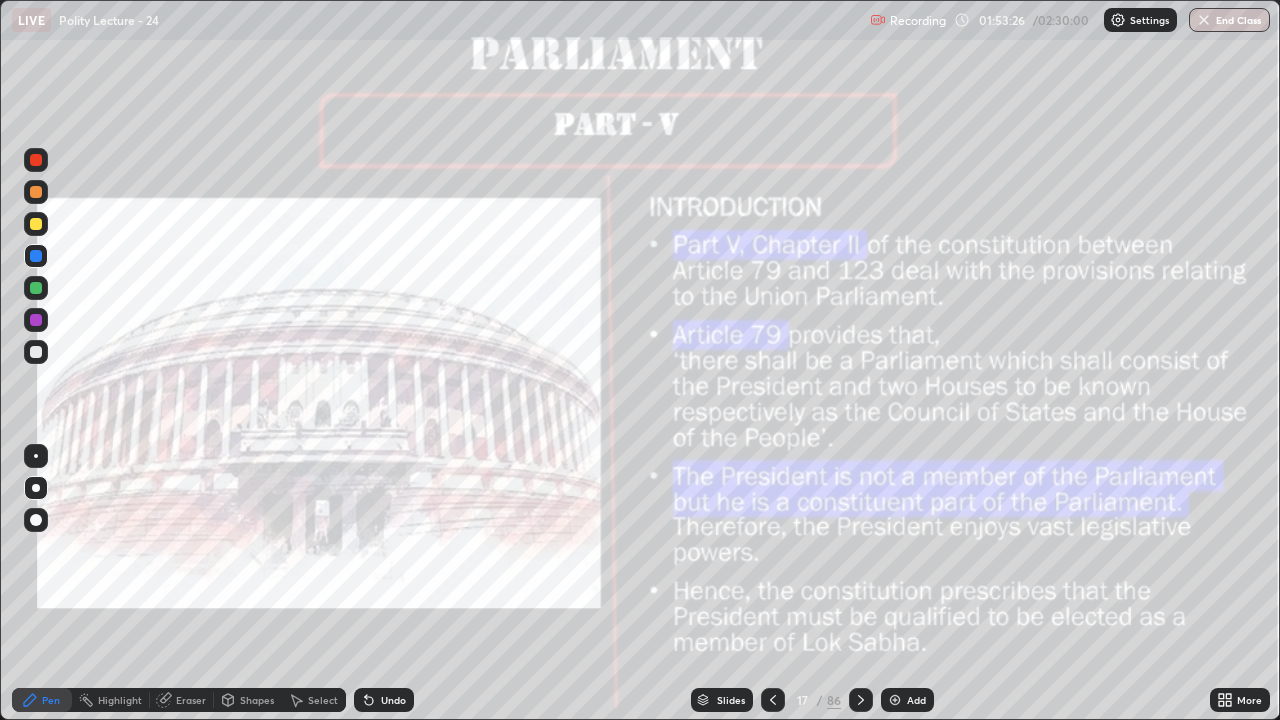 click at bounding box center [599, 382] 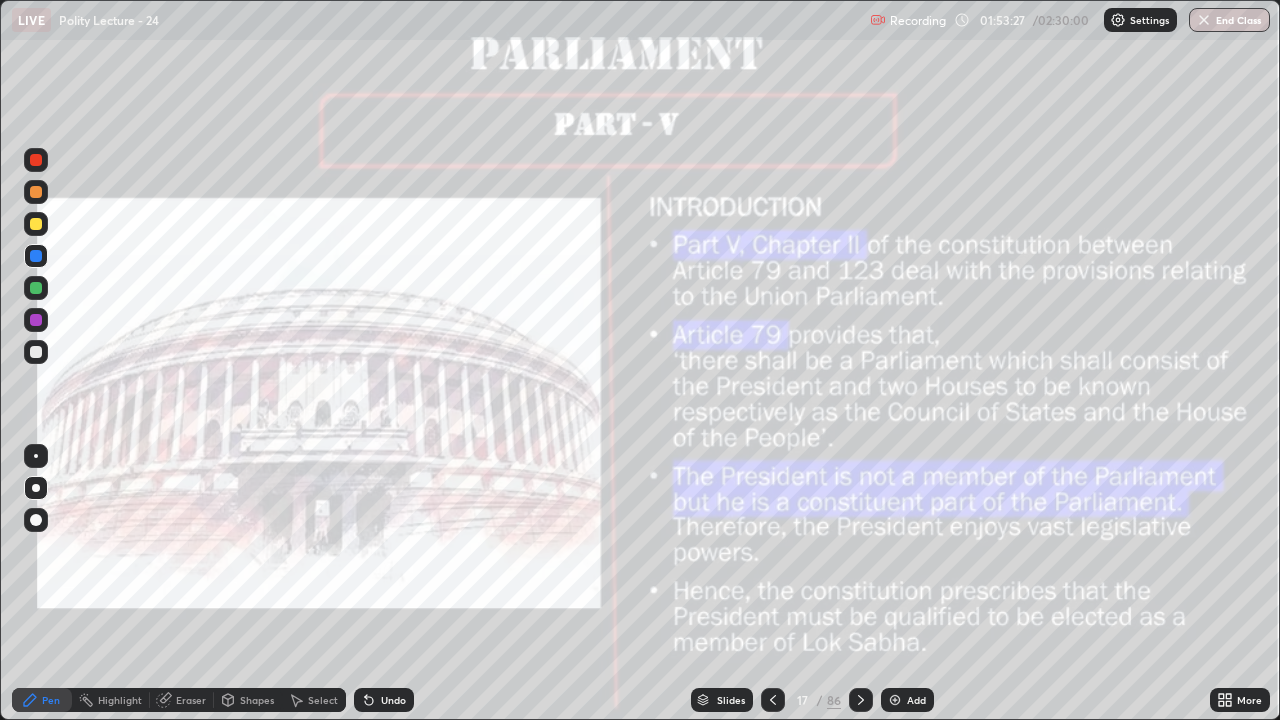 click at bounding box center (36, 224) 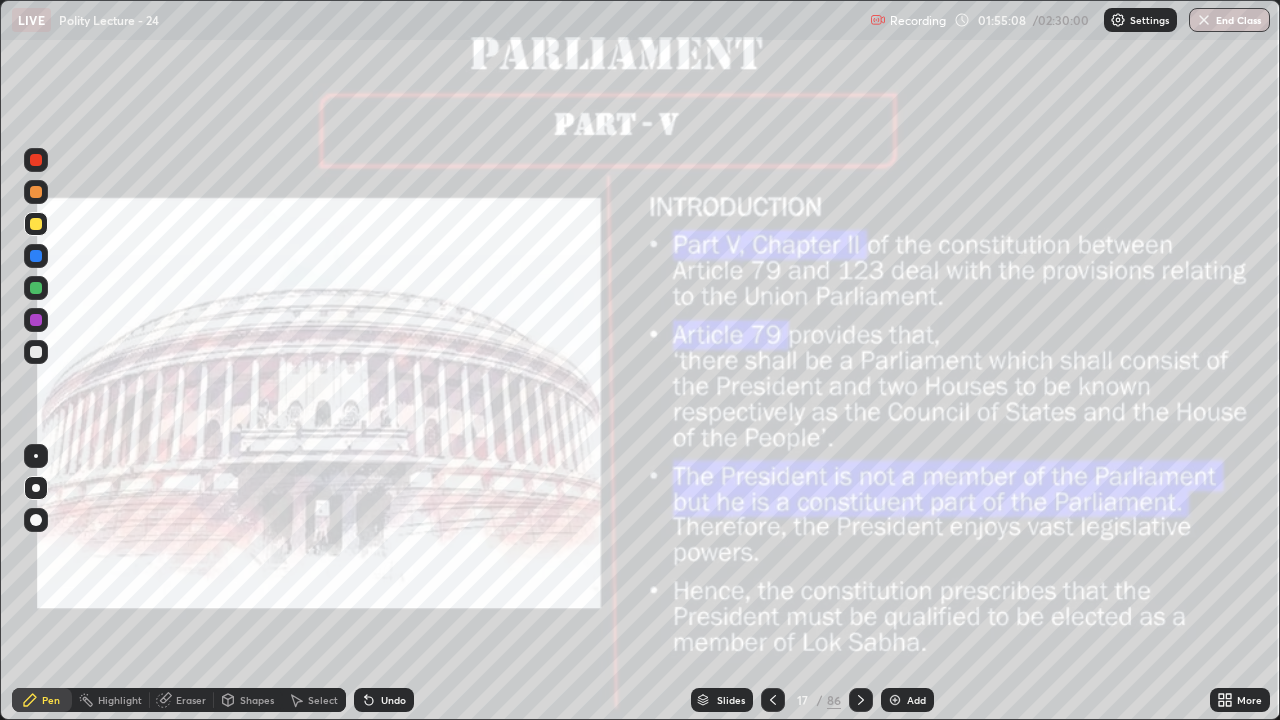click 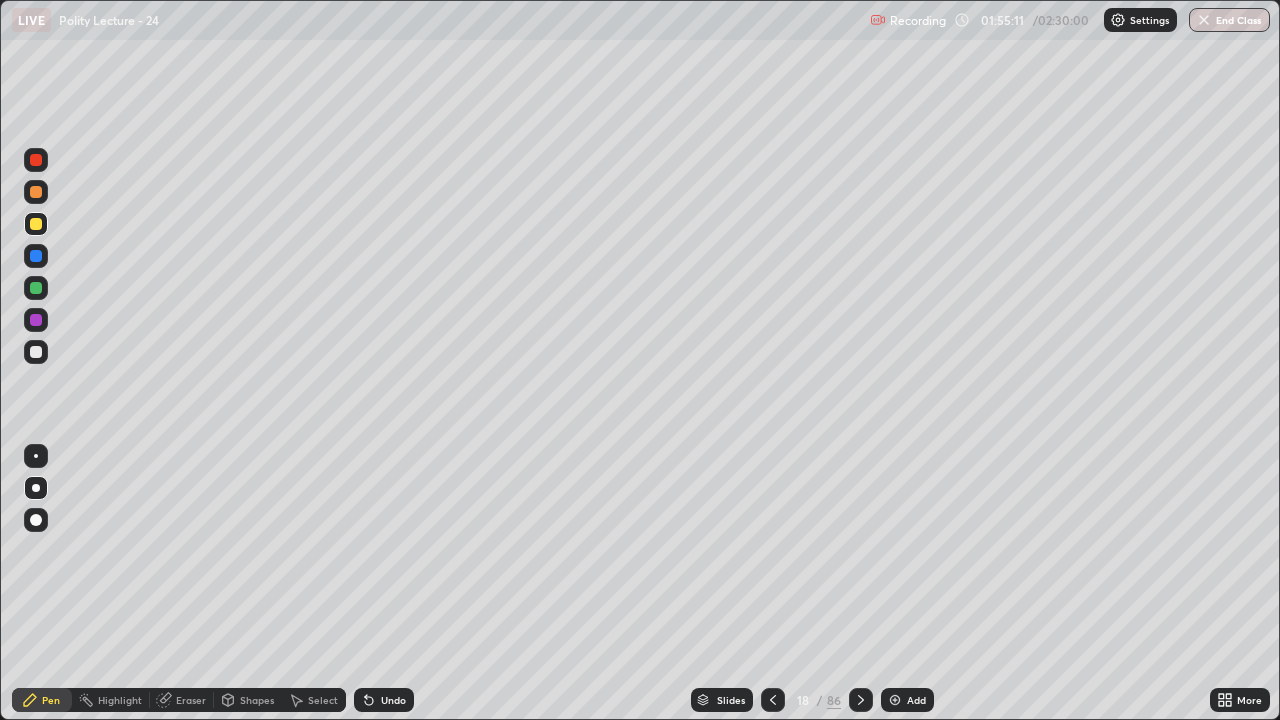 click 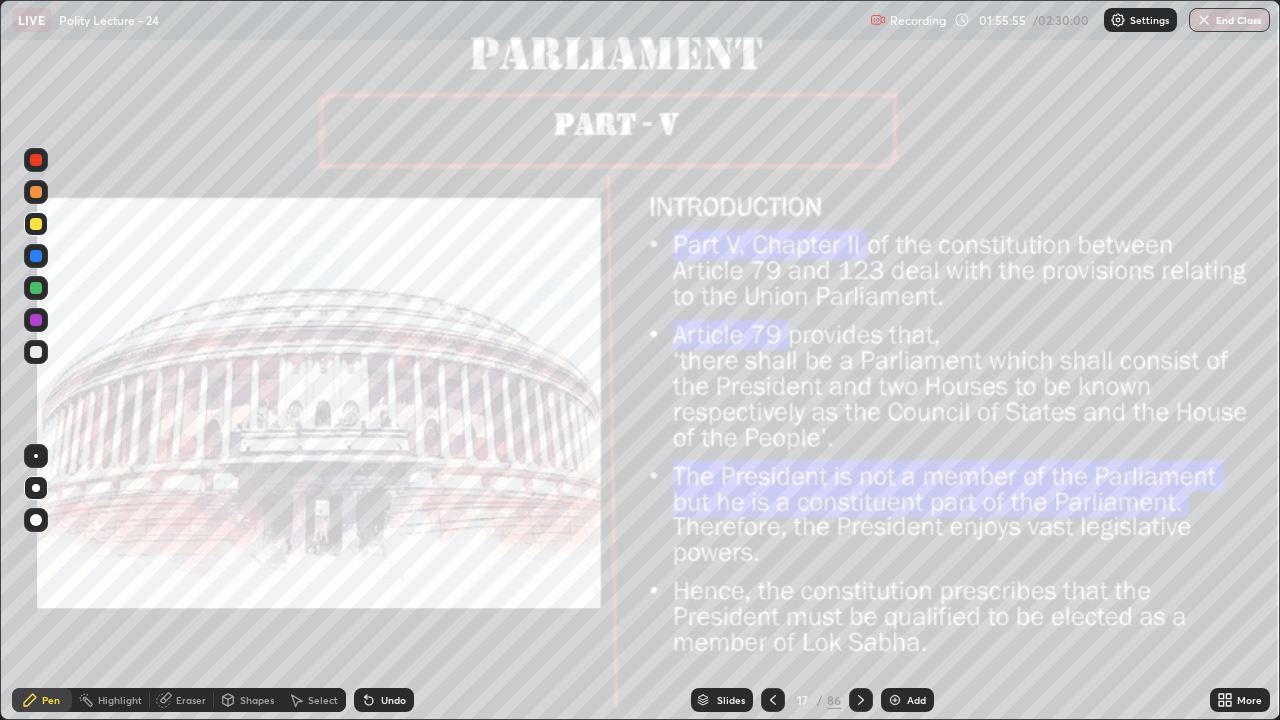 click 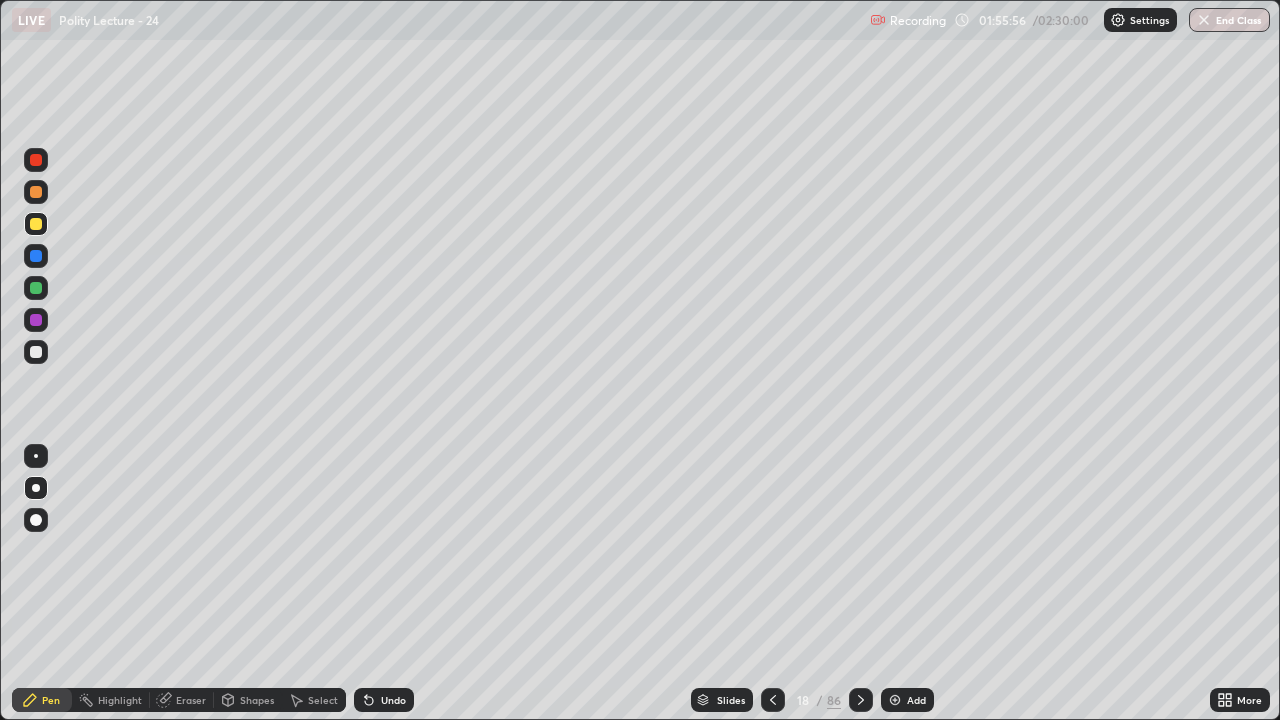 click at bounding box center (861, 700) 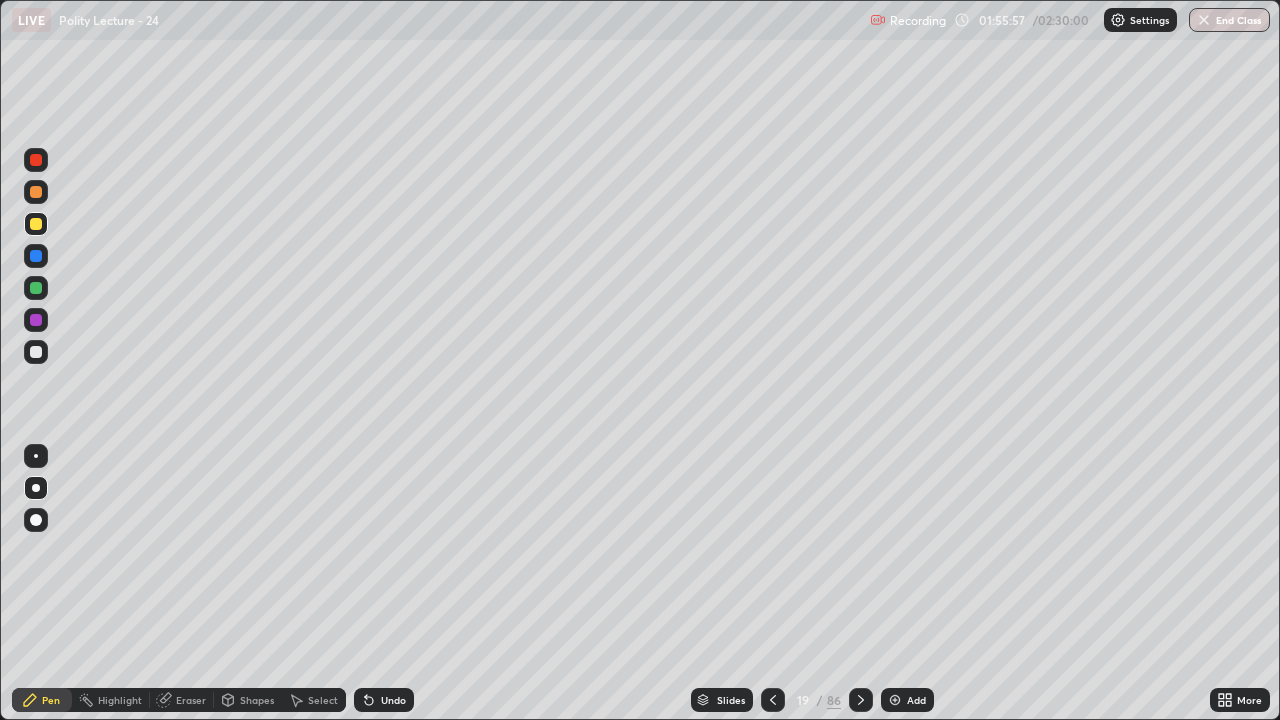 click 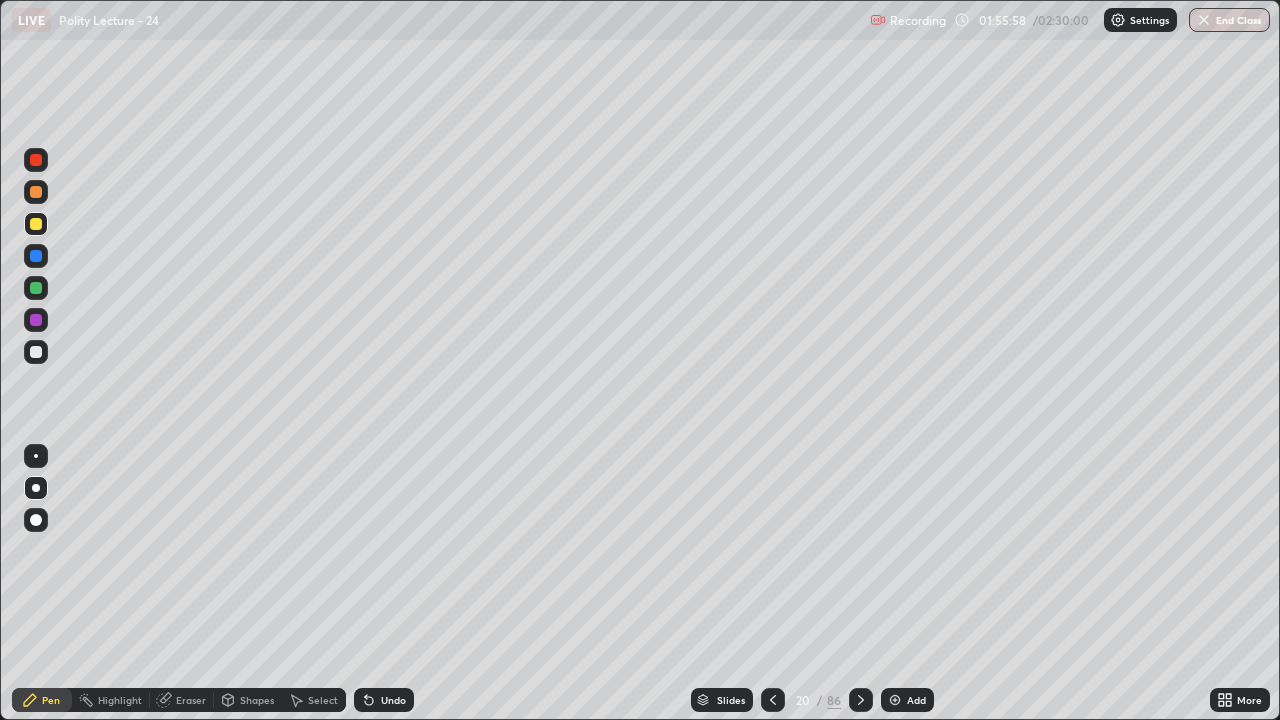 click on "Slides 20 / 86 Add" at bounding box center (812, 700) 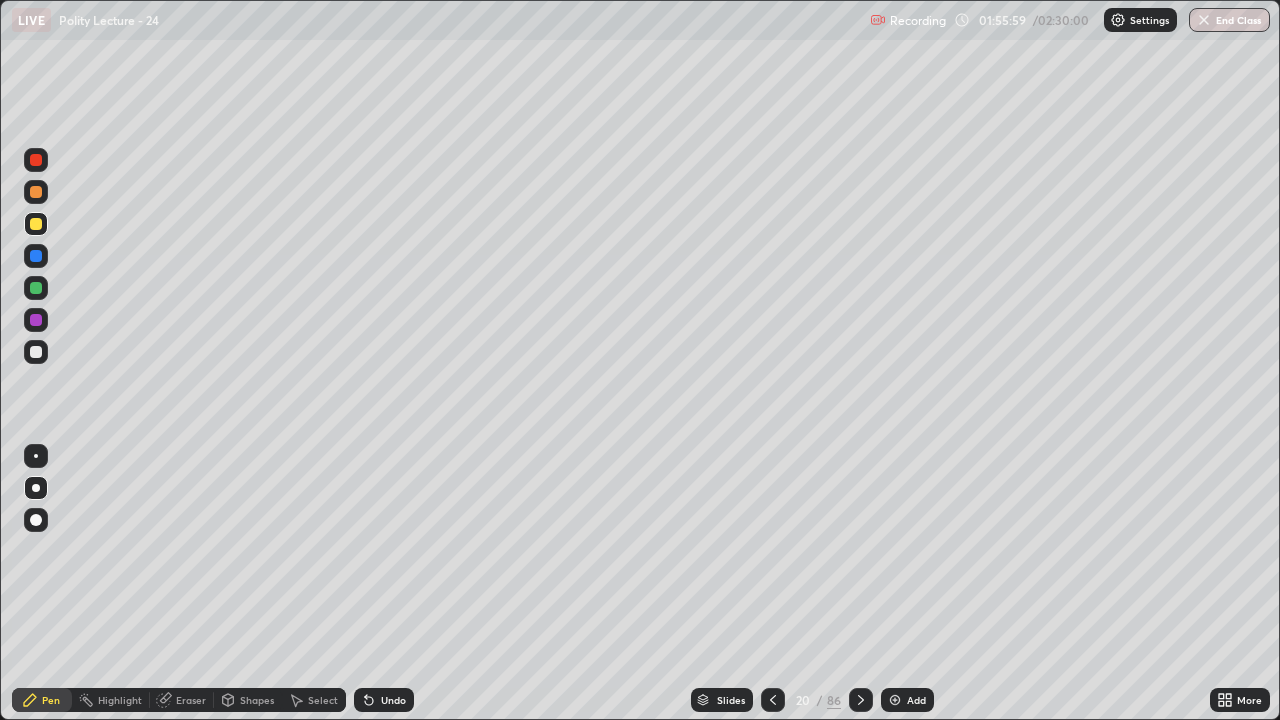 click at bounding box center [861, 700] 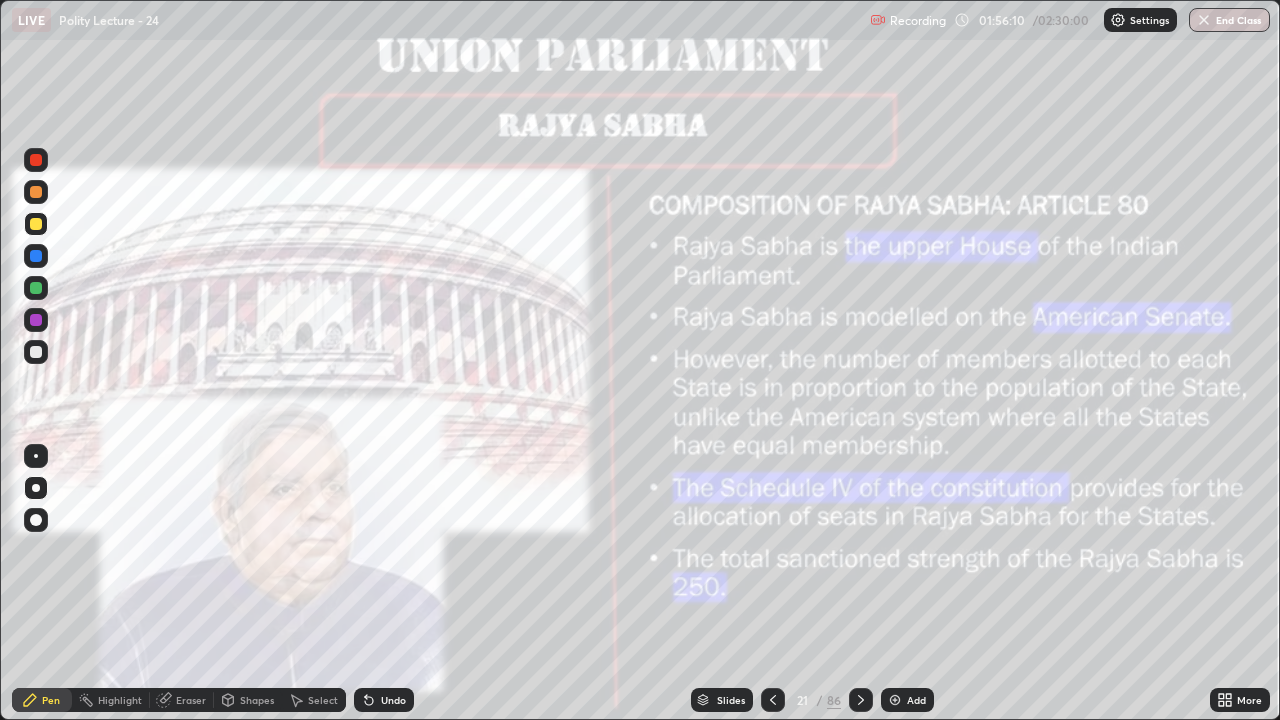 click at bounding box center (36, 160) 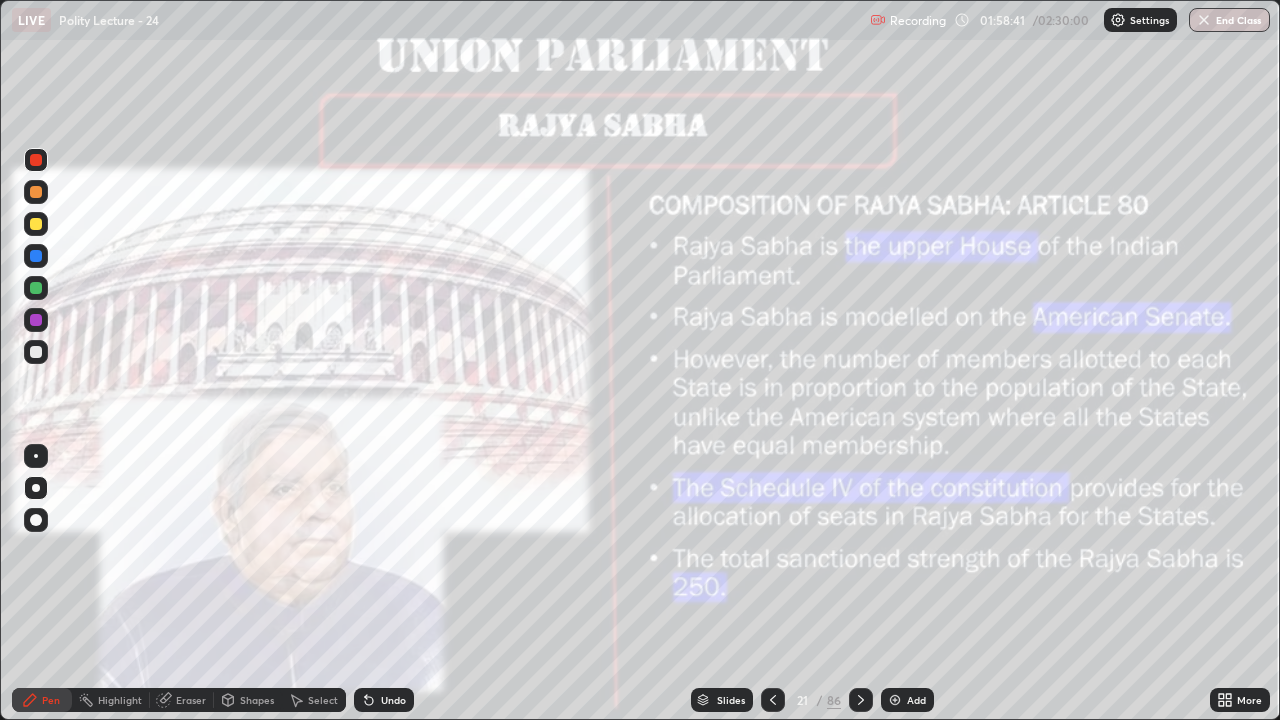 click 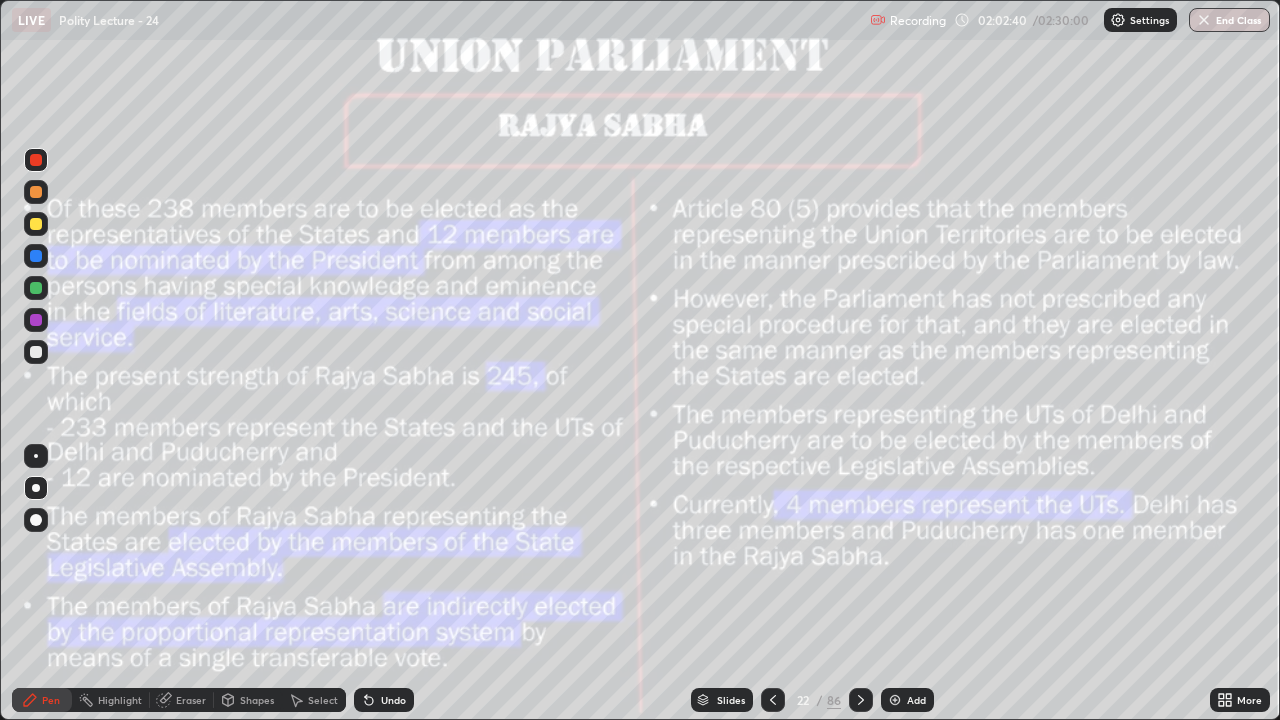 click on "Slides 22 / 86 Add" at bounding box center (812, 700) 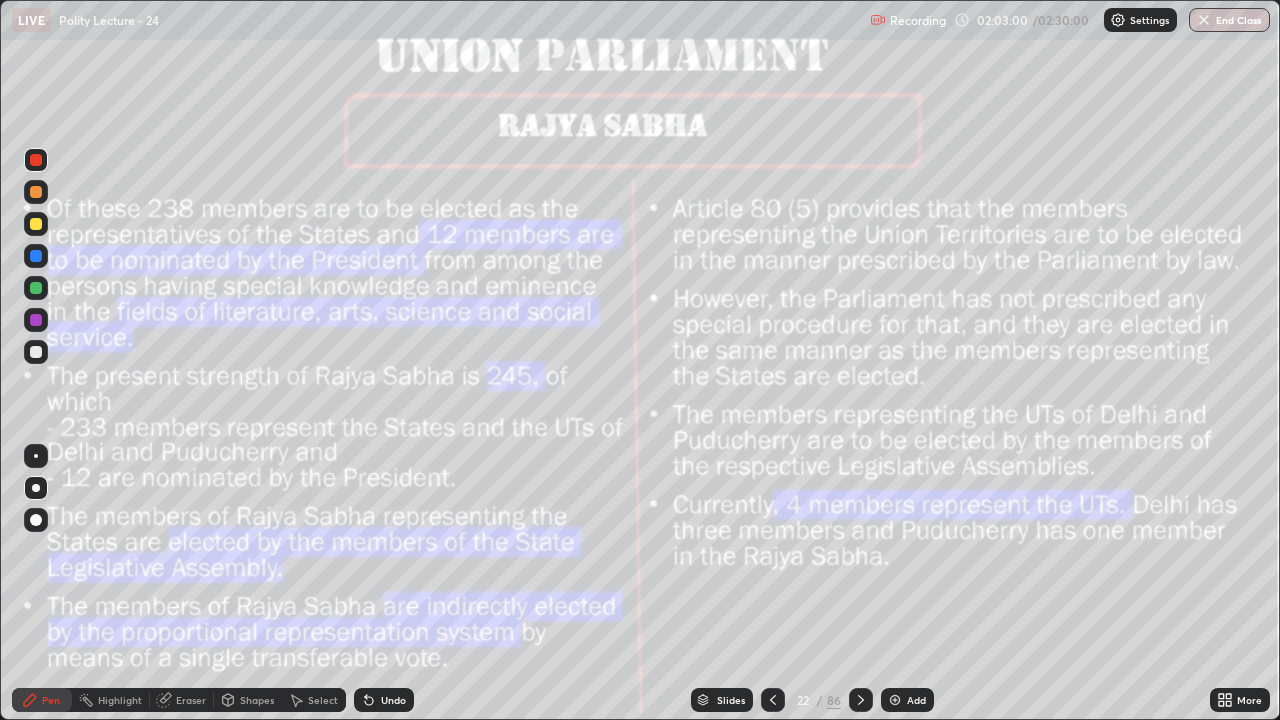 click on "Add" at bounding box center (907, 700) 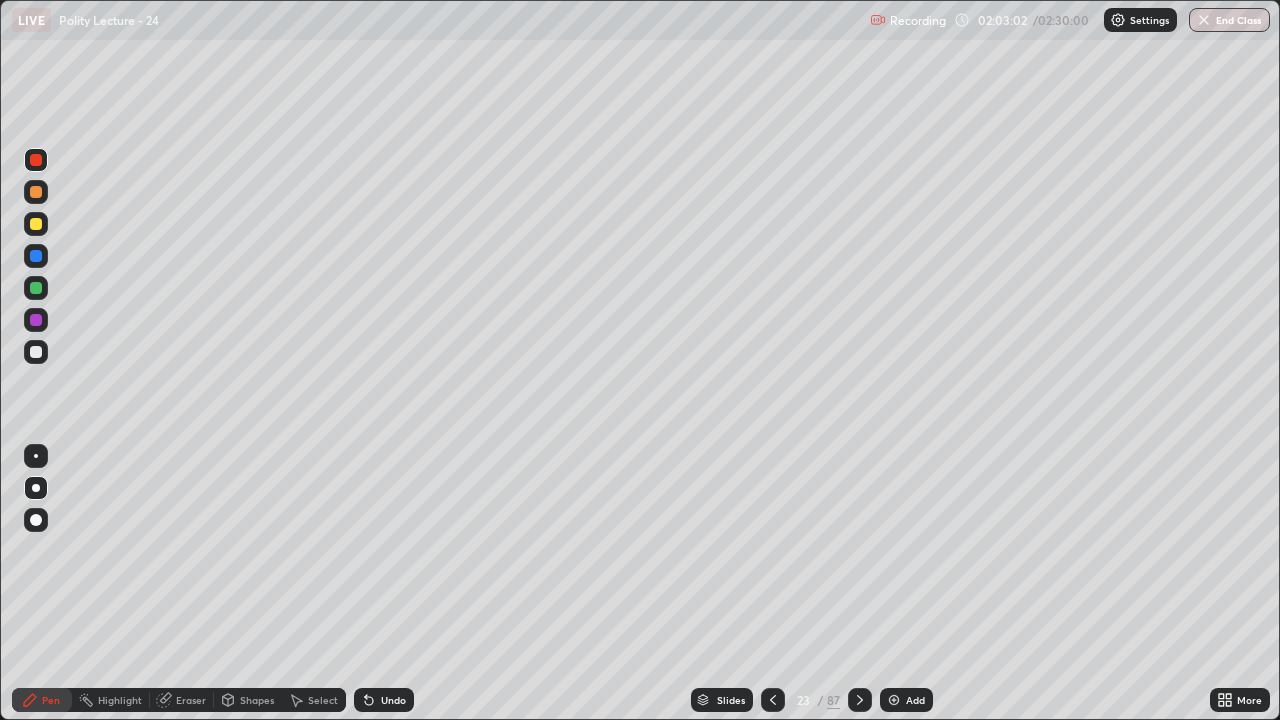 click at bounding box center [36, 224] 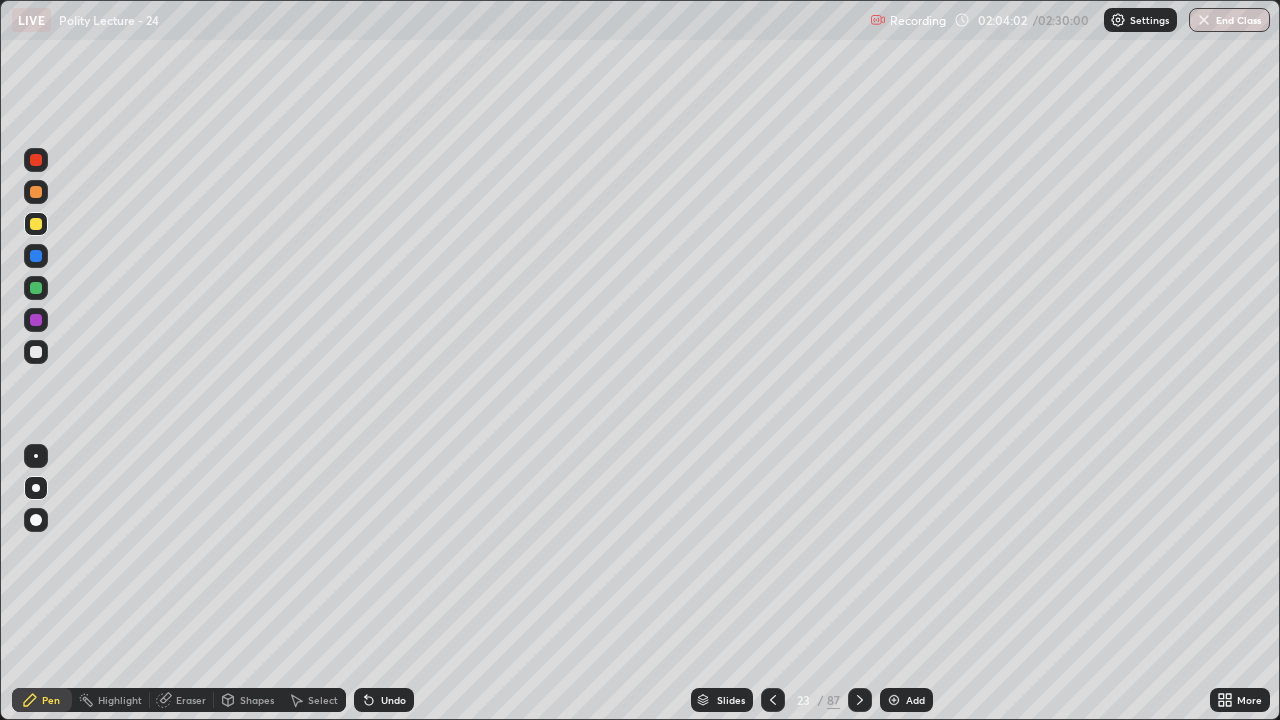 click on "Erase all" at bounding box center [36, 360] 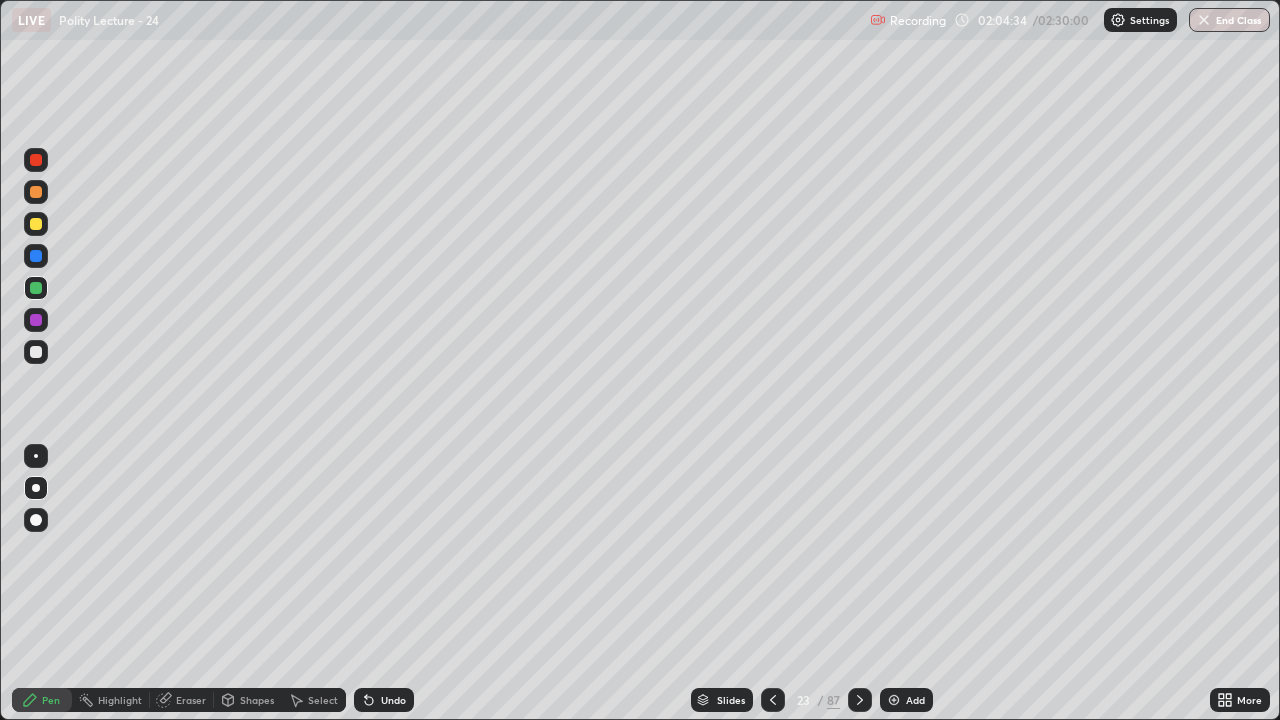 click on "Slides 23 / 87 Add" at bounding box center (812, 700) 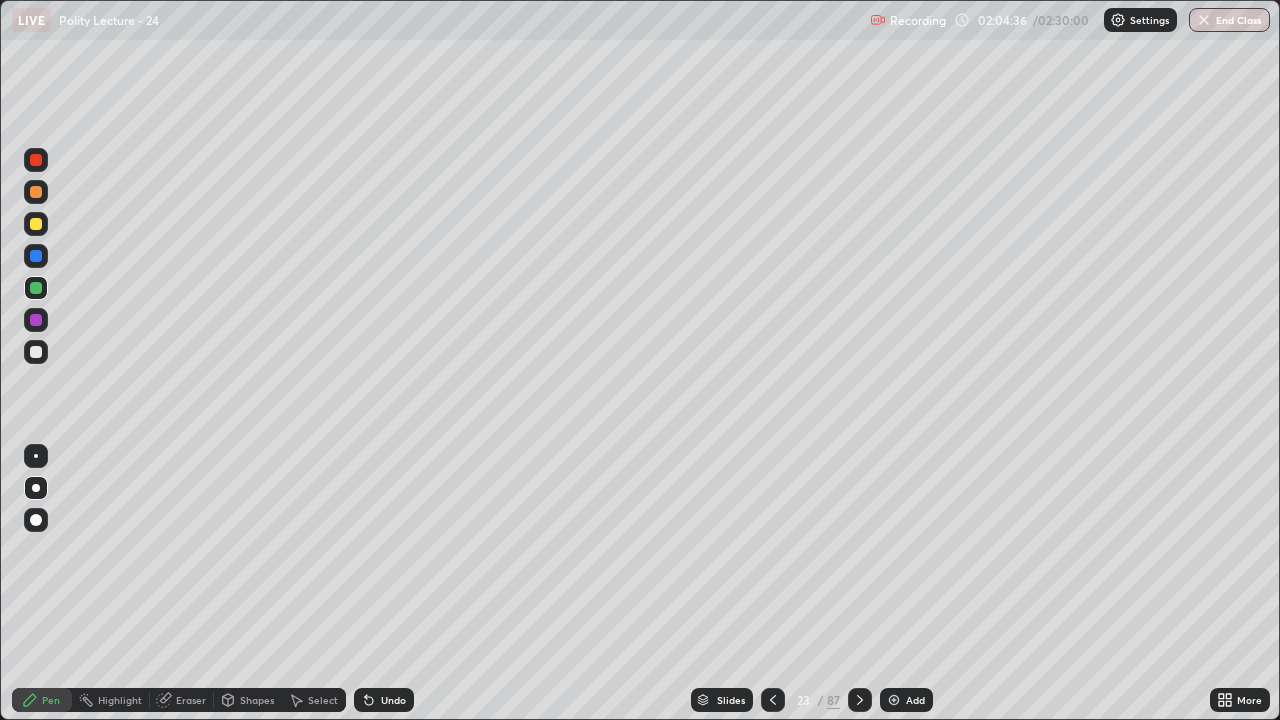 click 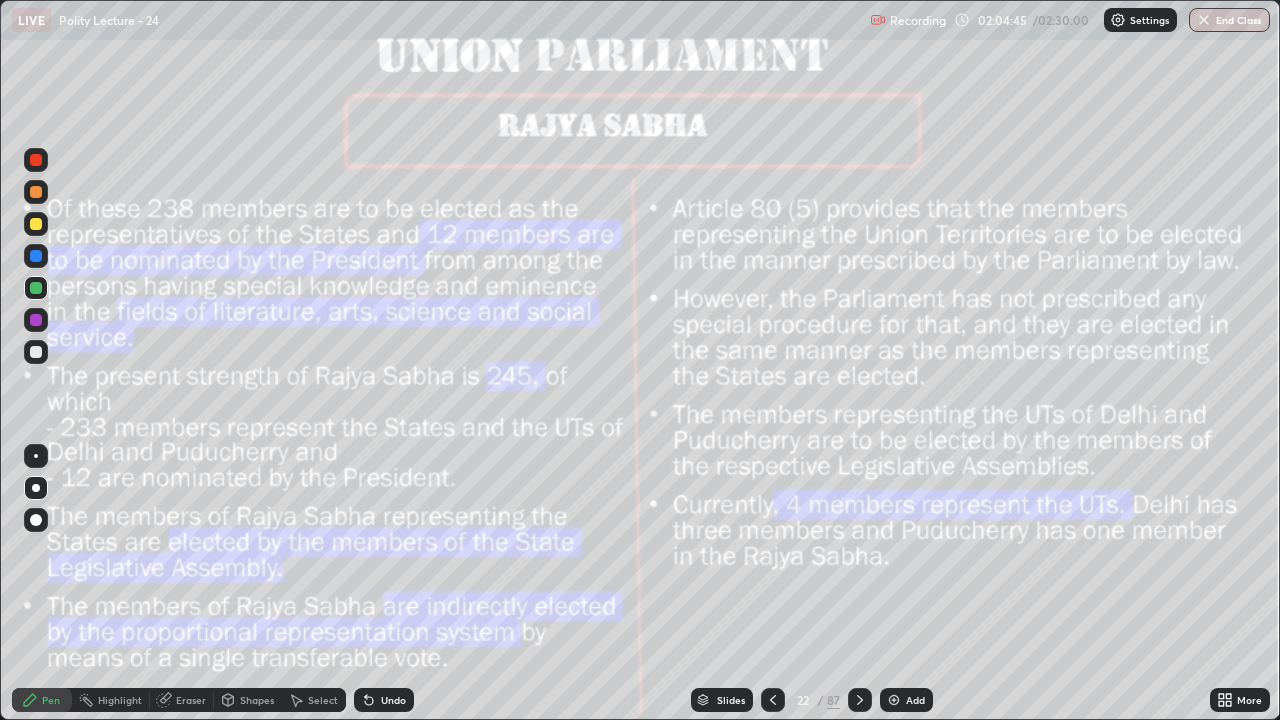 click 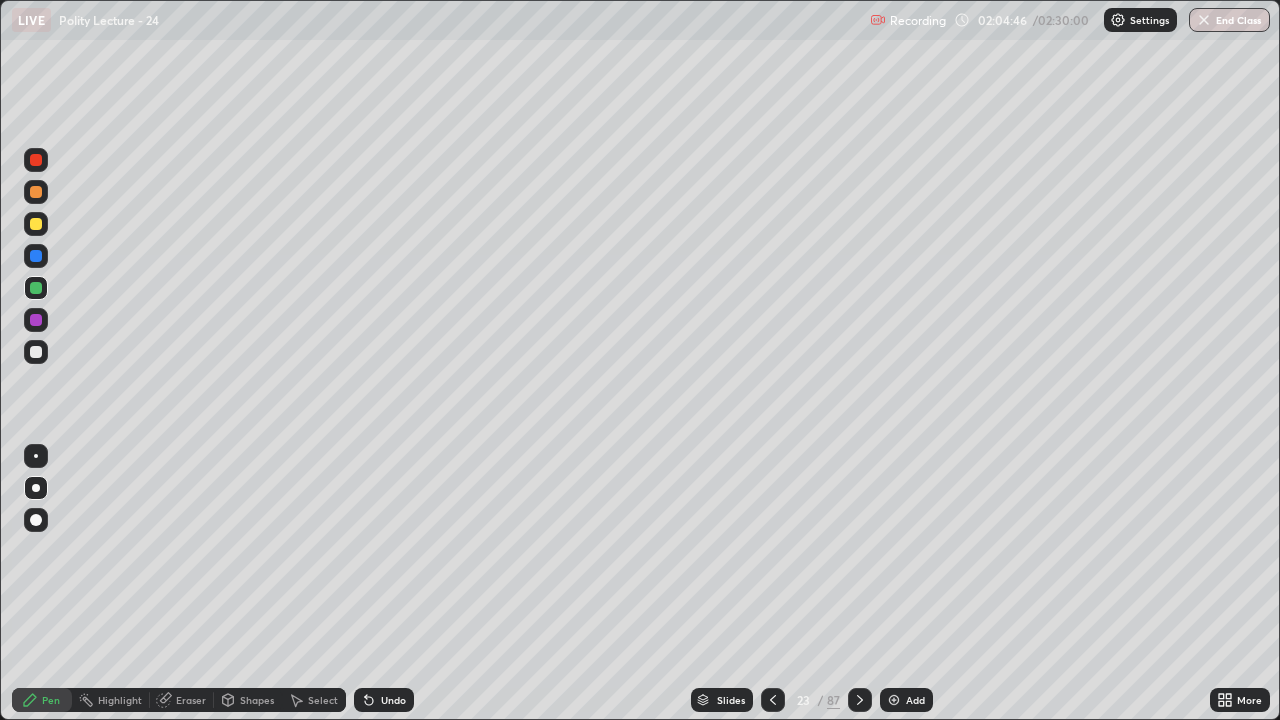 click 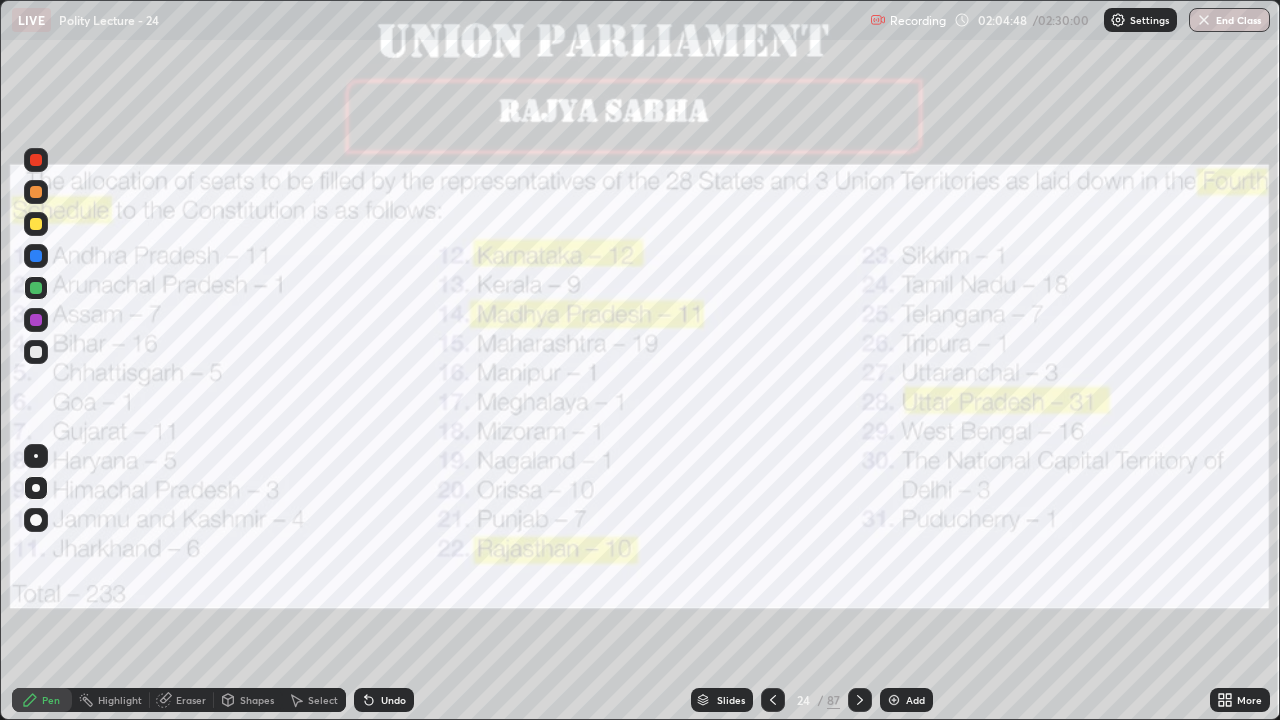 click at bounding box center (36, 160) 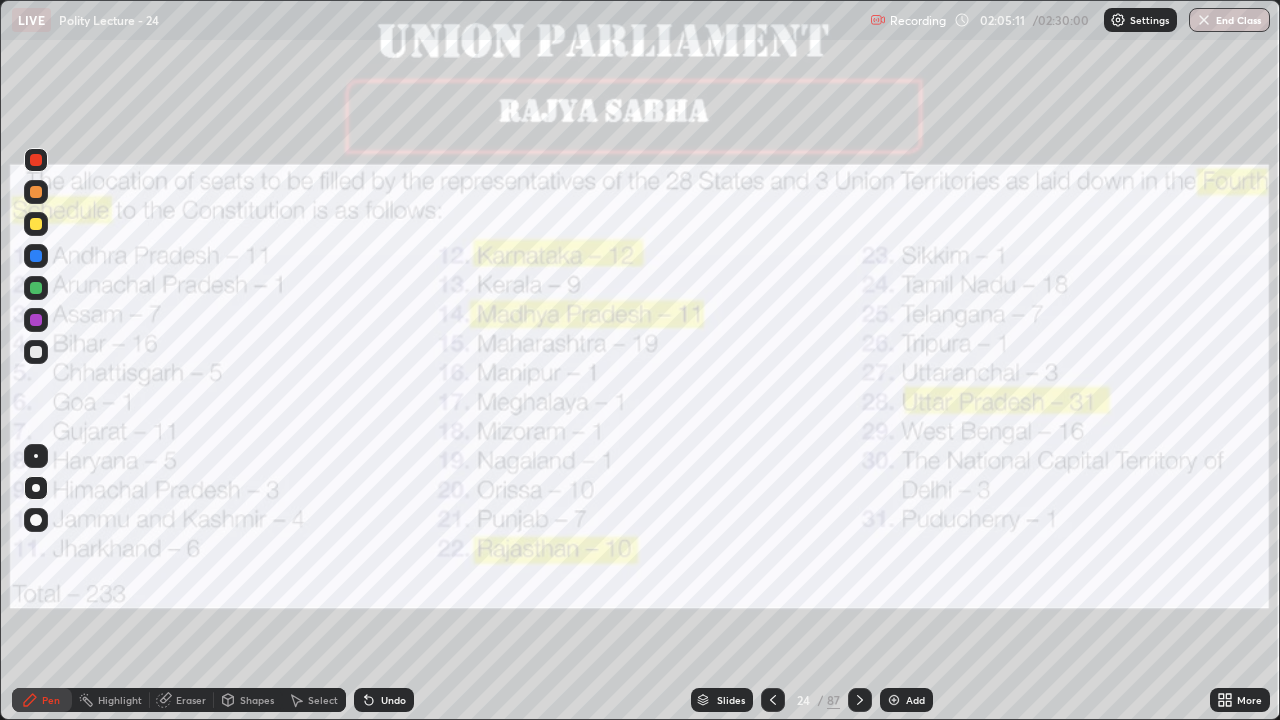 click at bounding box center (860, 700) 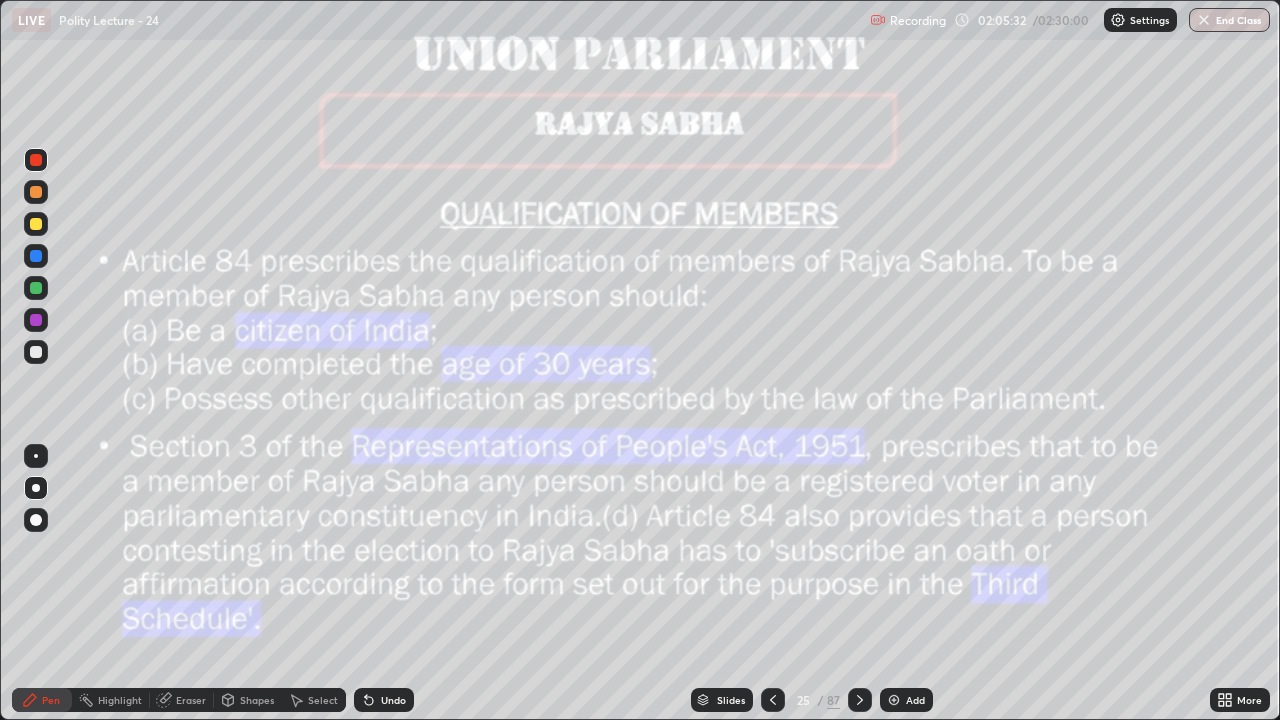 click 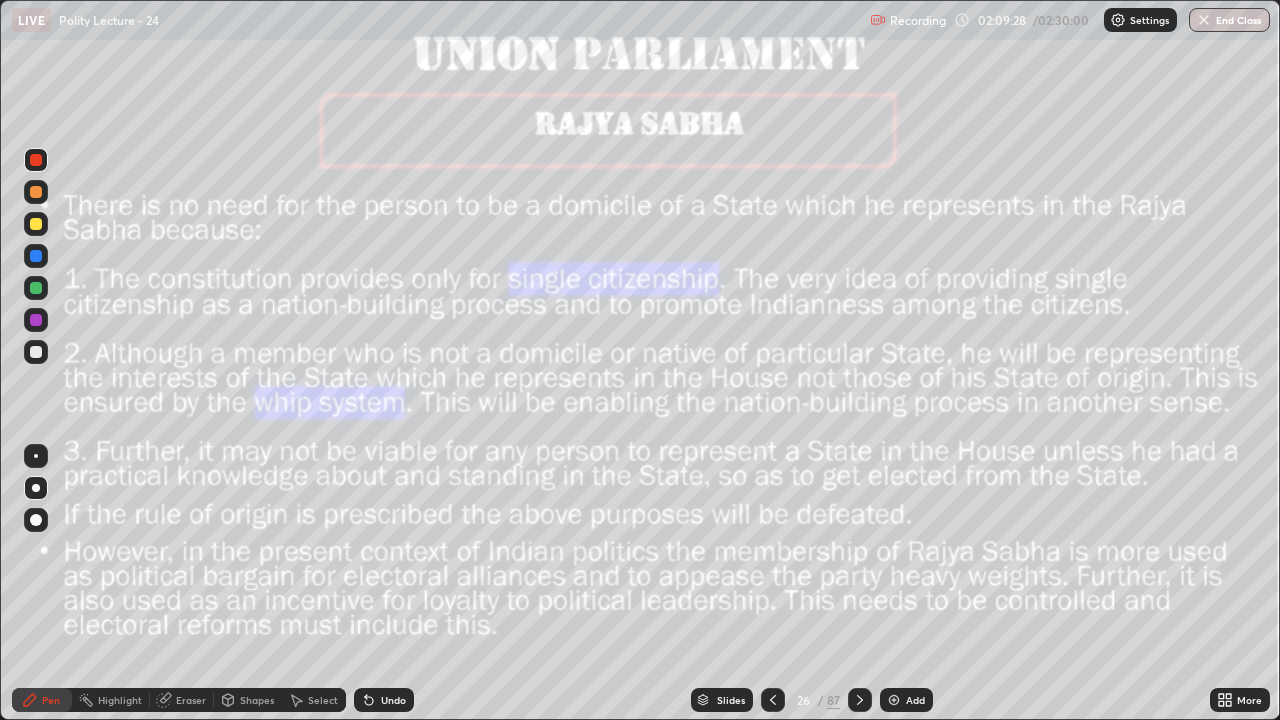 click 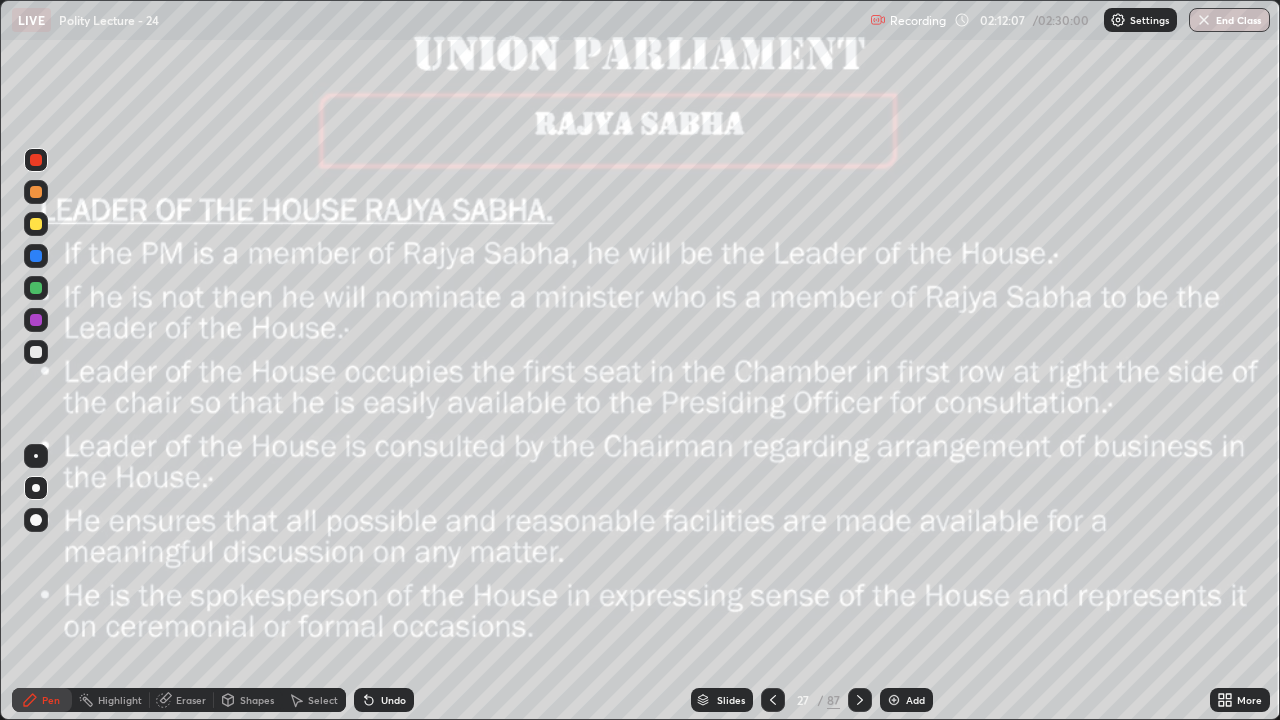click 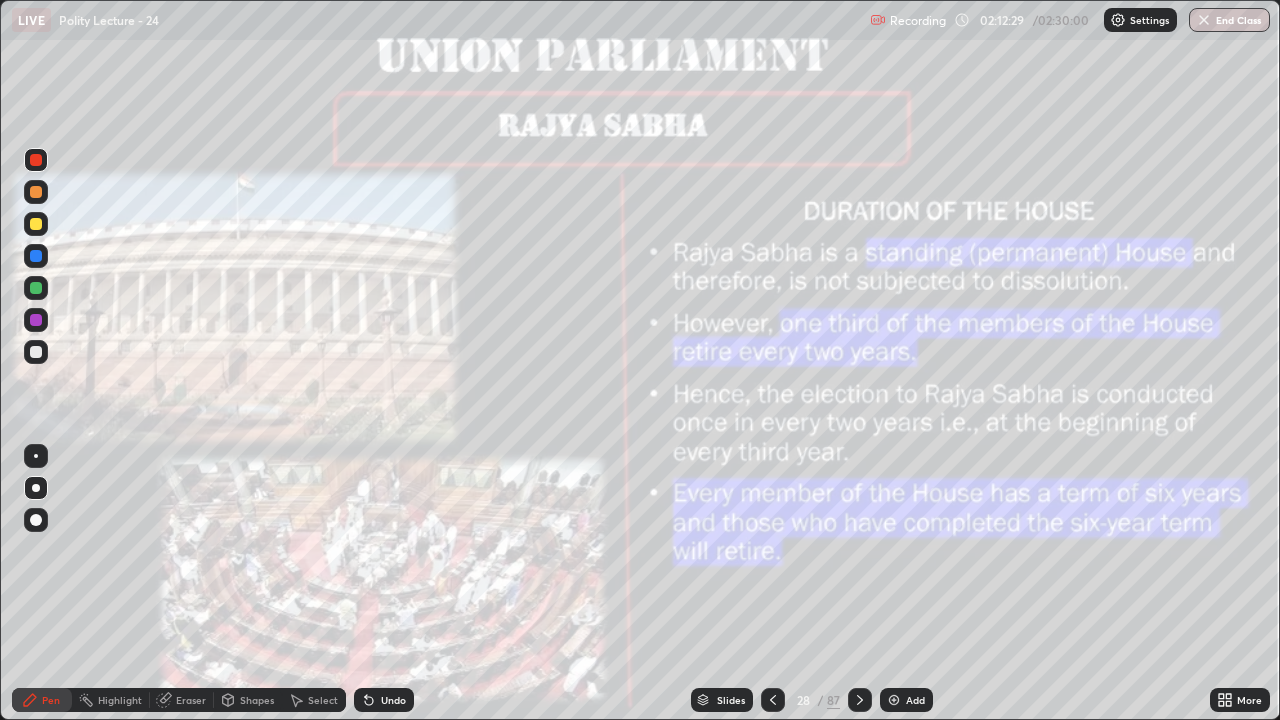 click 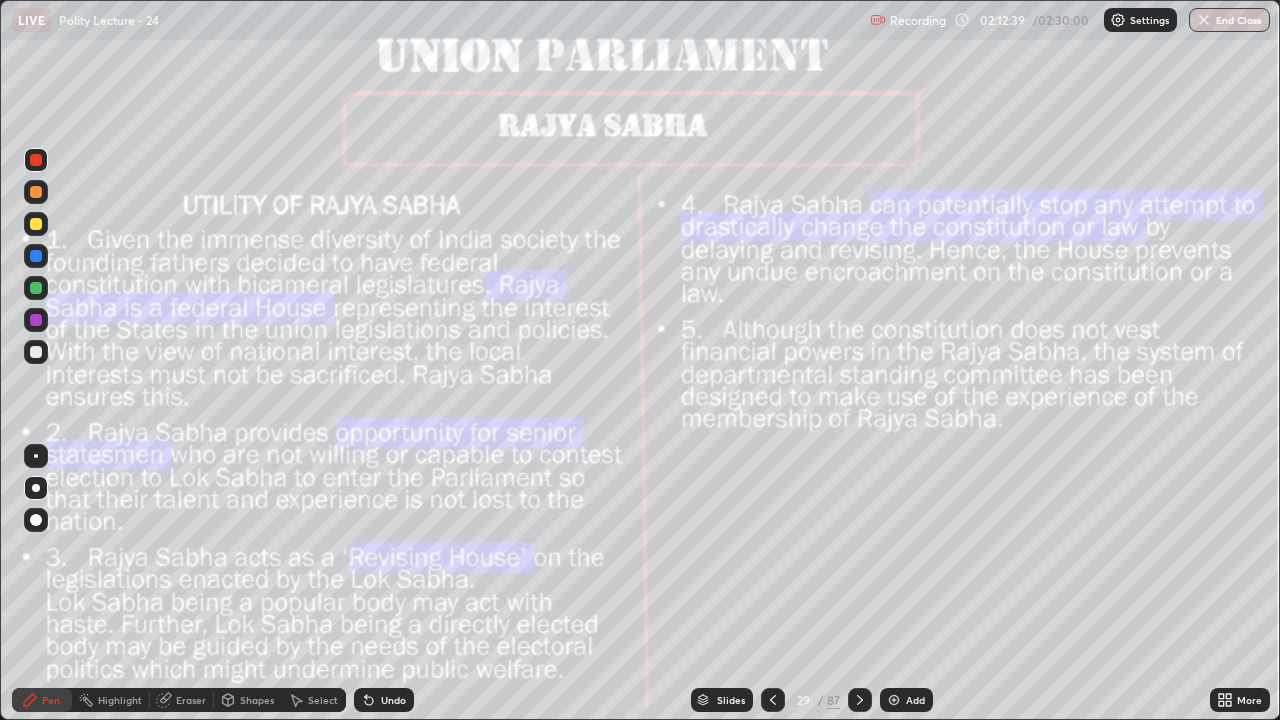 click on "Add" at bounding box center (915, 700) 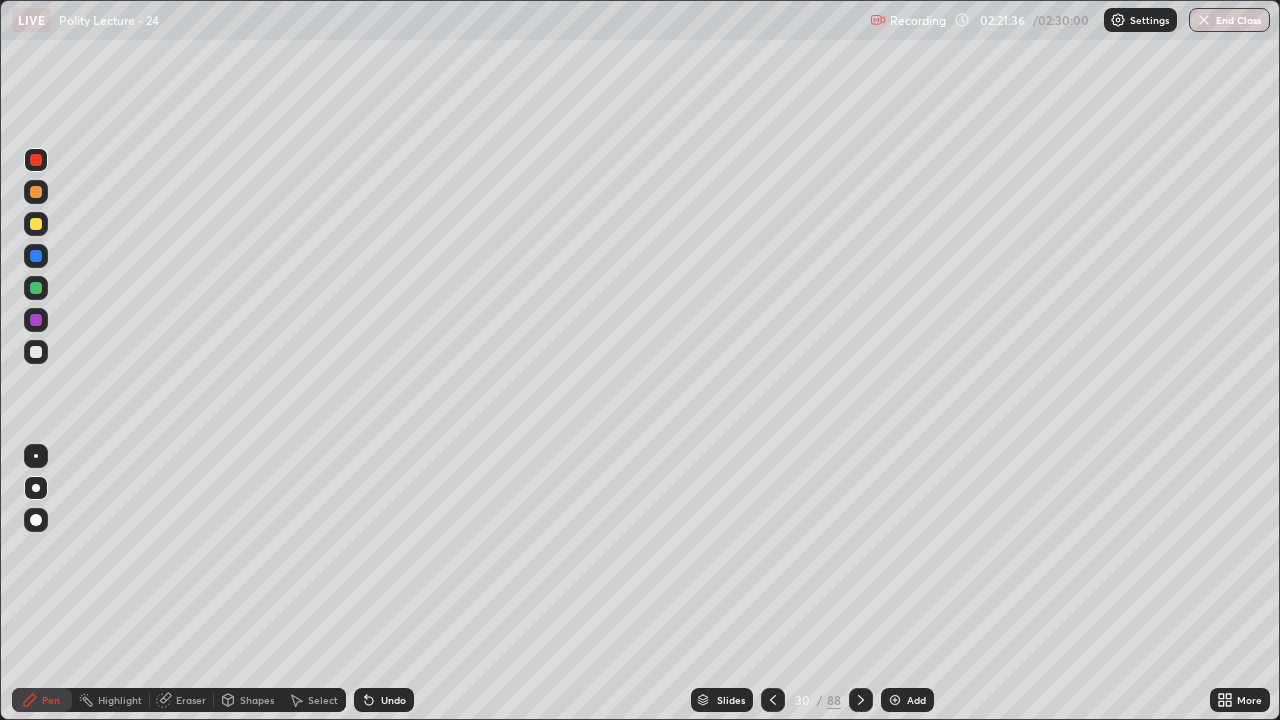 click at bounding box center [36, 224] 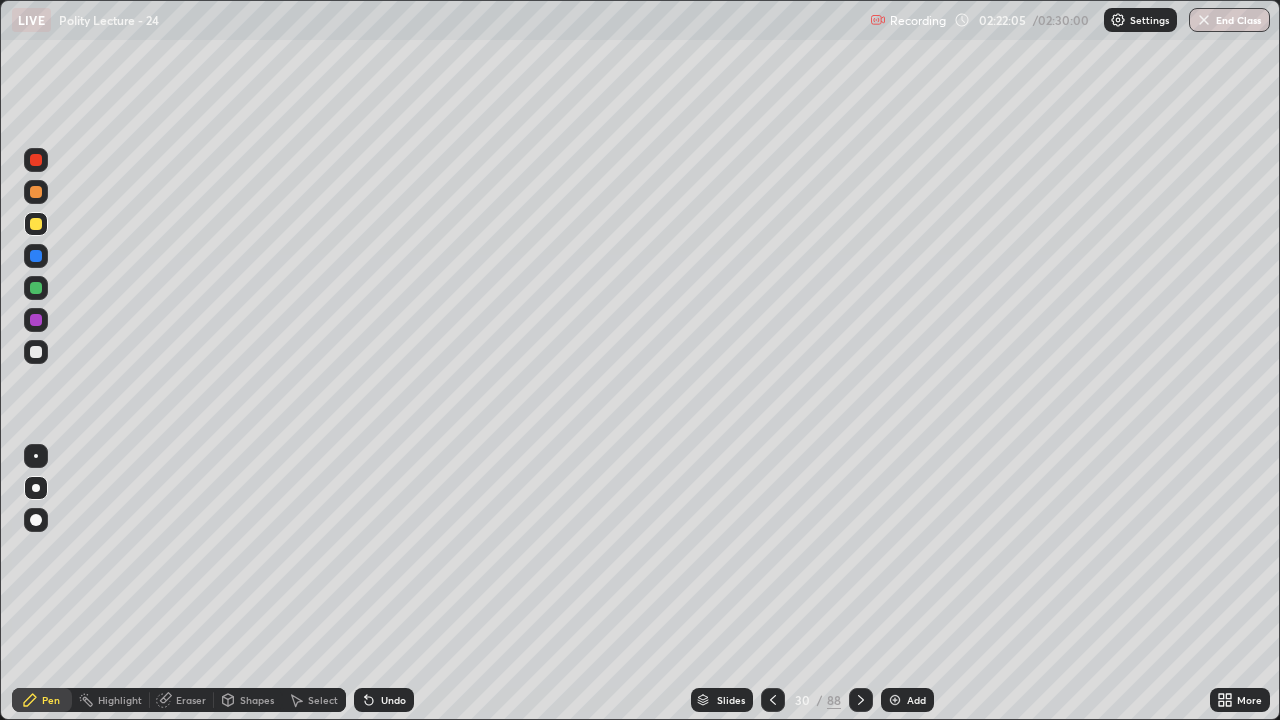 click at bounding box center [36, 256] 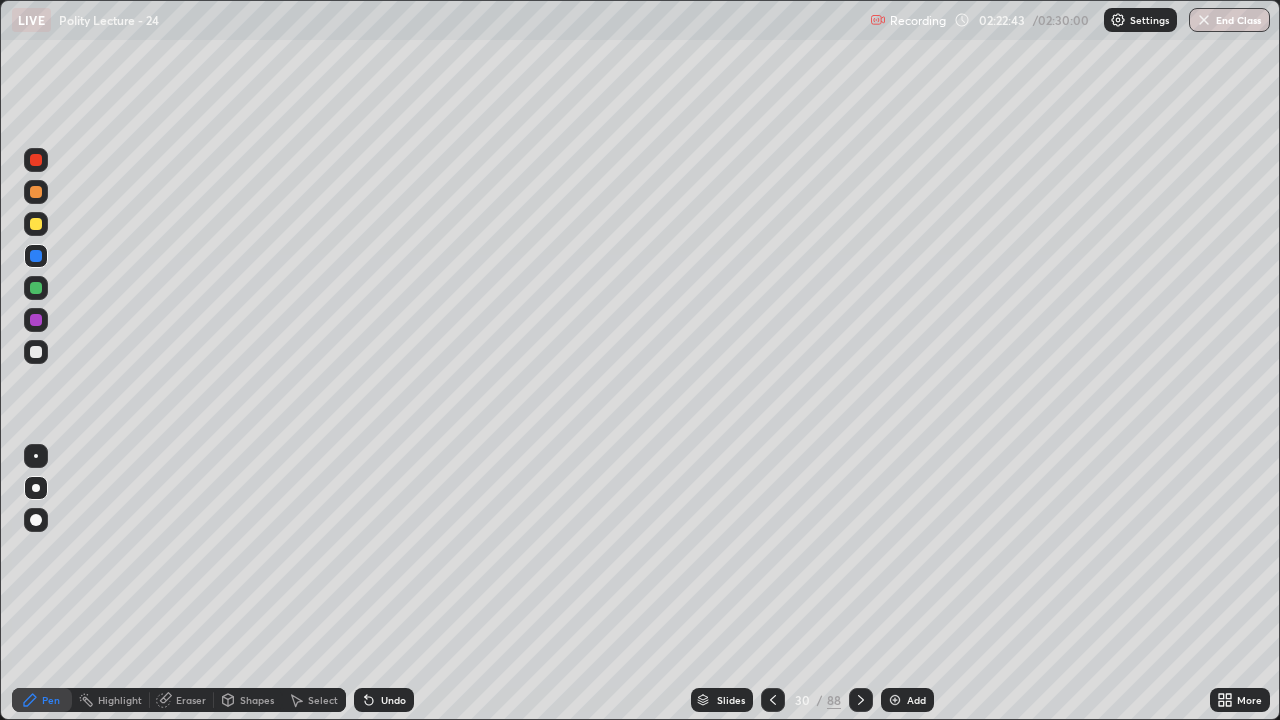 click at bounding box center (36, 224) 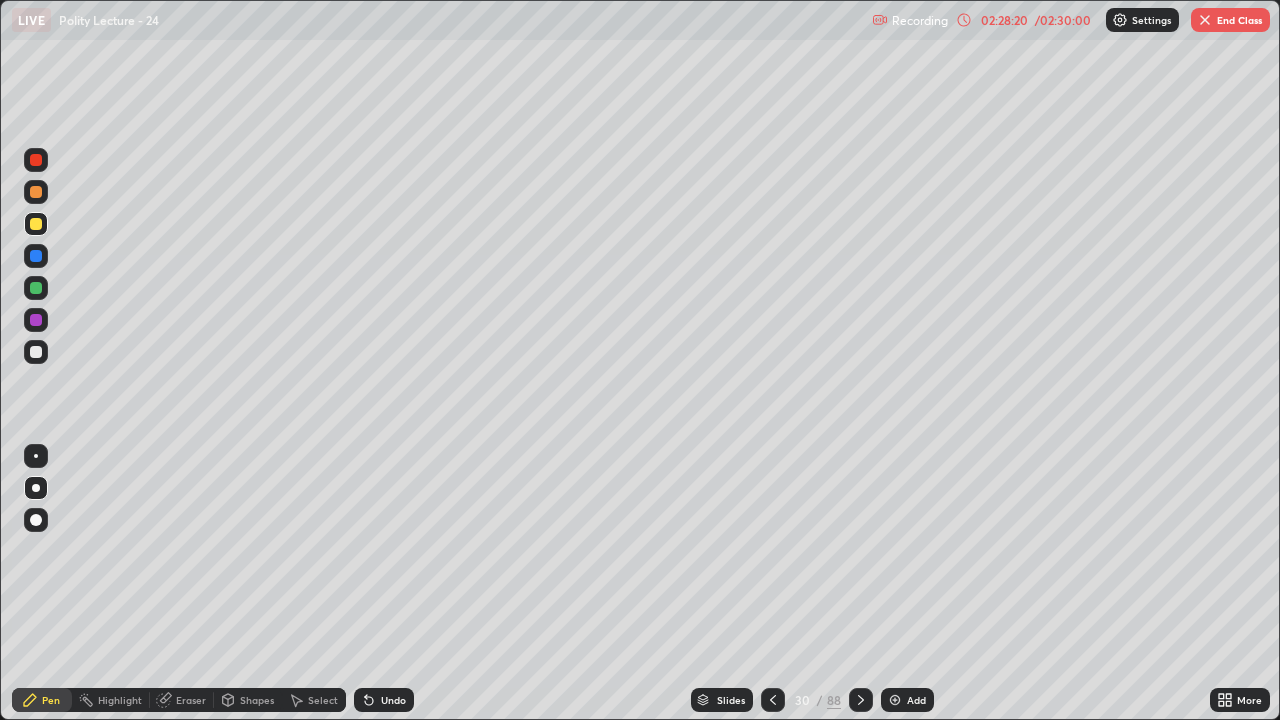 click at bounding box center (1205, 20) 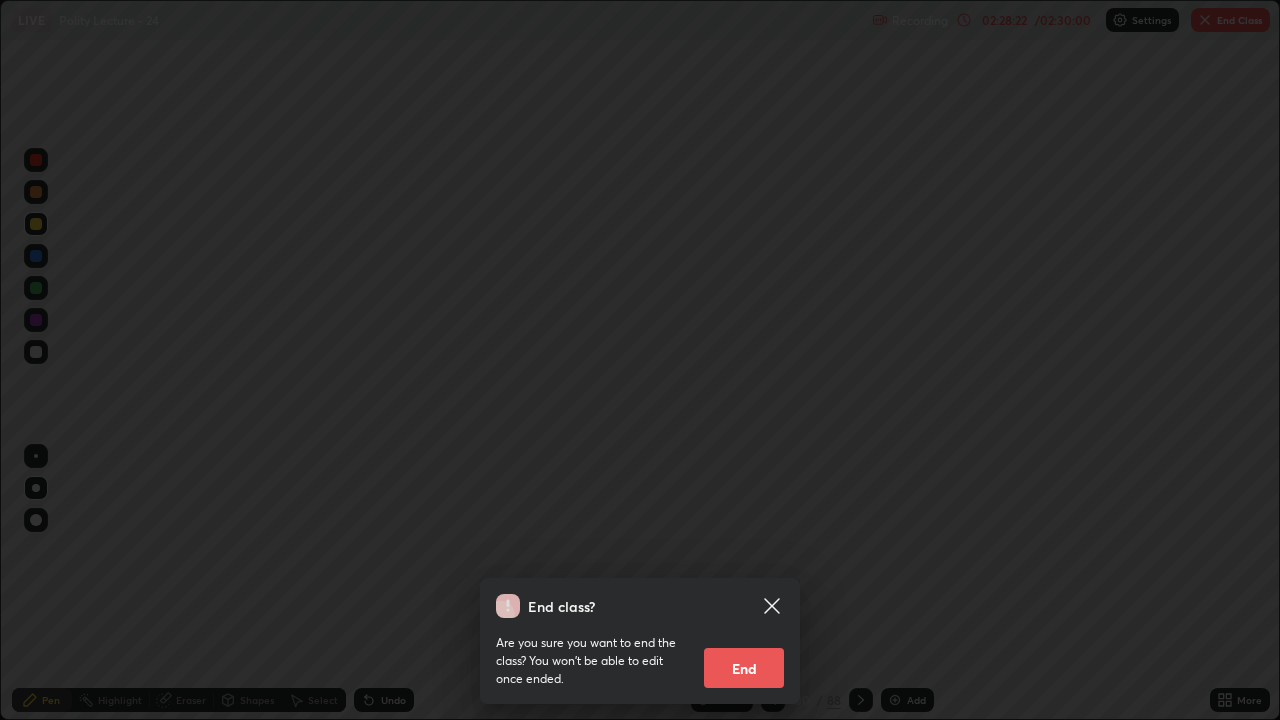 click on "End" at bounding box center (744, 668) 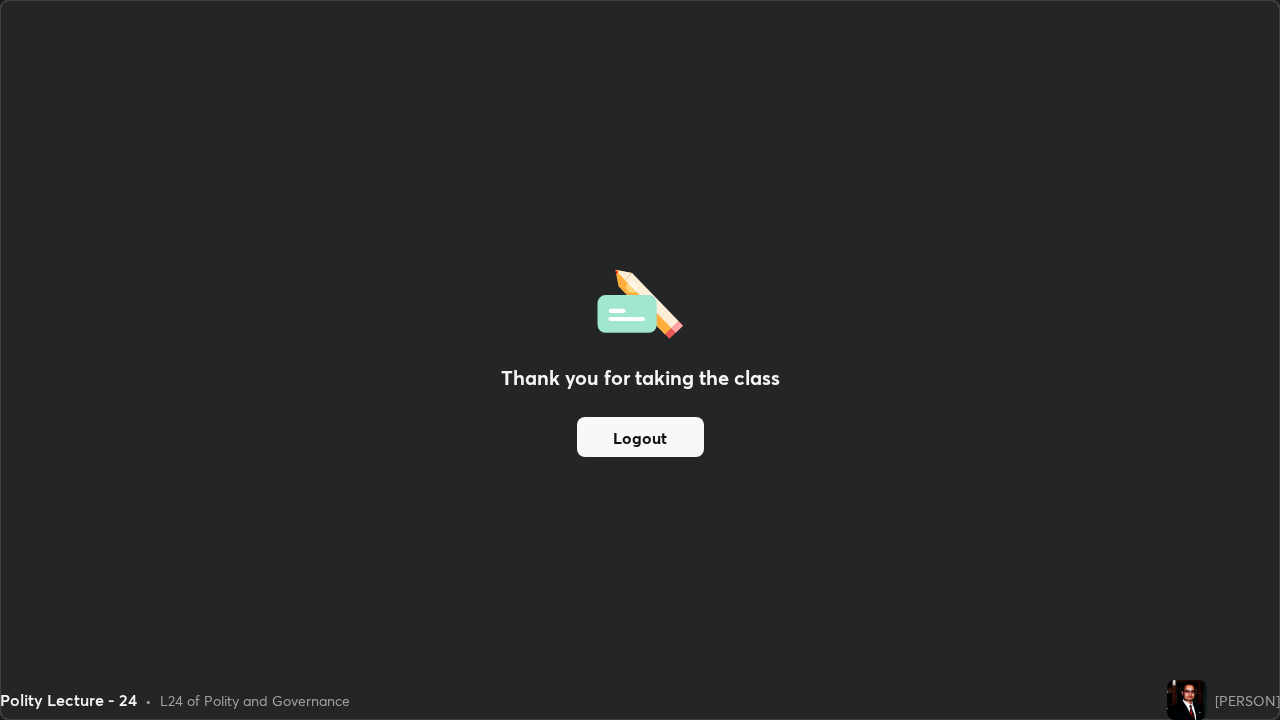click at bounding box center (640, 301) 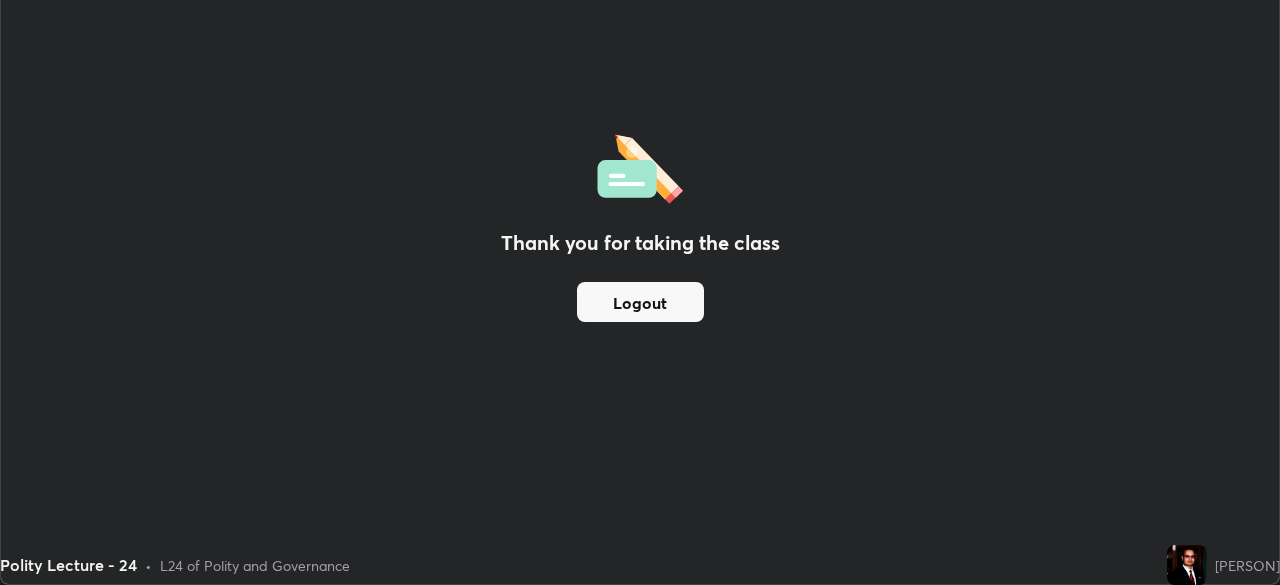 scroll, scrollTop: 585, scrollLeft: 1280, axis: both 